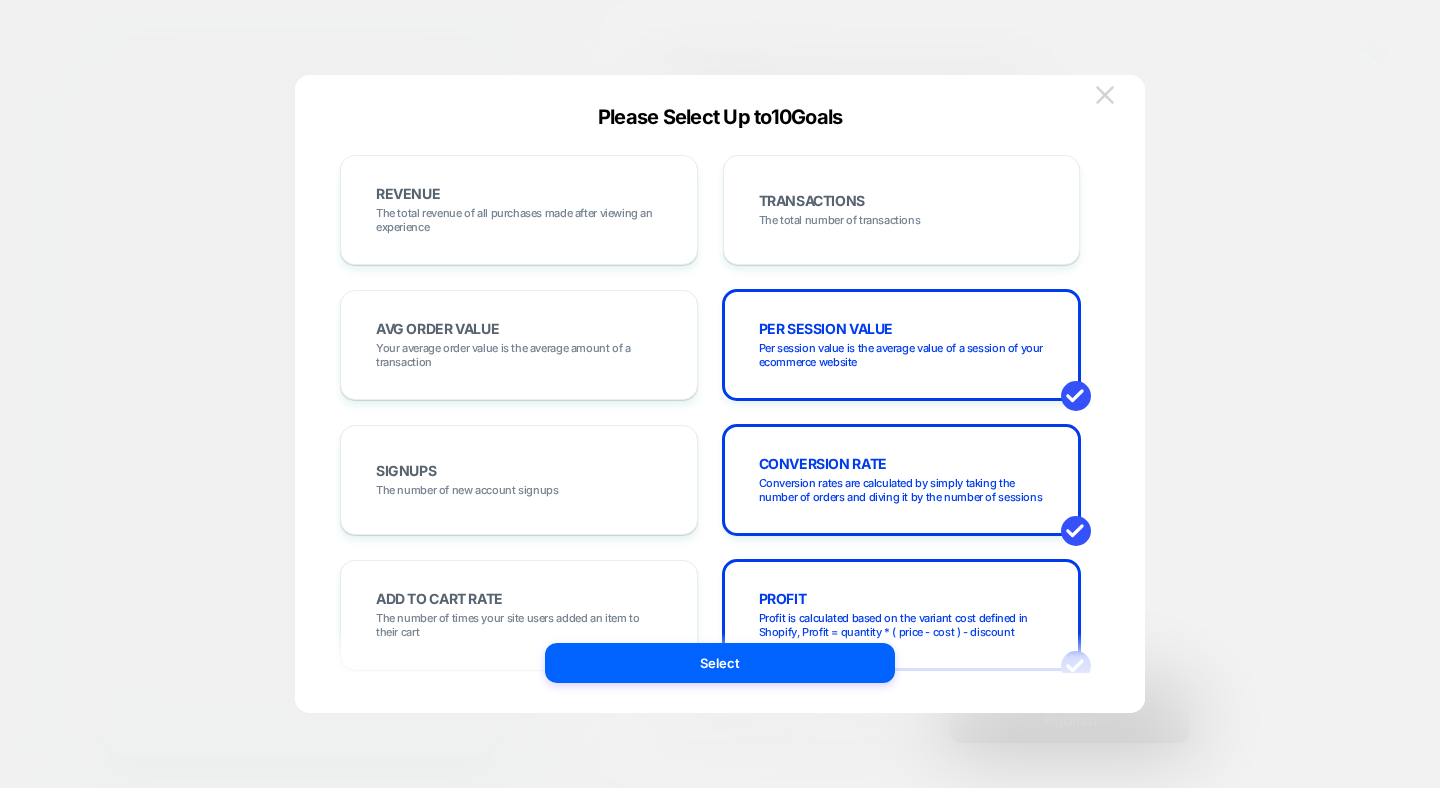 scroll, scrollTop: 0, scrollLeft: 0, axis: both 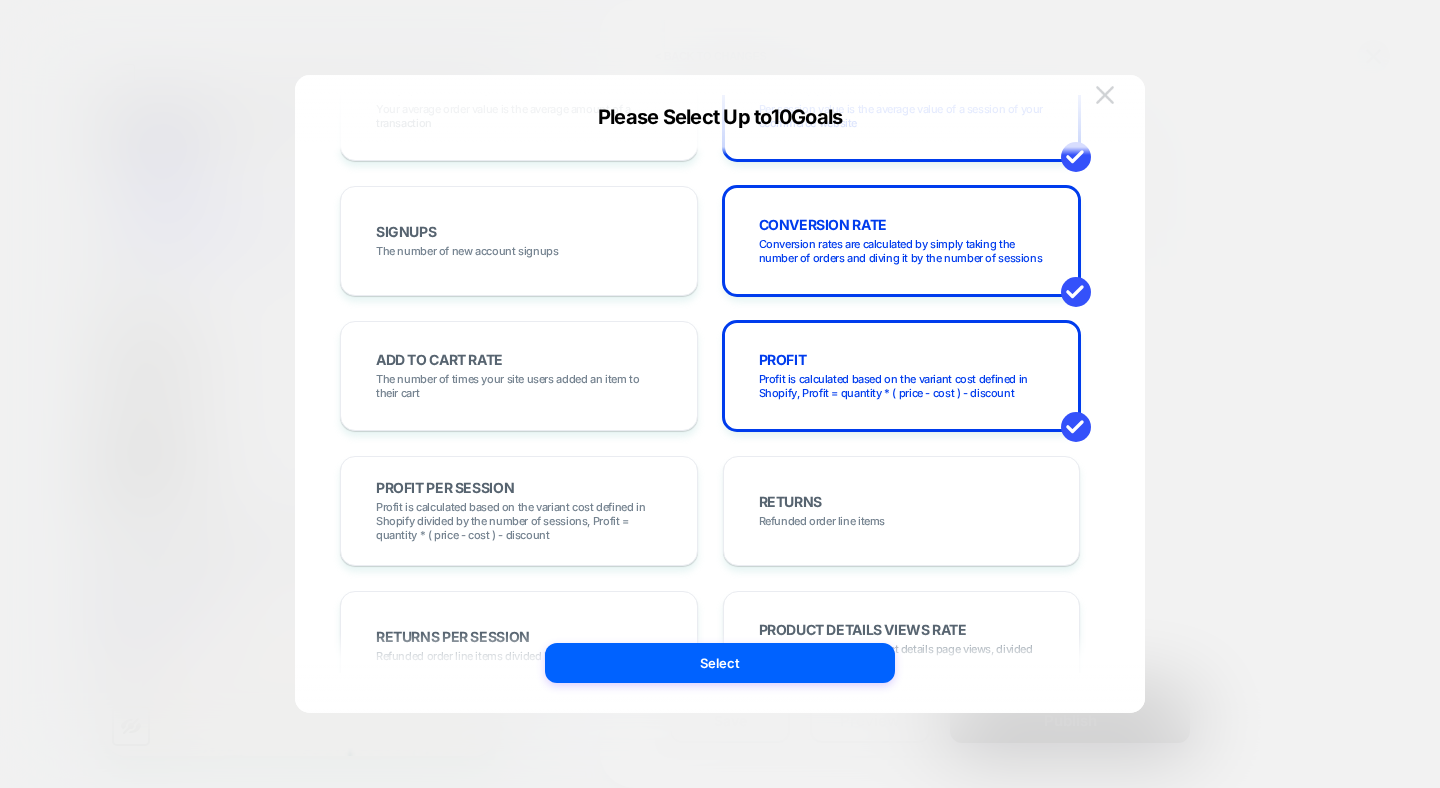 click at bounding box center (1105, 95) 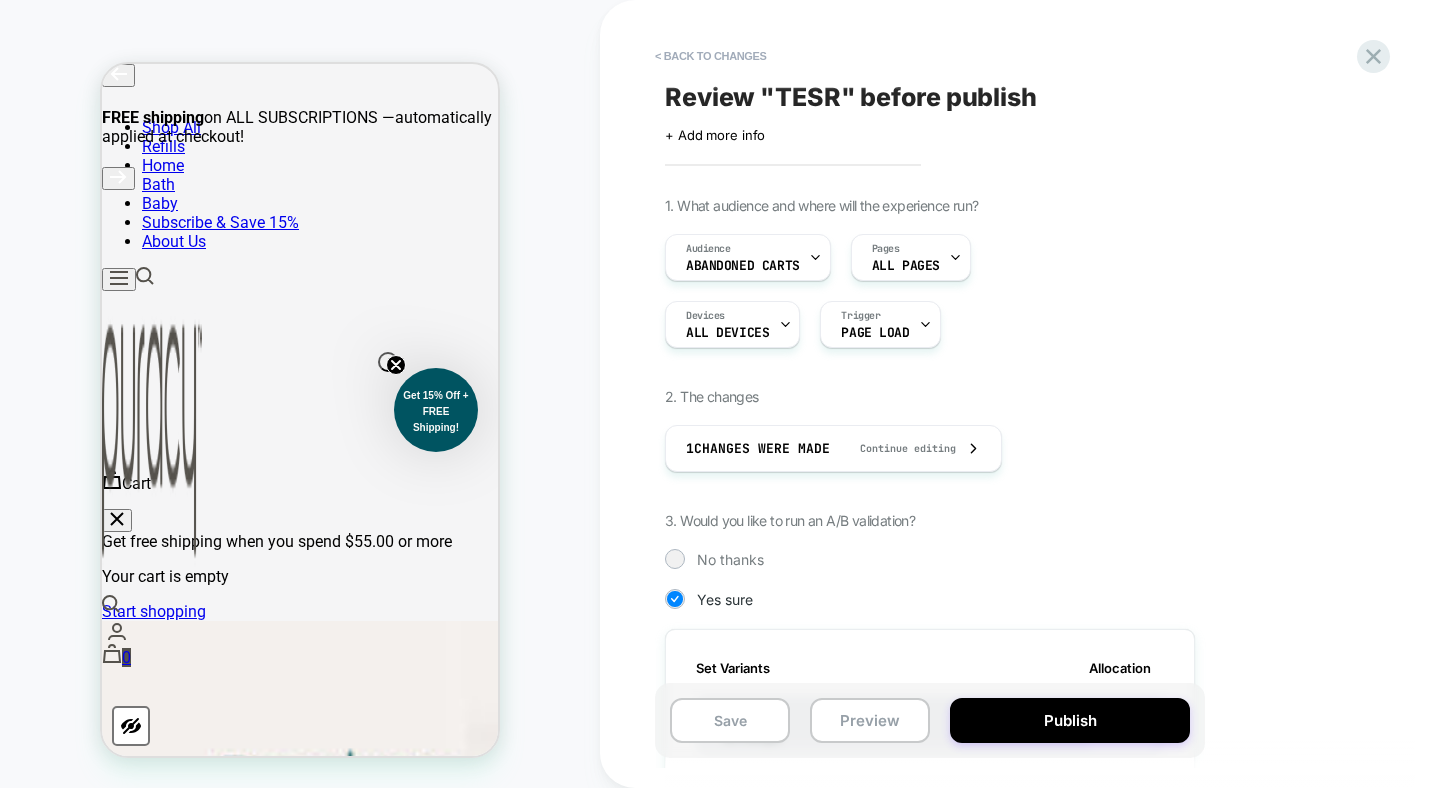 scroll, scrollTop: 0, scrollLeft: 0, axis: both 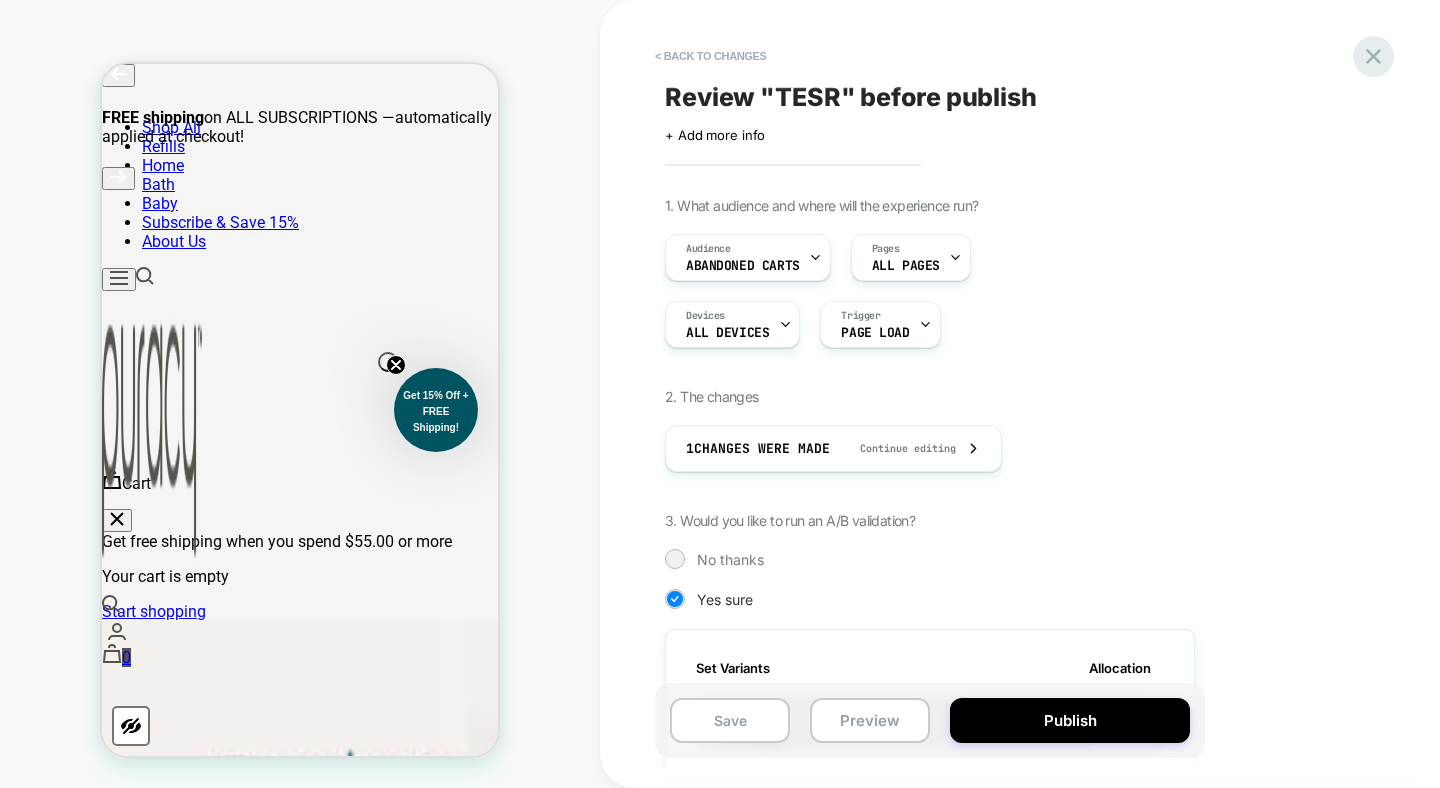 click 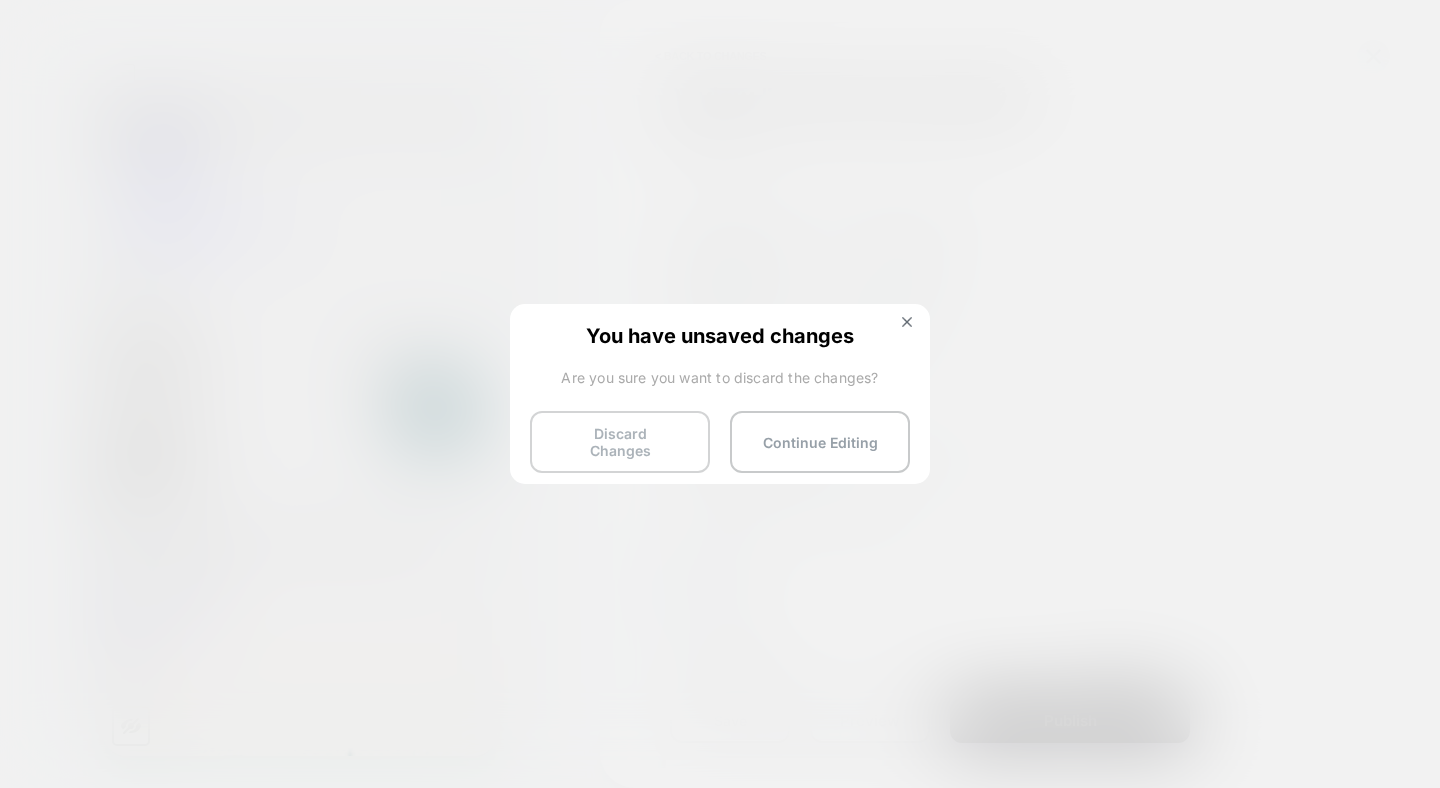 click on "Discard Changes" at bounding box center [620, 442] 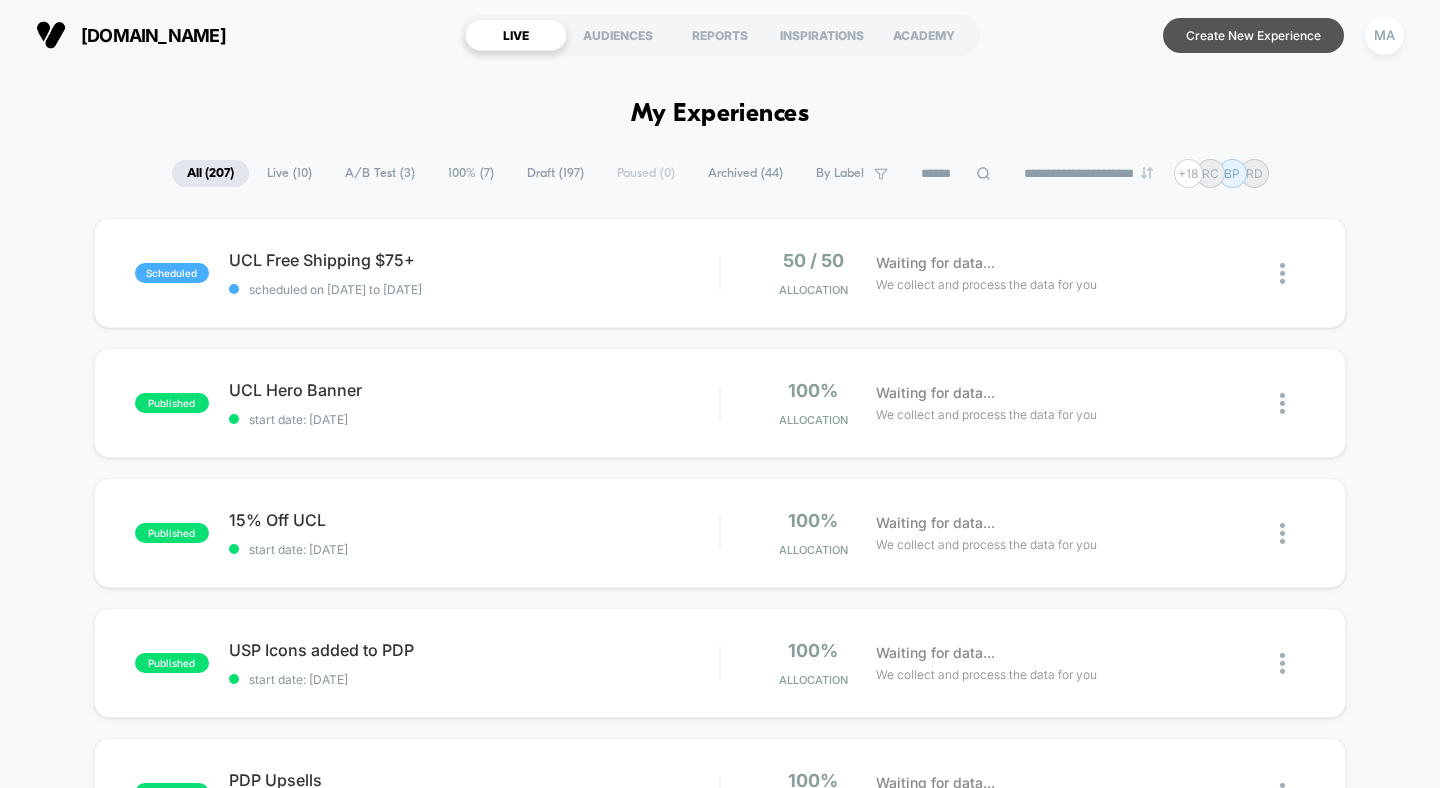 click on "Create New Experience" at bounding box center (1253, 35) 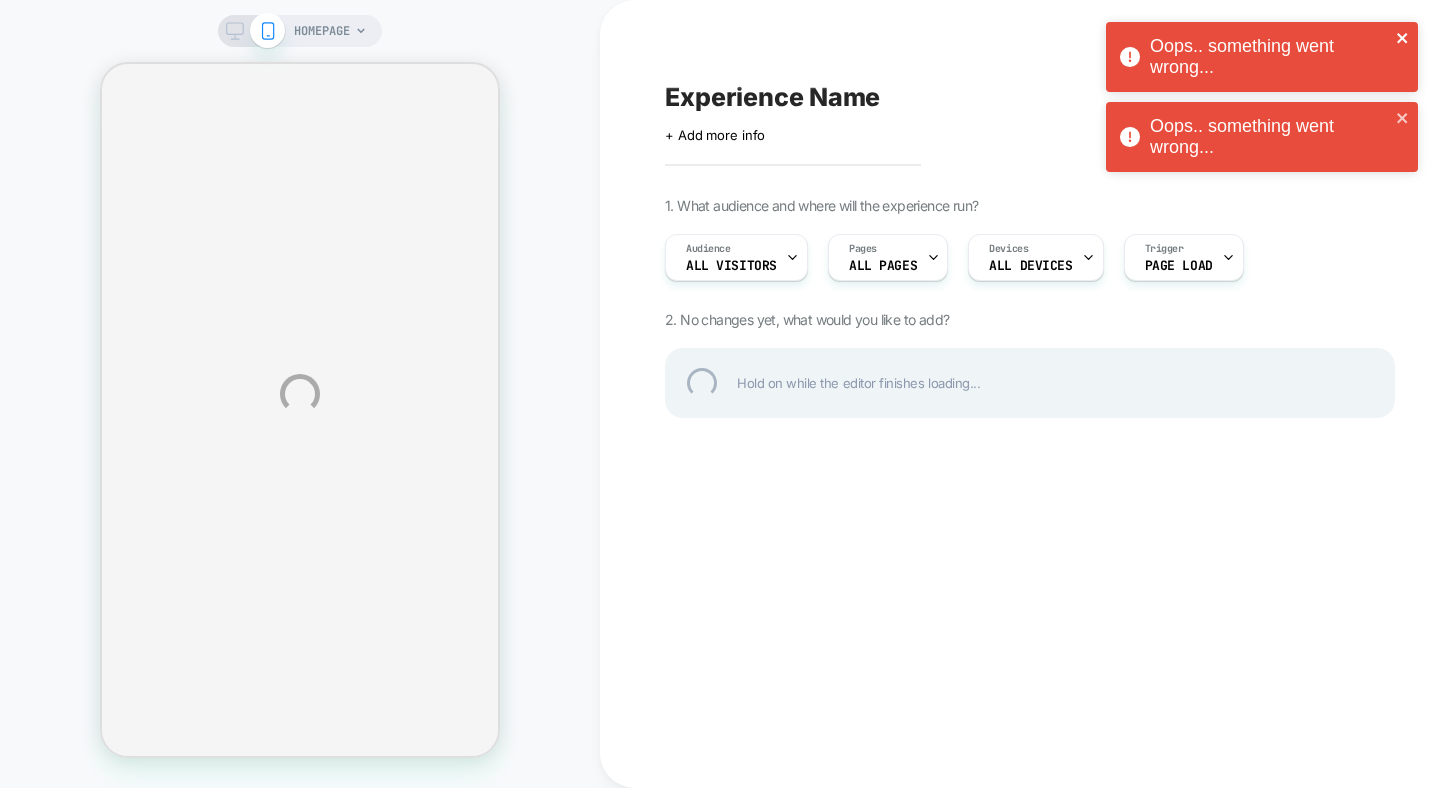 click 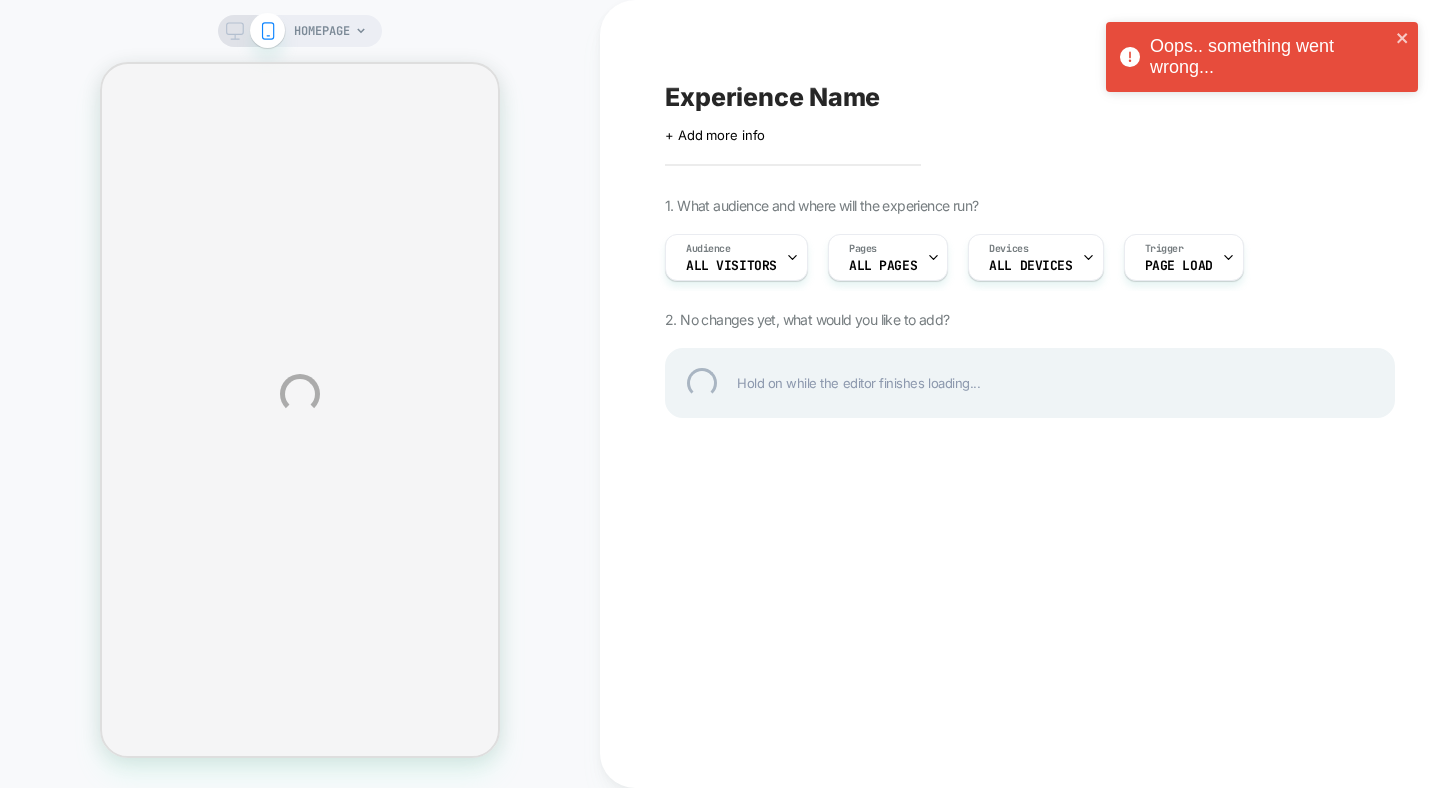 click on "HOMEPAGE Experience Name Click to edit experience details + Add more info 1. What audience and where will the experience run? Audience All Visitors Pages ALL PAGES Devices ALL DEVICES Trigger Page Load 2. No changes yet, what would you like to add? Hold on while the editor finishes loading..." at bounding box center (720, 394) 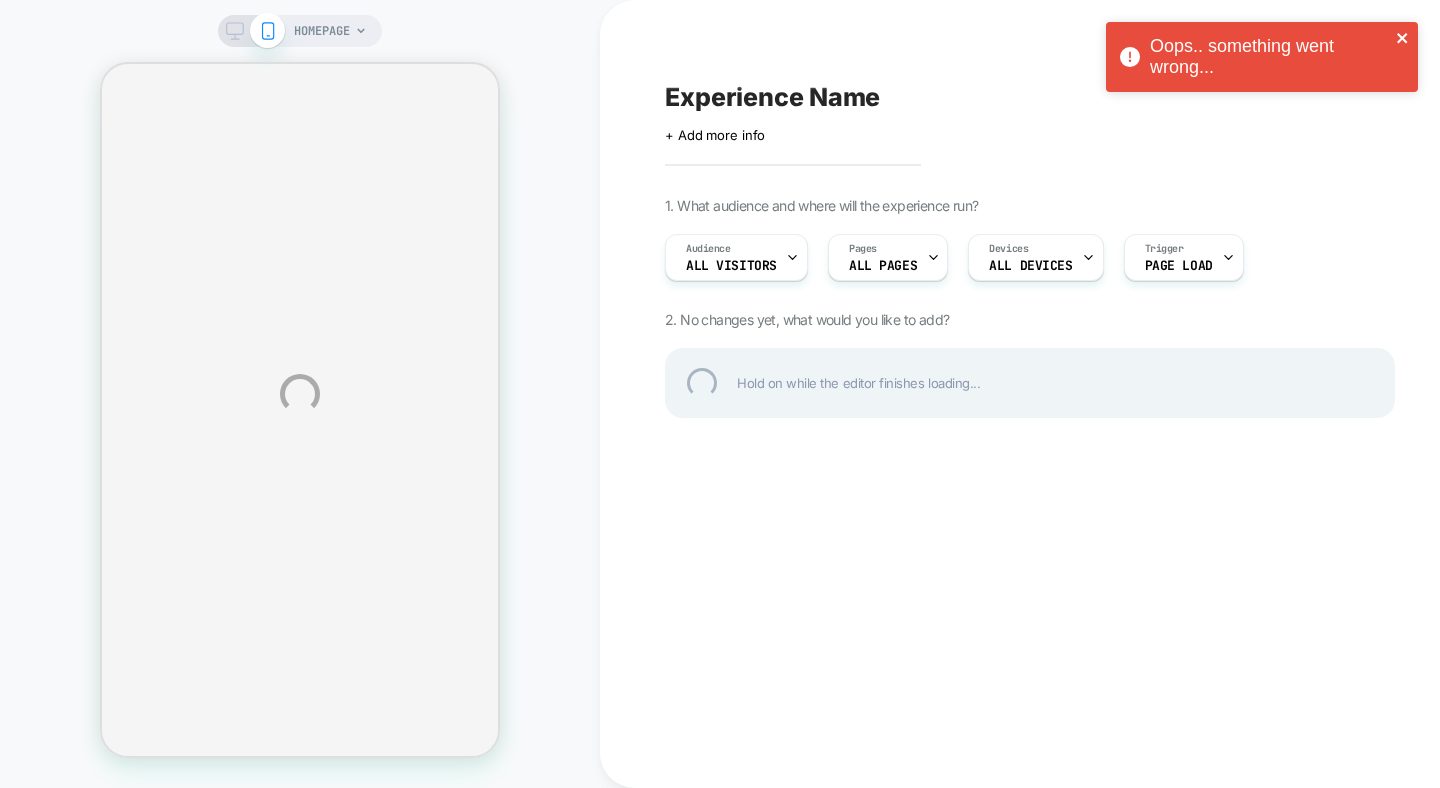click 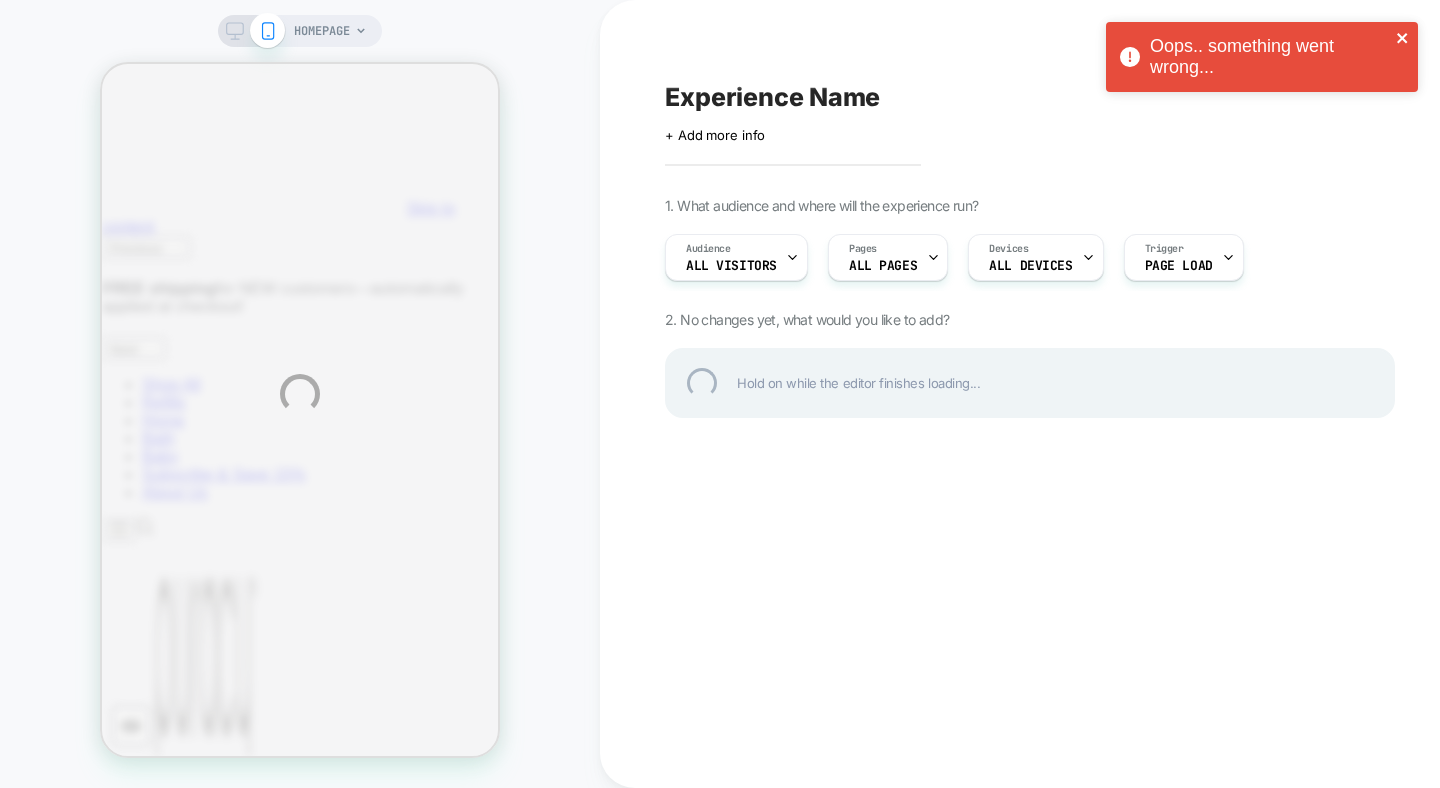 scroll, scrollTop: 0, scrollLeft: 0, axis: both 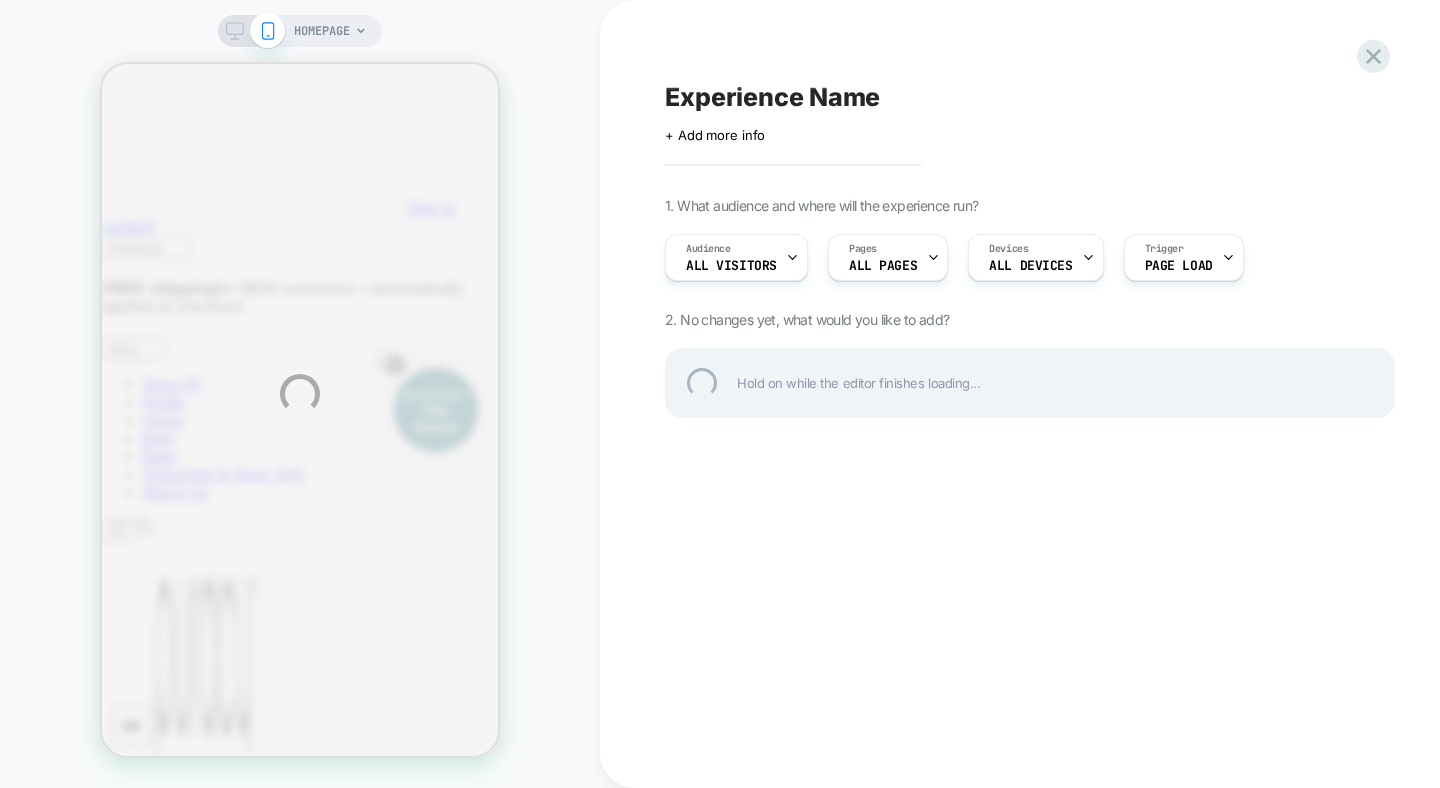 click on "HOMEPAGE Experience Name Click to edit experience details + Add more info 1. What audience and where will the experience run? Audience All Visitors Pages ALL PAGES Devices ALL DEVICES Trigger Page Load 2. No changes yet, what would you like to add? Hold on while the editor finishes loading..." at bounding box center [720, 394] 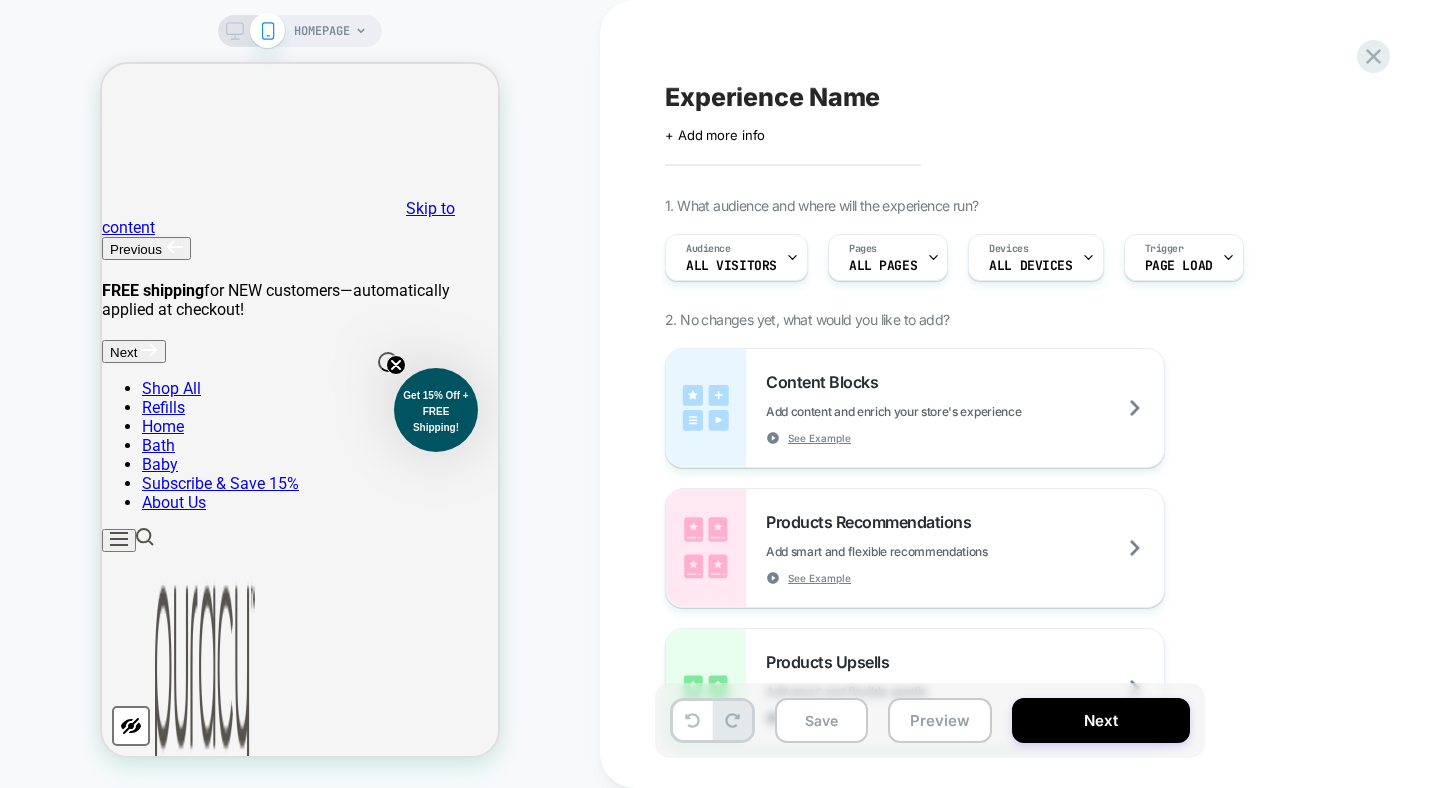 click on "Experience Name" at bounding box center (772, 97) 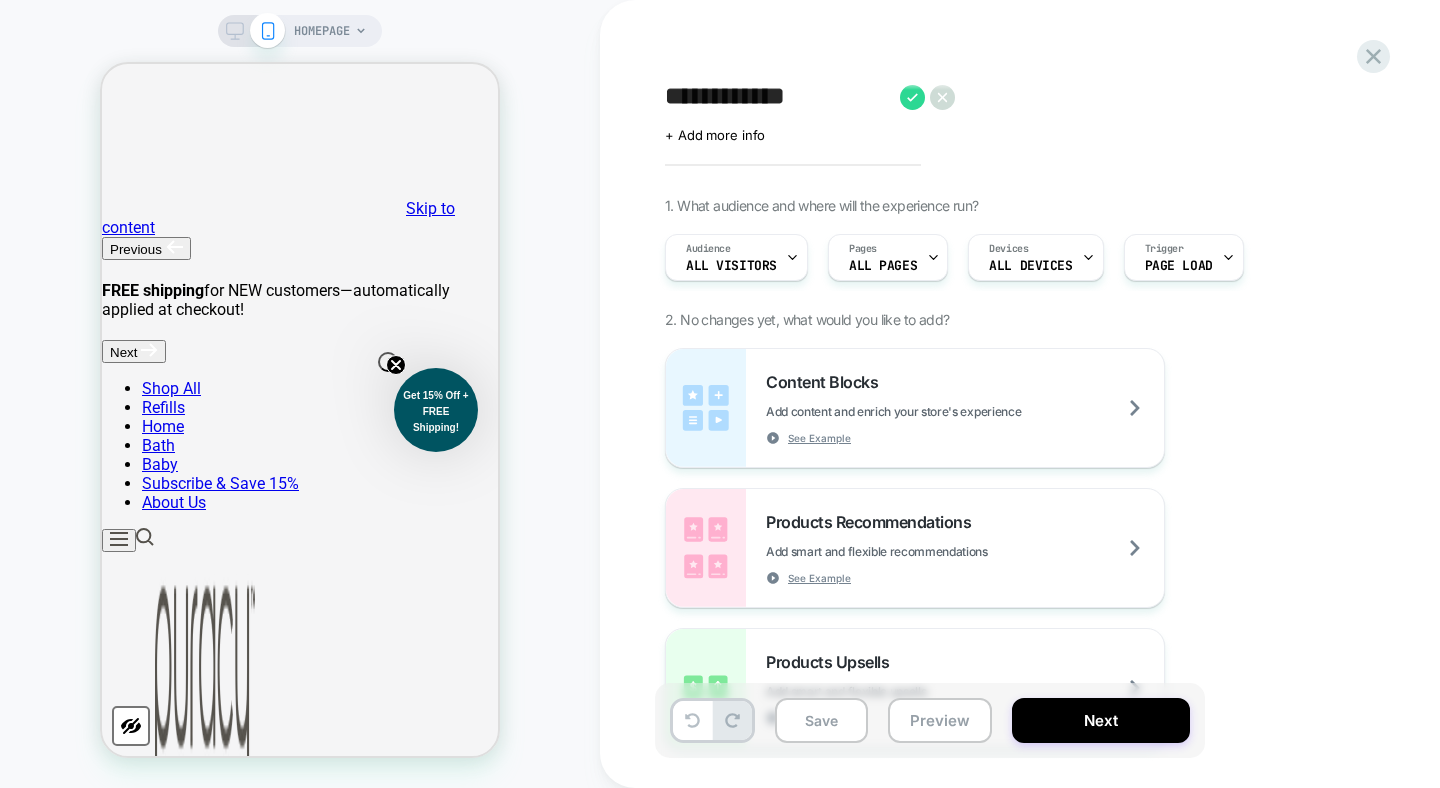 paste on "**********" 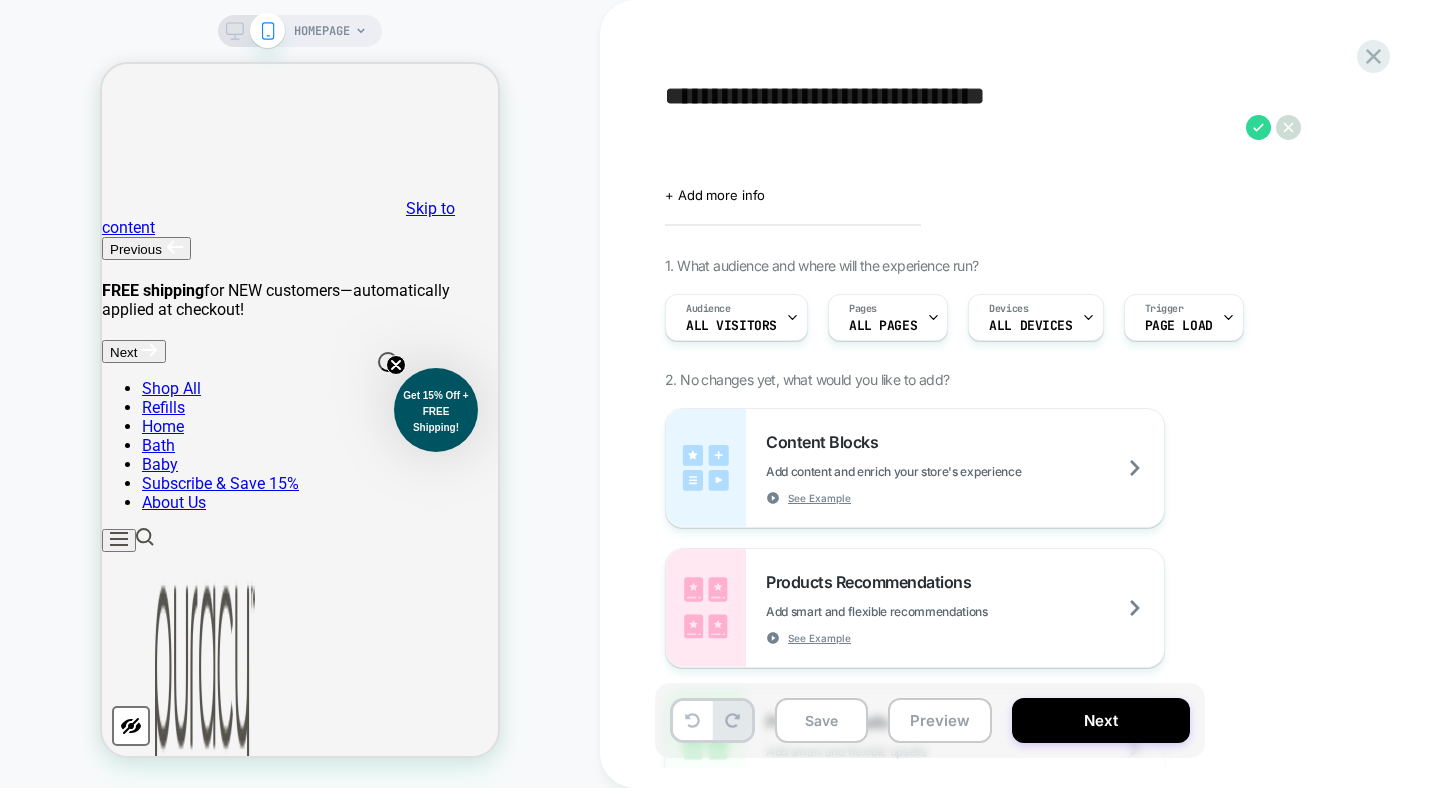 click on "**********" at bounding box center (950, 127) 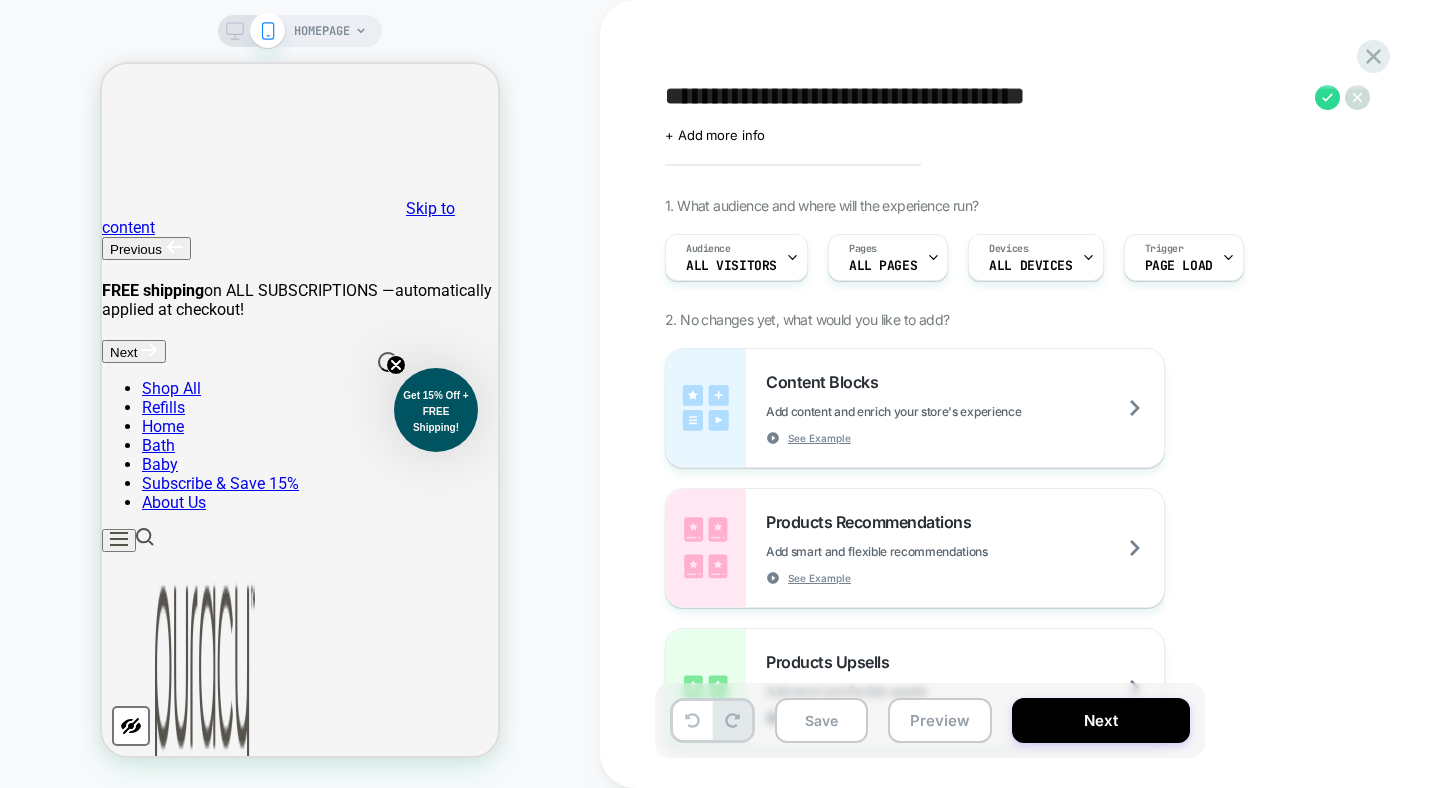 type on "**********" 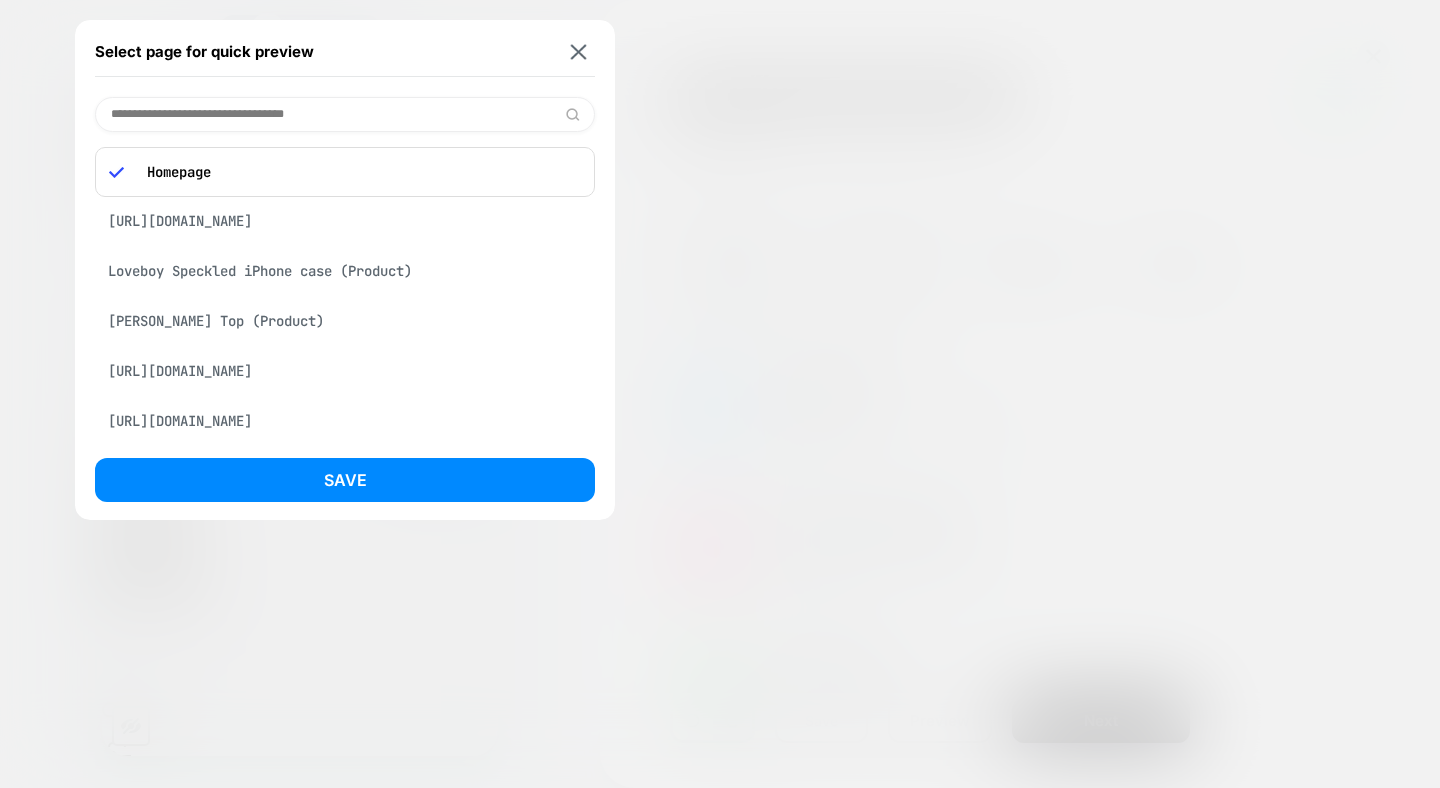 paste on "**********" 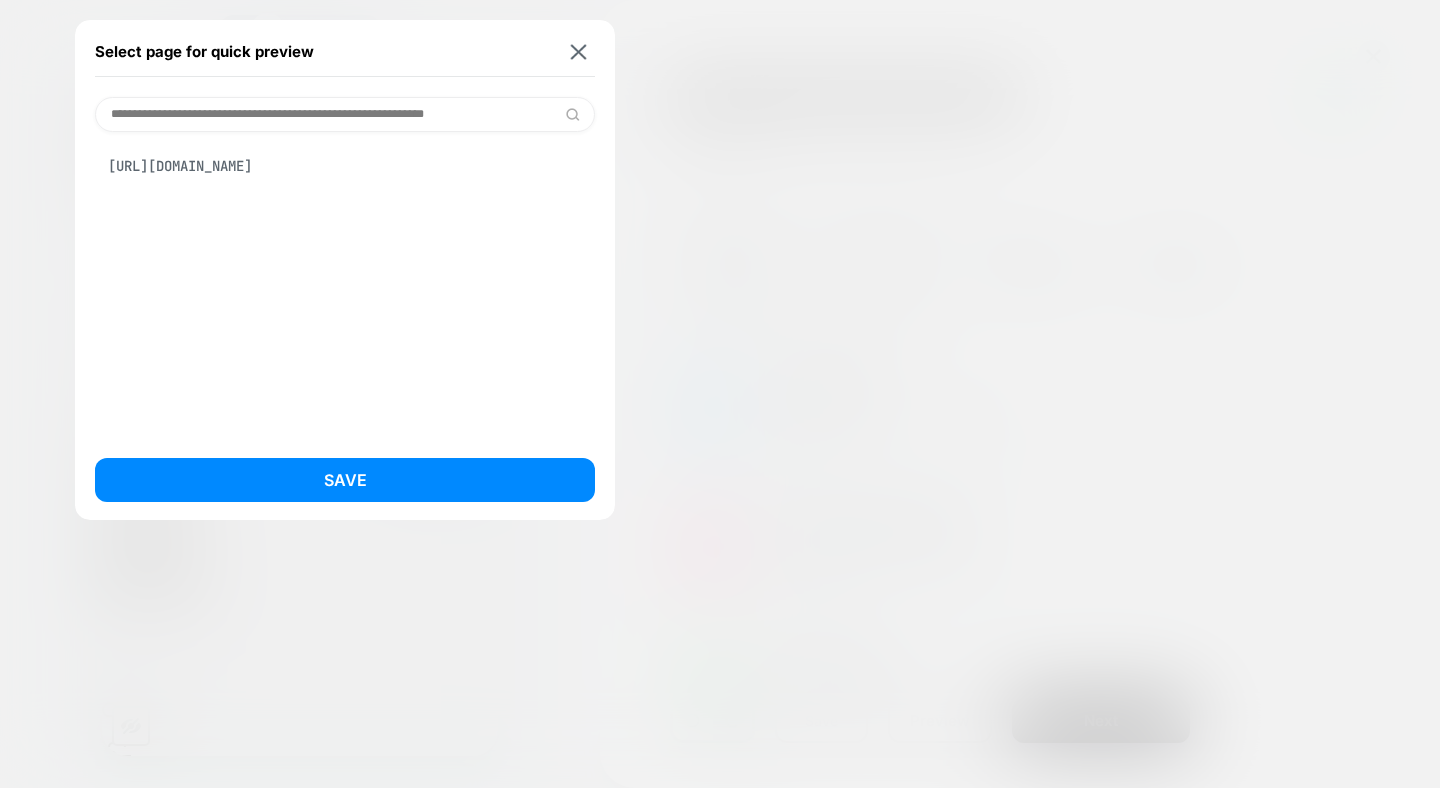 type on "**********" 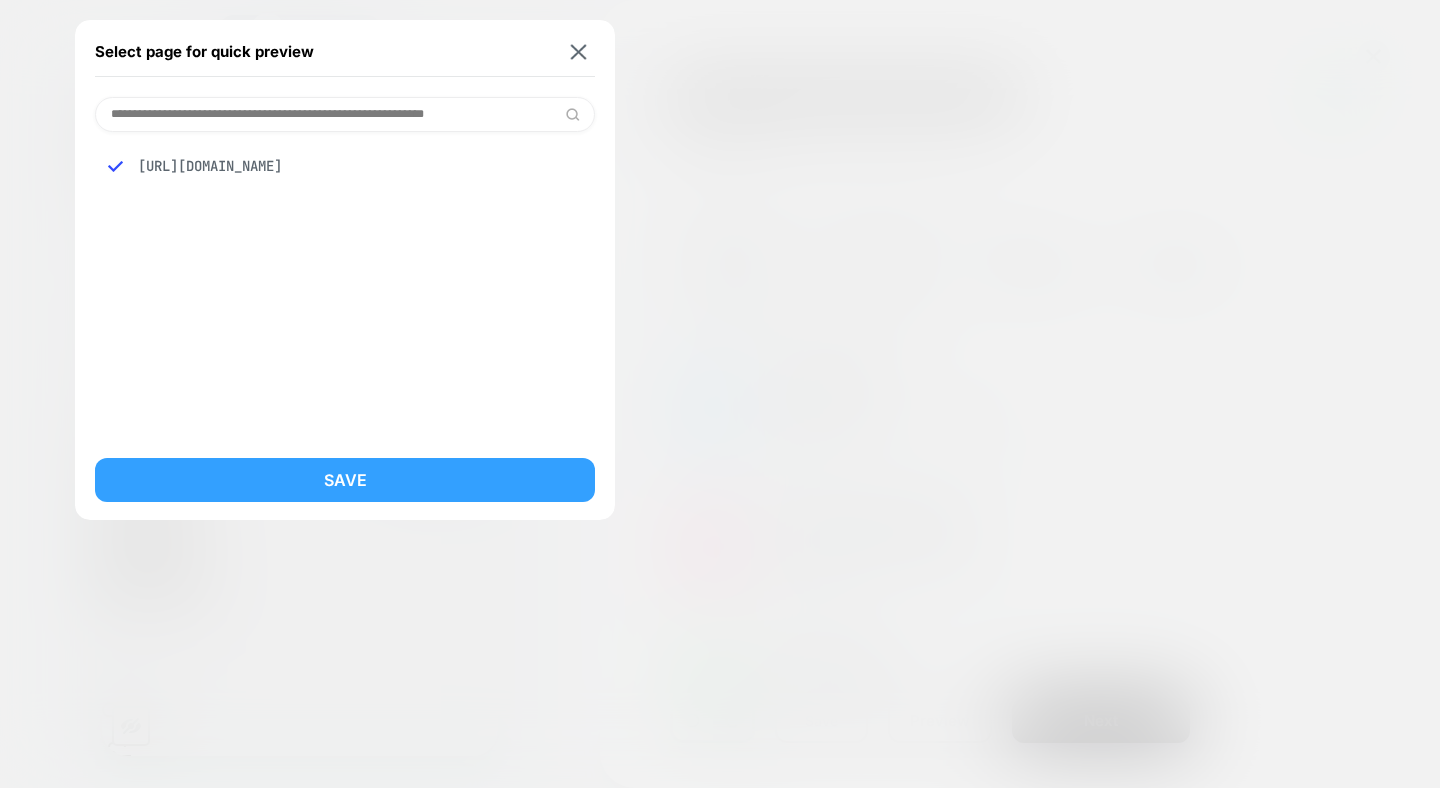 click on "Save" at bounding box center [345, 480] 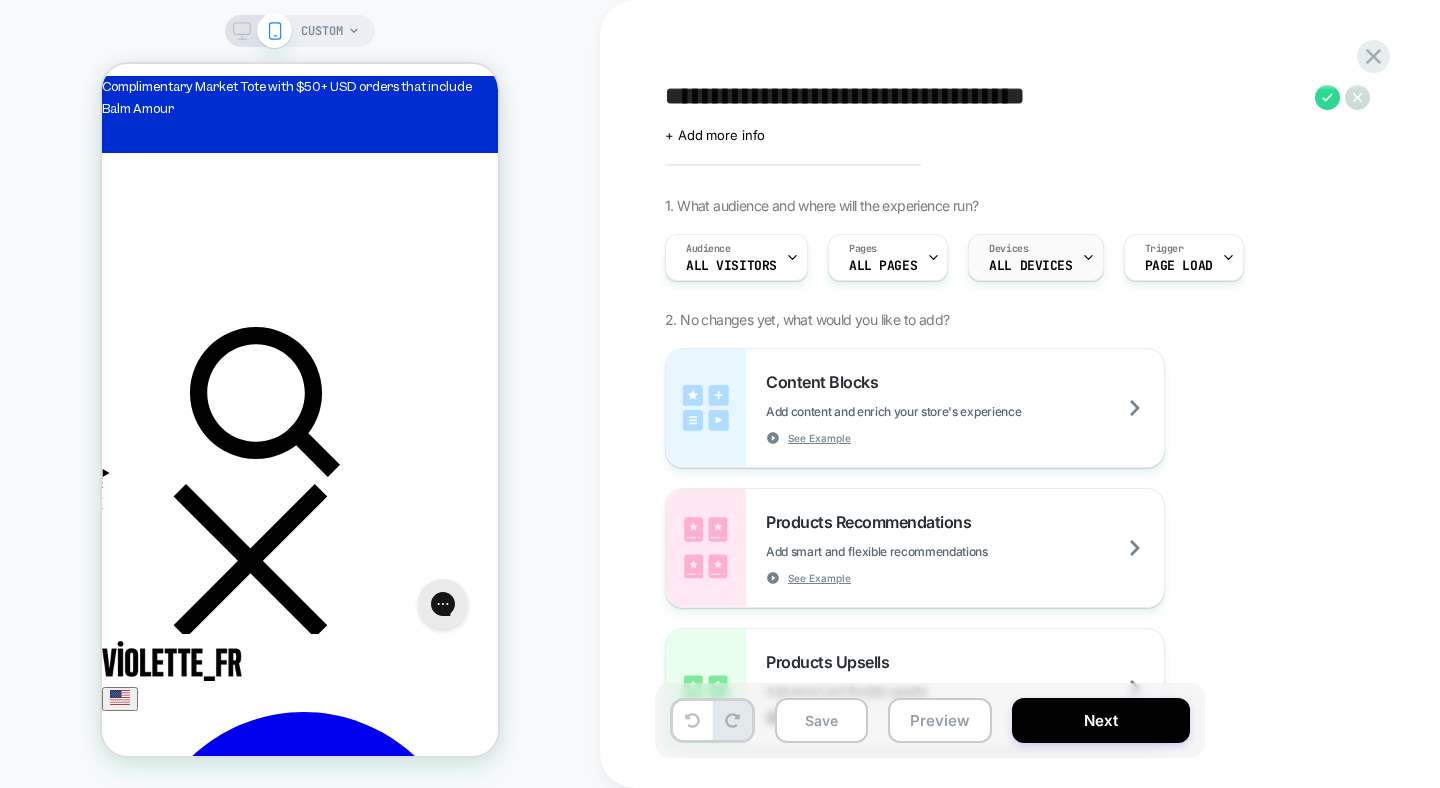 scroll, scrollTop: 0, scrollLeft: 0, axis: both 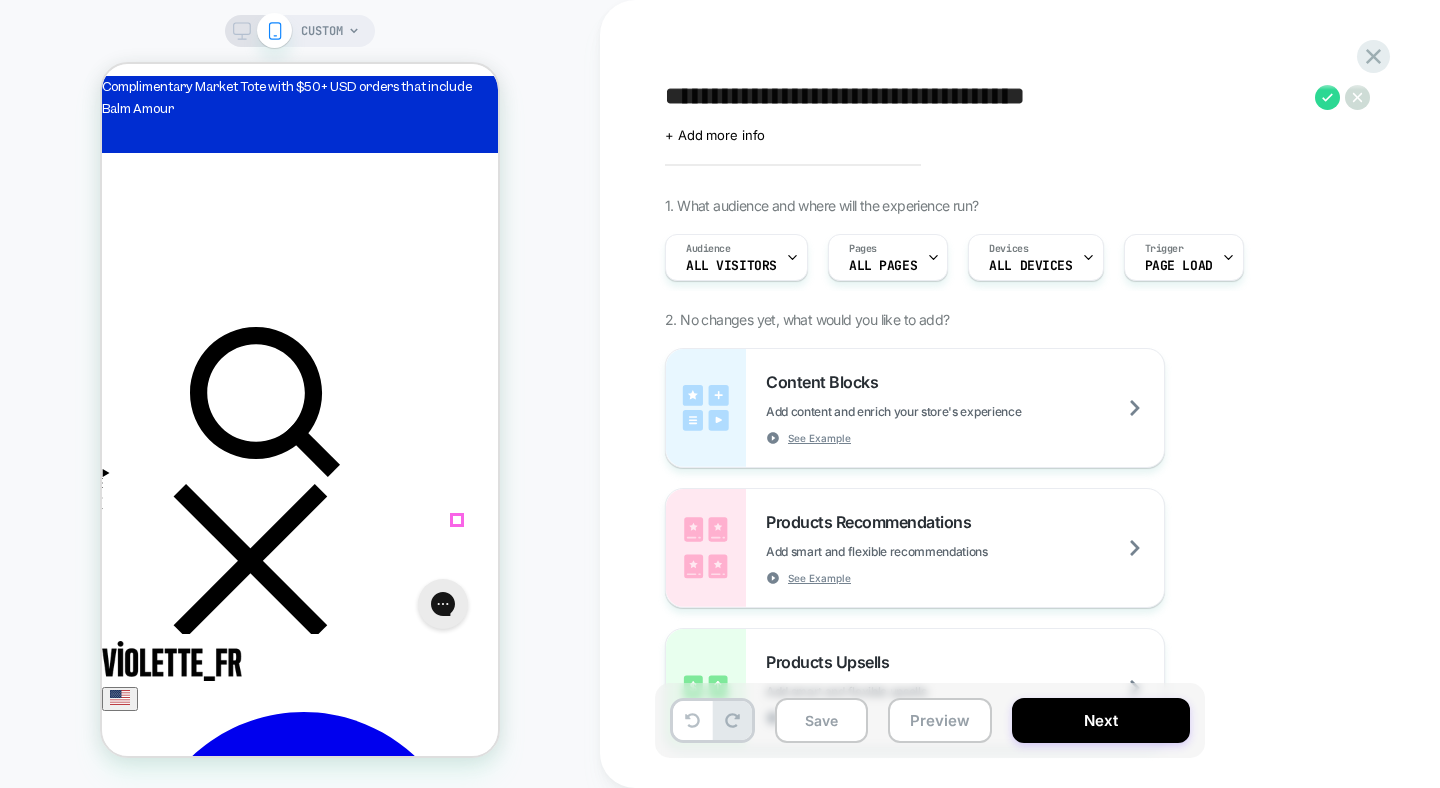 click 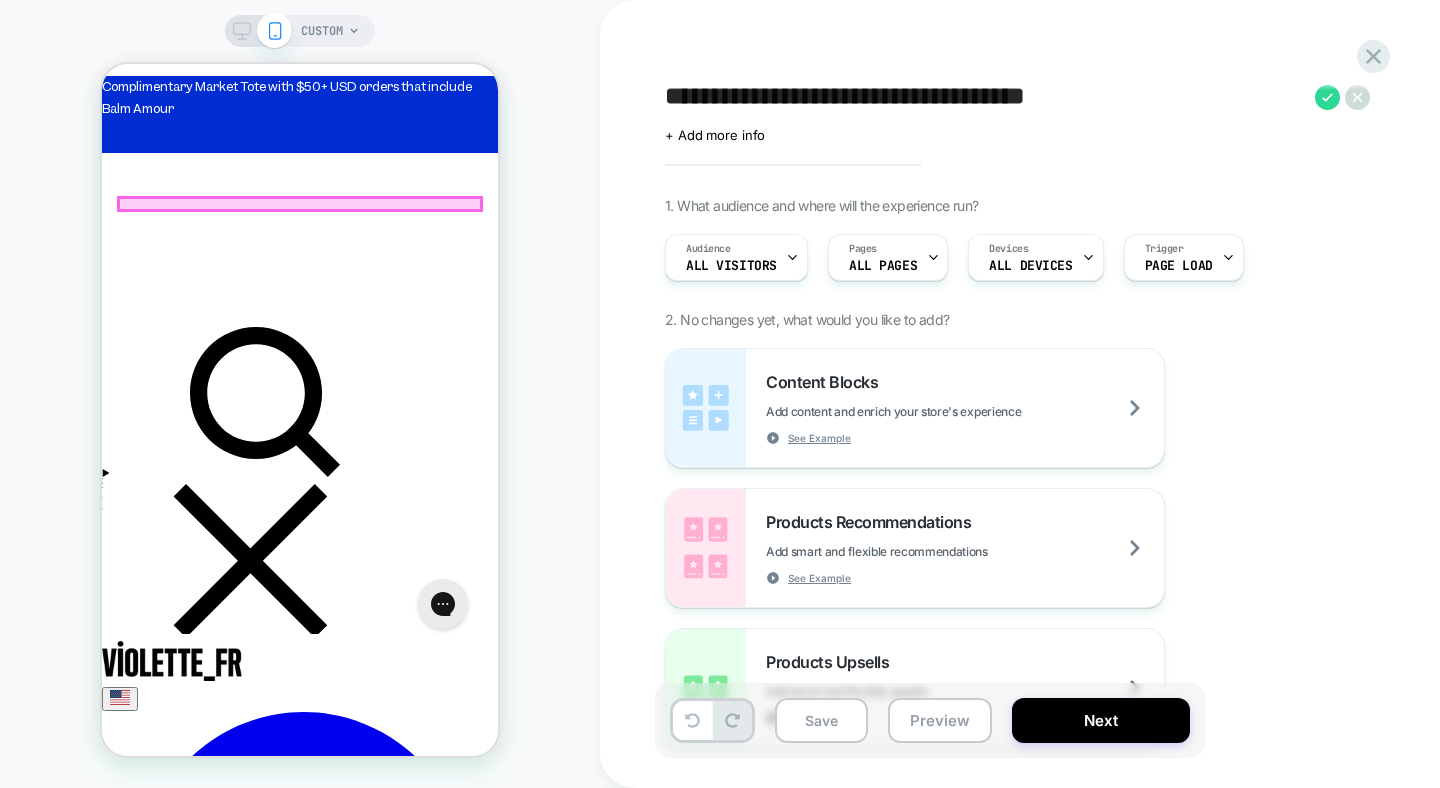 click on "Skip to content
Your cart (0)
$50 away from free standard shipping
Progress
Your cart is empty
Continue shopping
Have an account?
Log in  to check out faster.
Loading...
Make your delivery carbon neutral for $0.25" at bounding box center [300, 410] 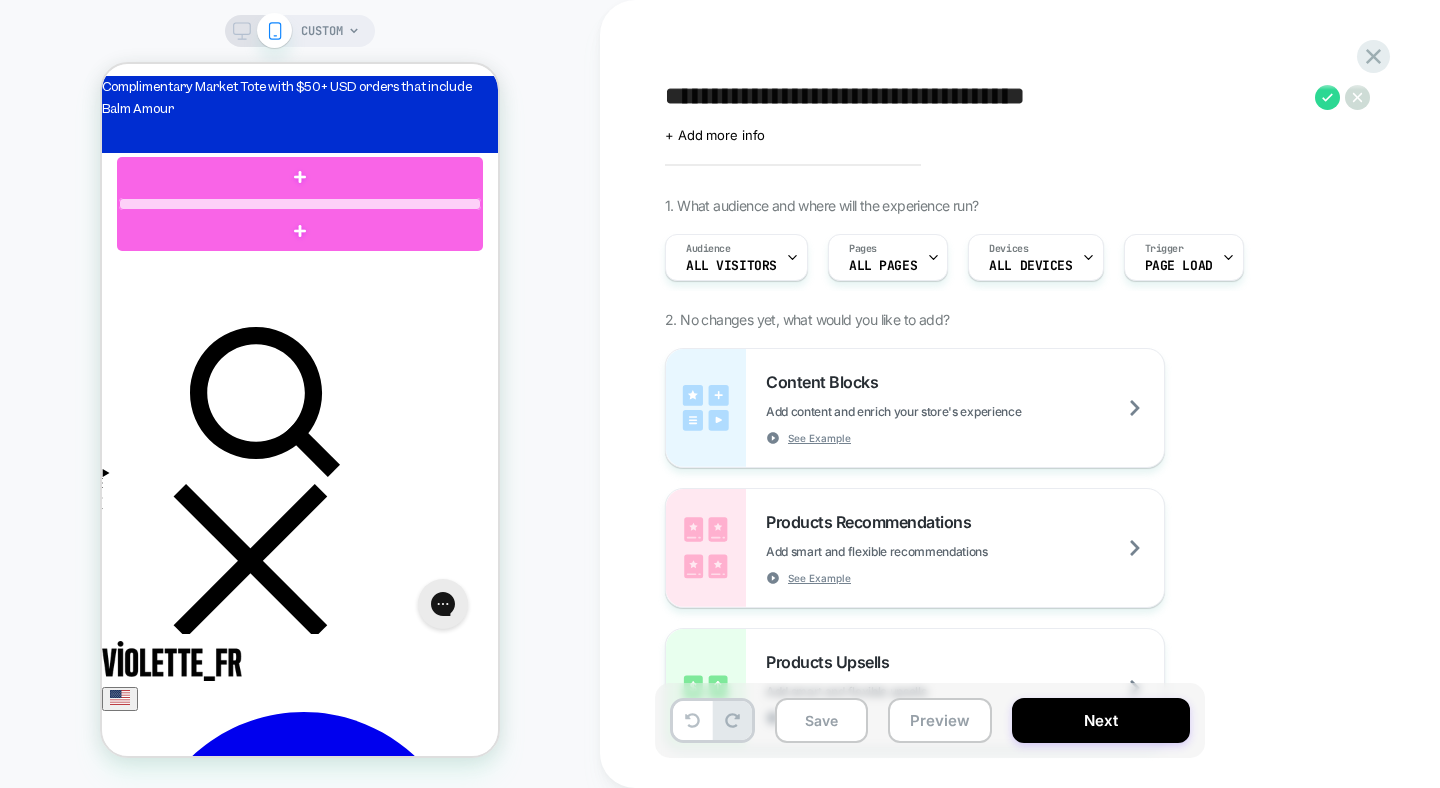 click at bounding box center [300, 204] 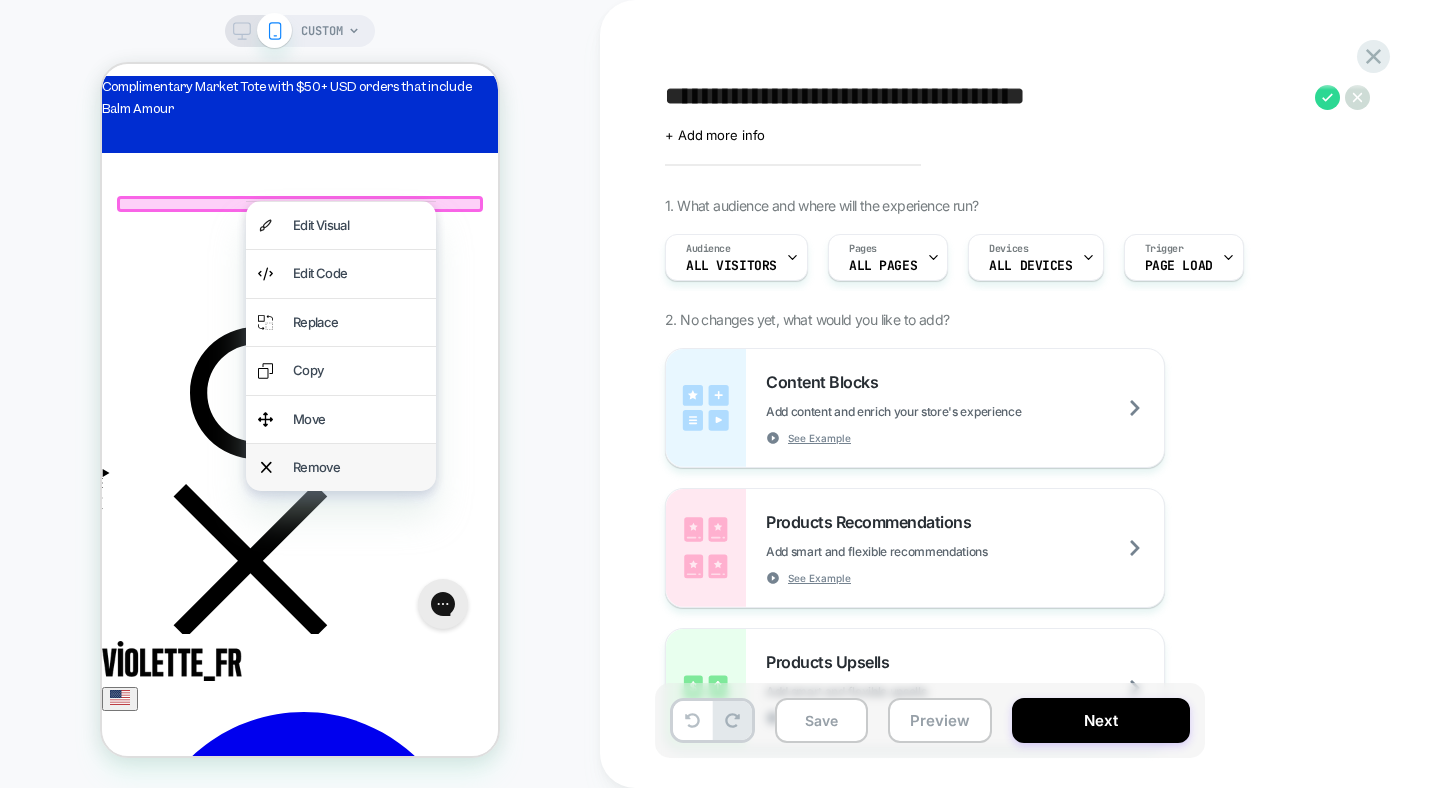 click on "Remove" at bounding box center [358, 467] 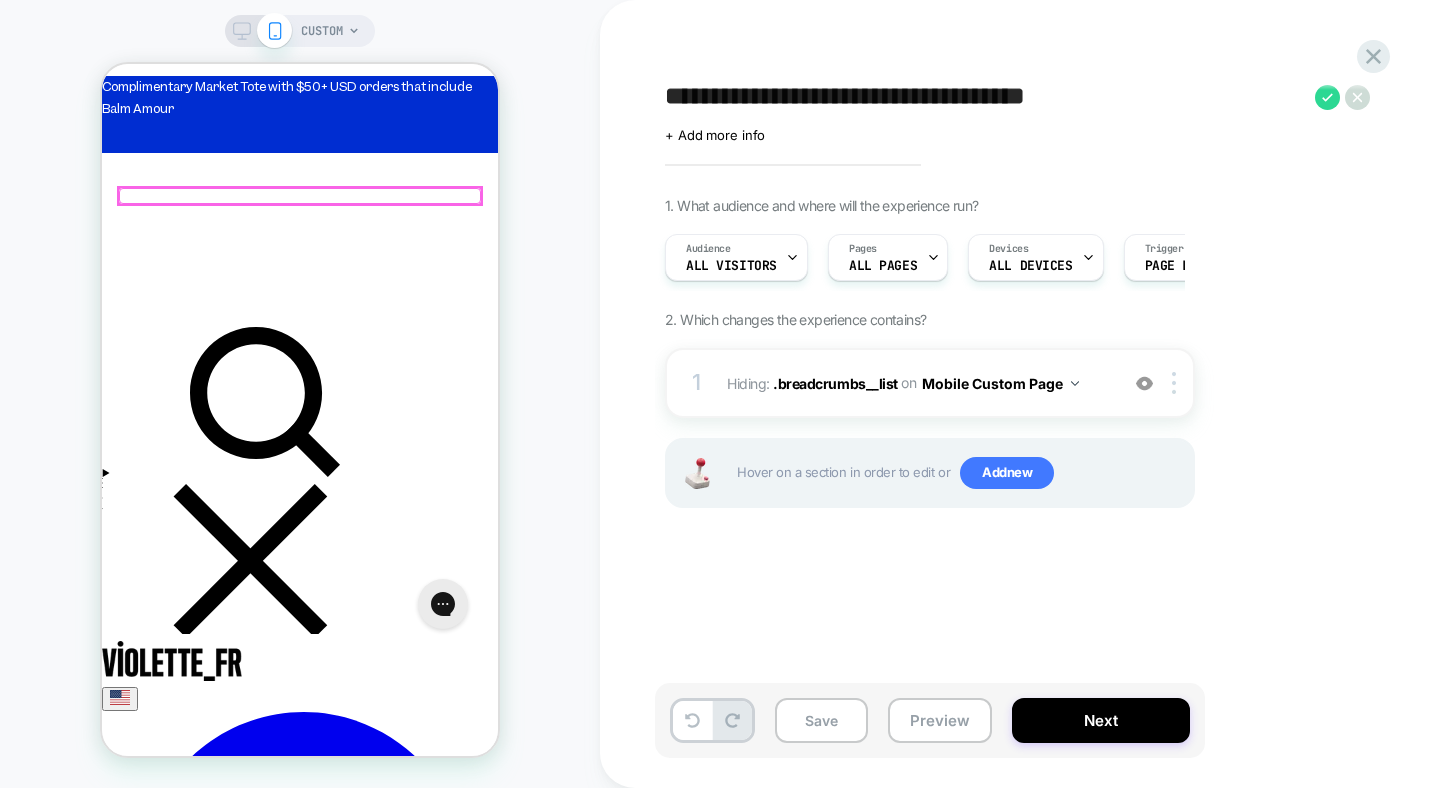 click at bounding box center (300, 196) 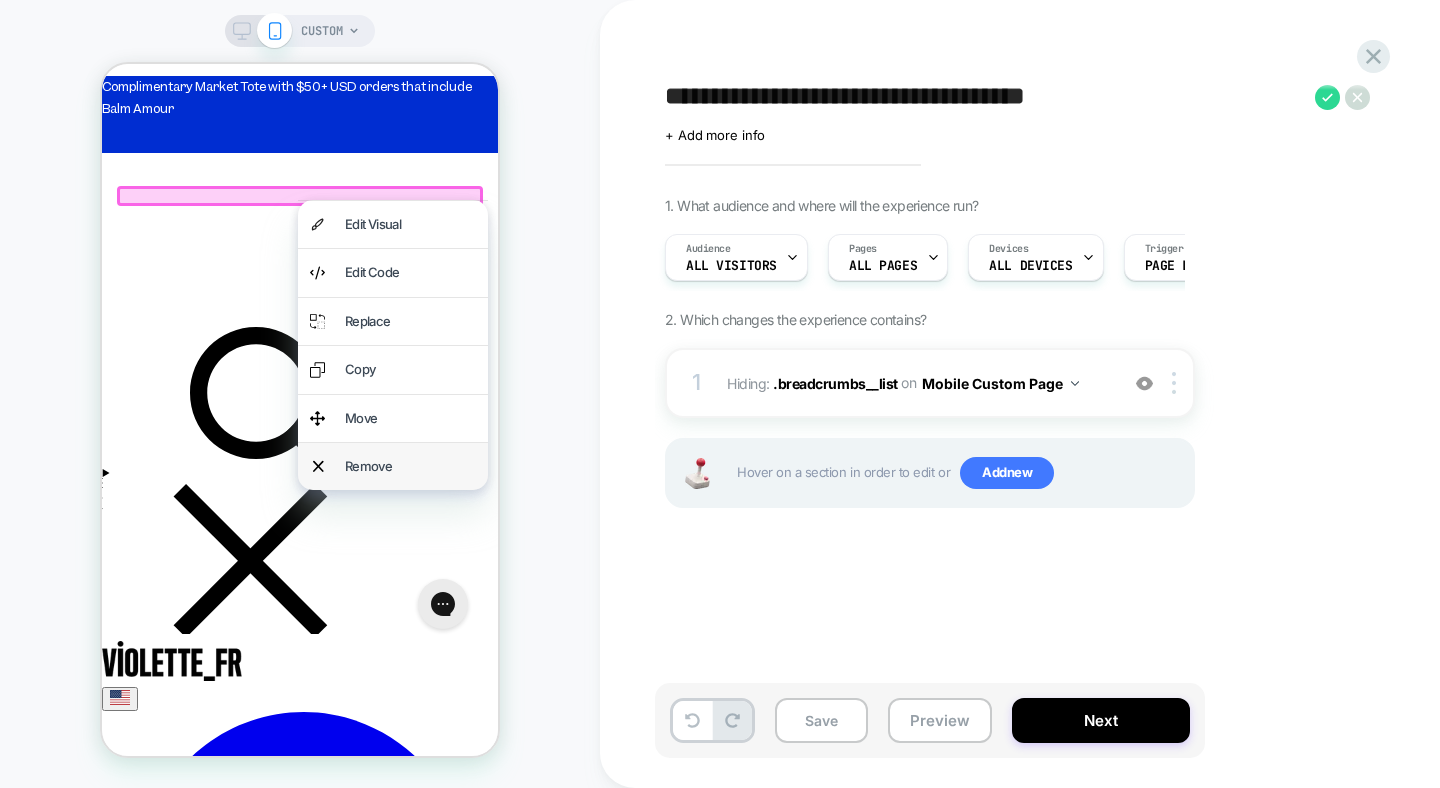 click on "Remove" at bounding box center (393, 466) 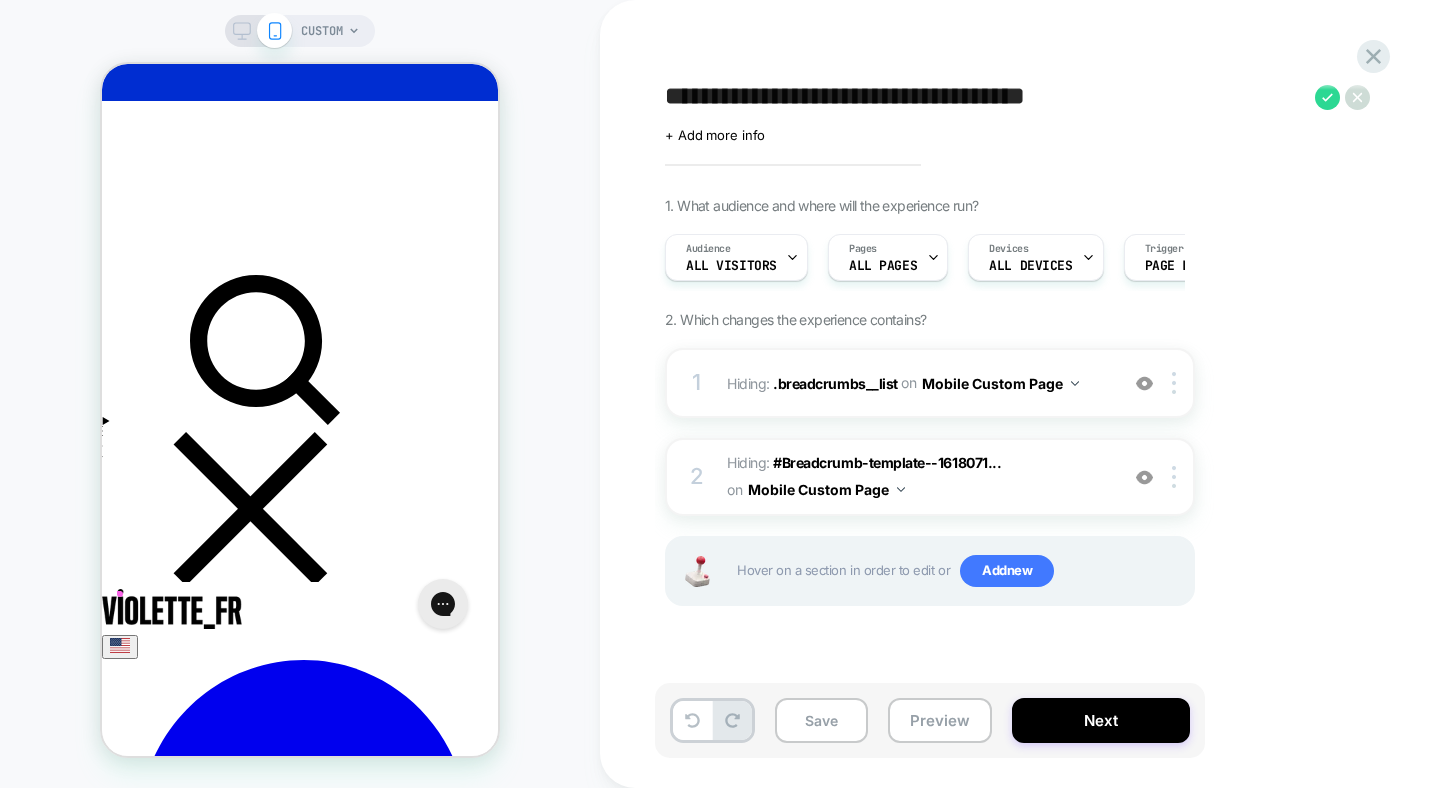 scroll, scrollTop: 56, scrollLeft: 0, axis: vertical 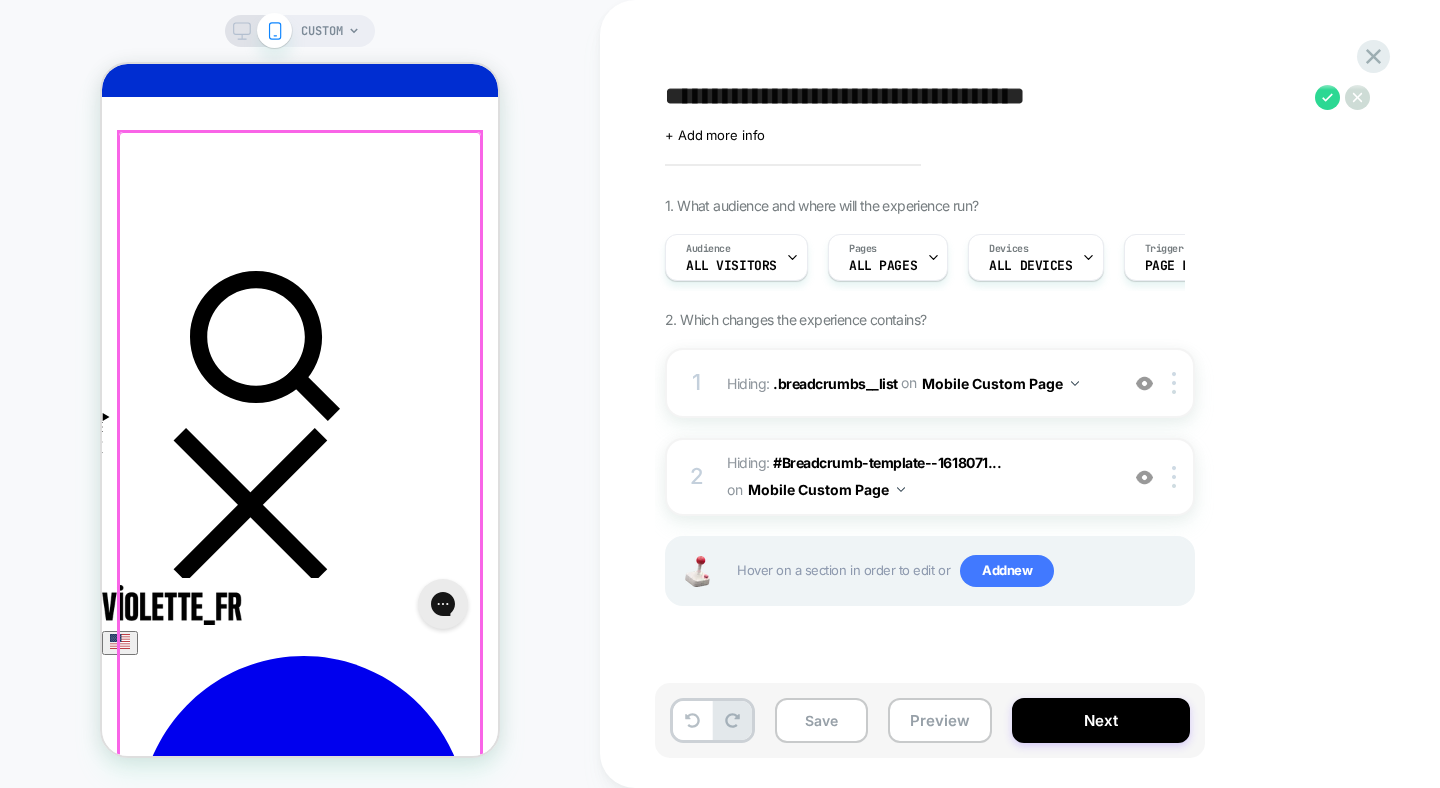click at bounding box center (300, 673) 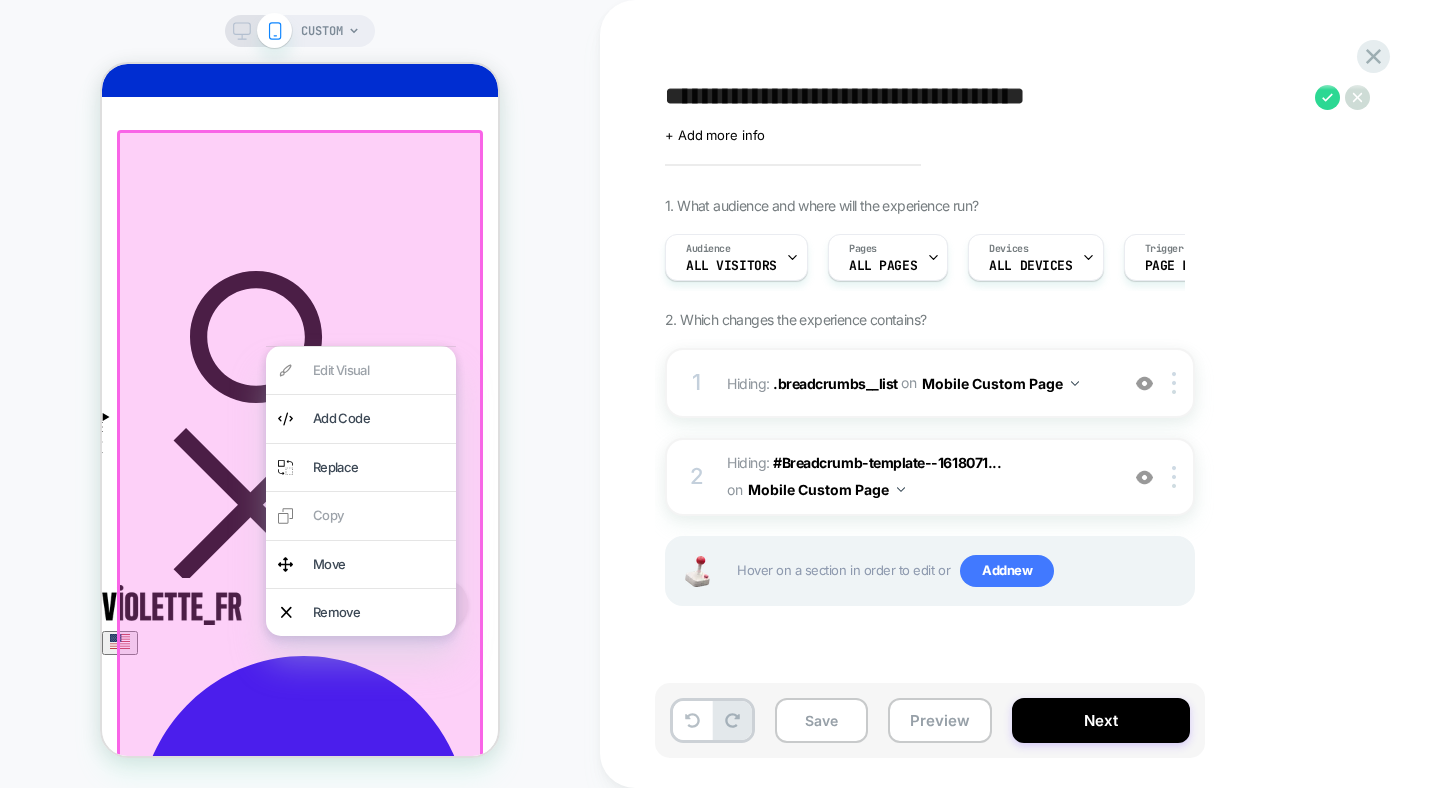 click on "Homepage
Shop Collection
Boum-Boum Milk - 100 ml" at bounding box center [300, 98190] 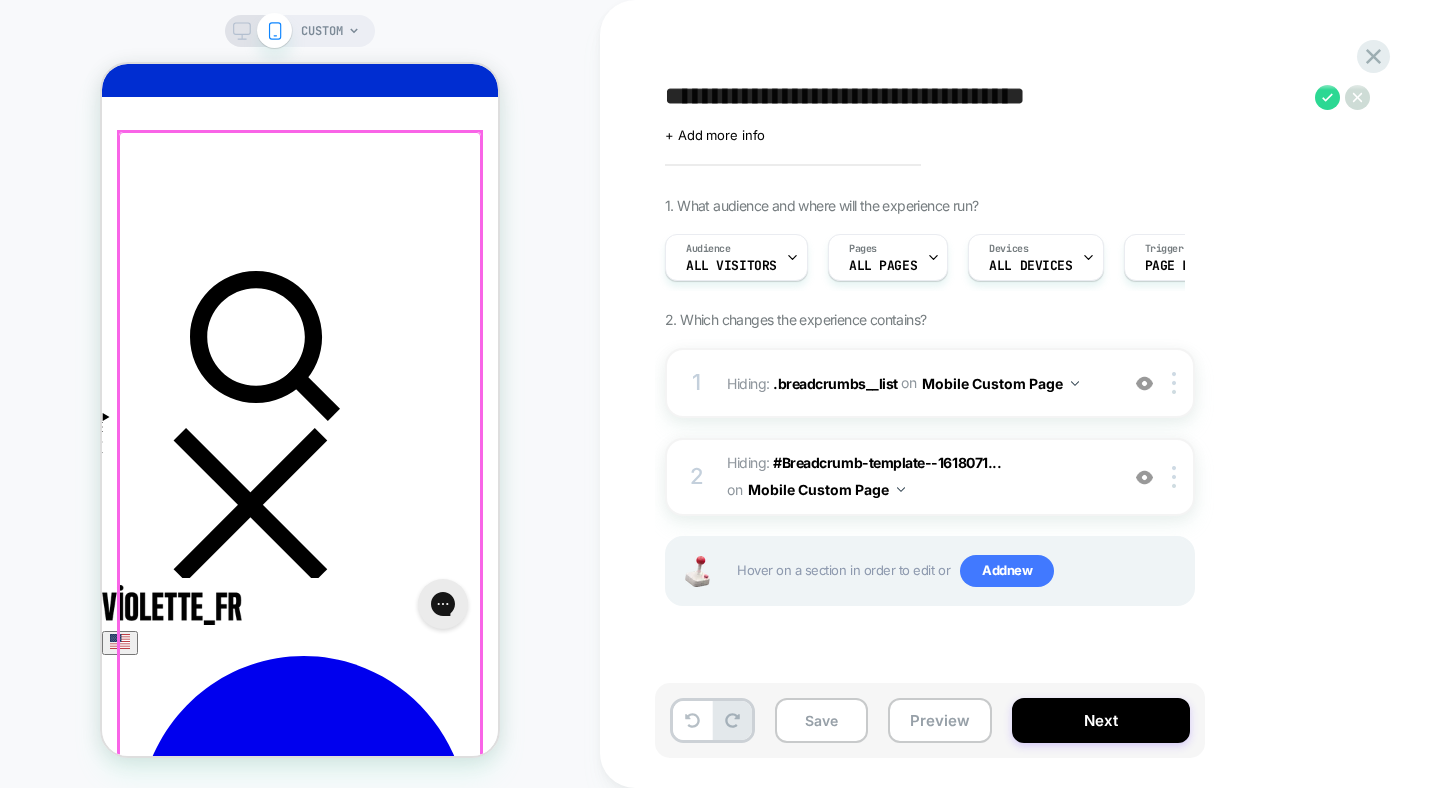 click on "Homepage
Shop Collection
Boum-Boum Milk - 100 ml" at bounding box center [300, 98190] 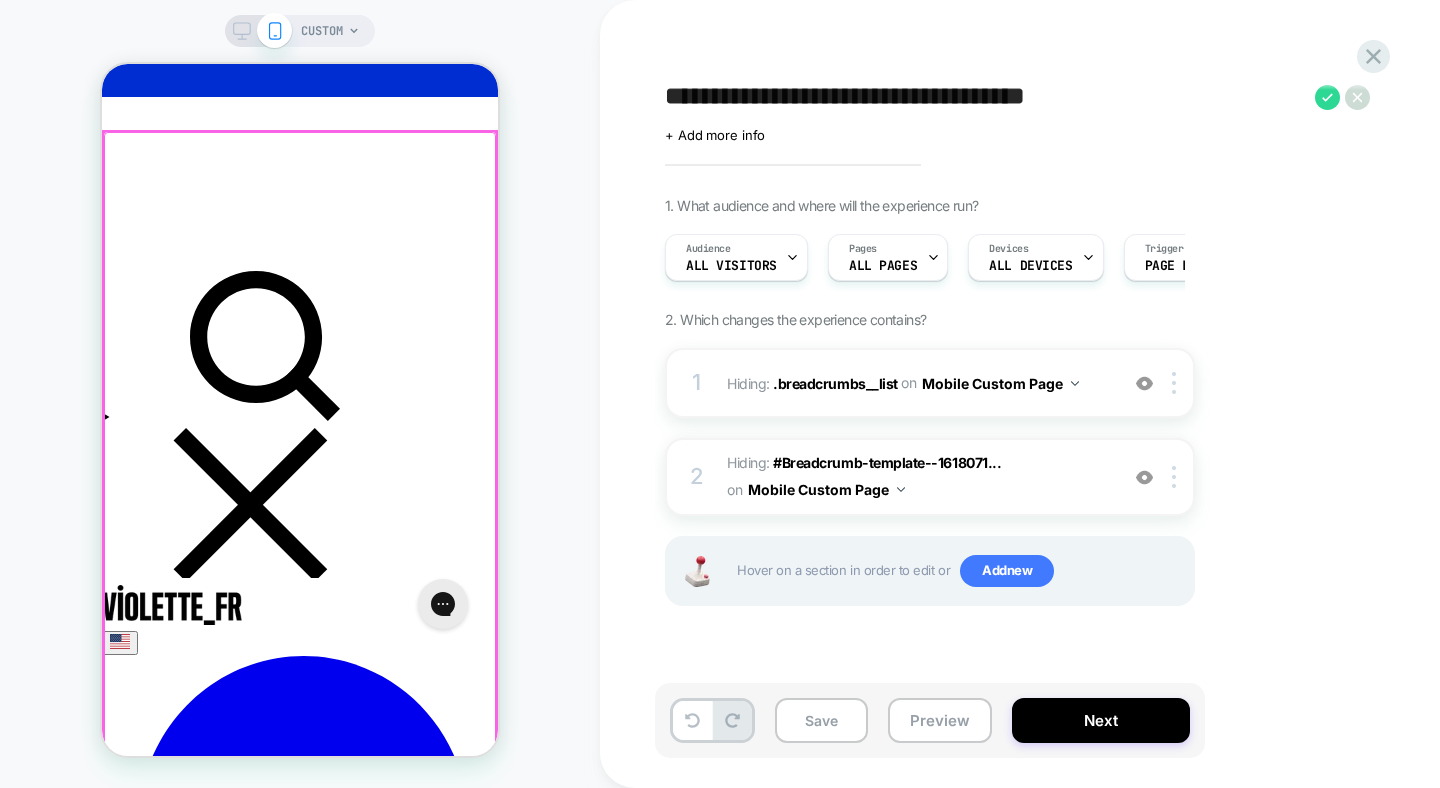 click at bounding box center [300, 685] 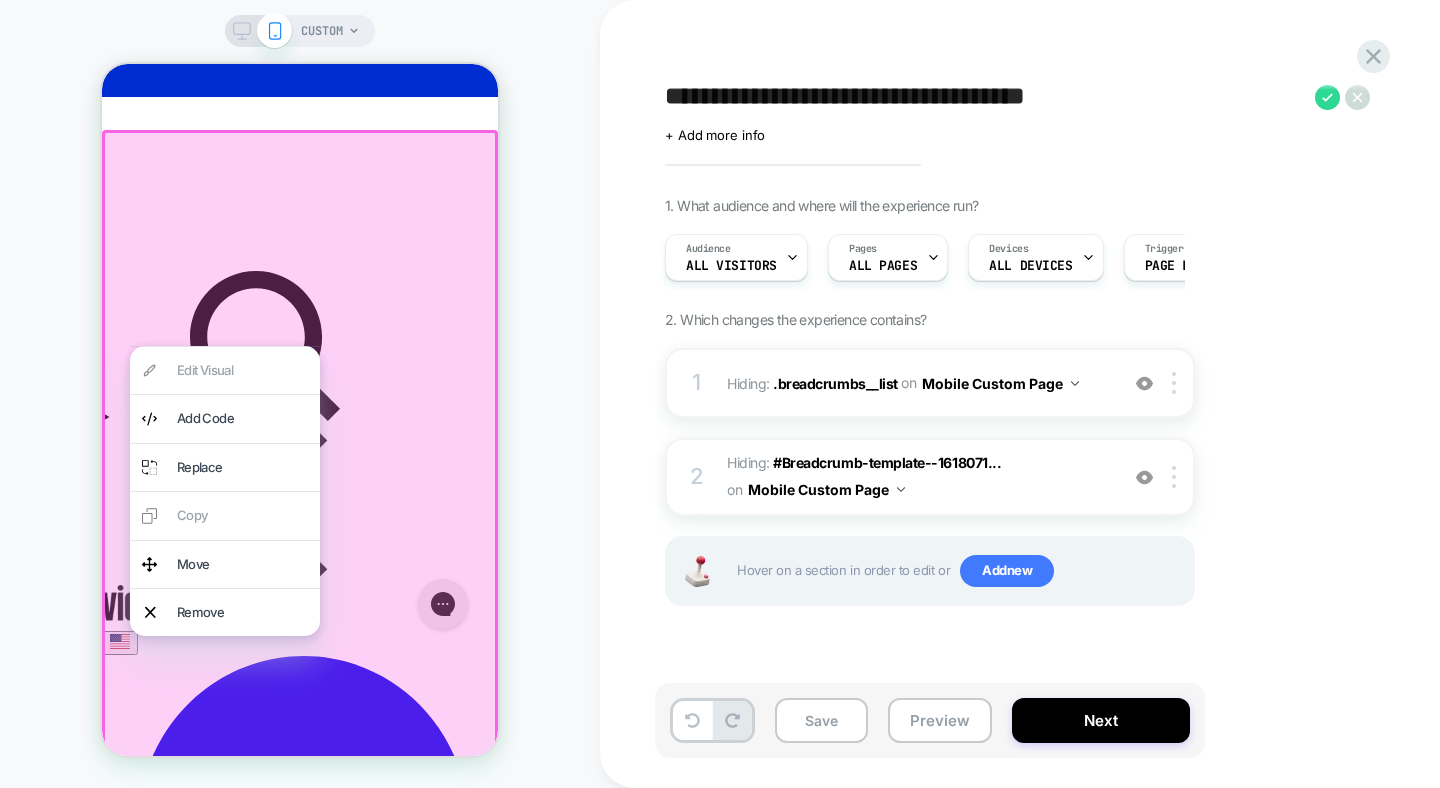 click at bounding box center (300, 685) 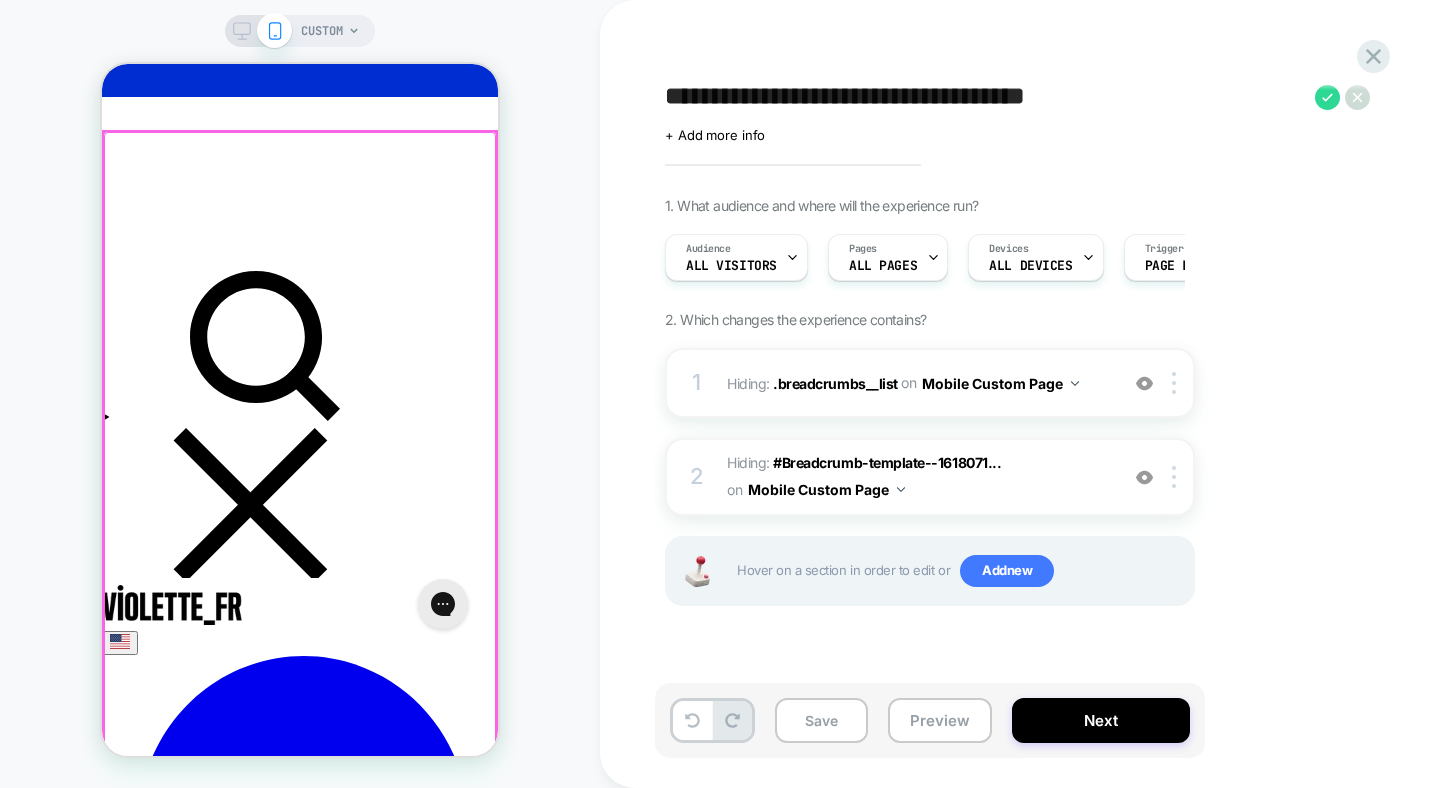 click at bounding box center [300, 685] 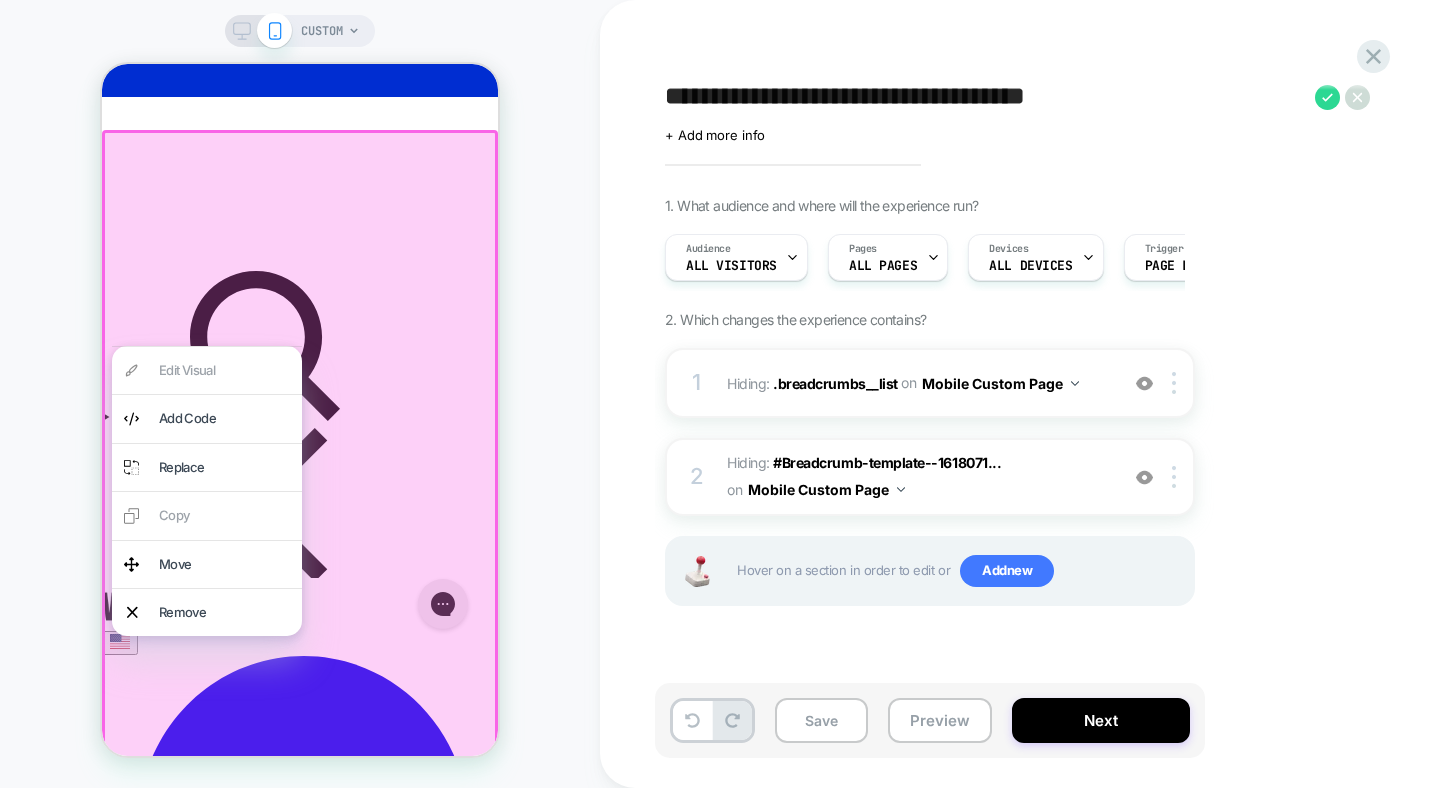 click on "CUSTOM" at bounding box center (300, 394) 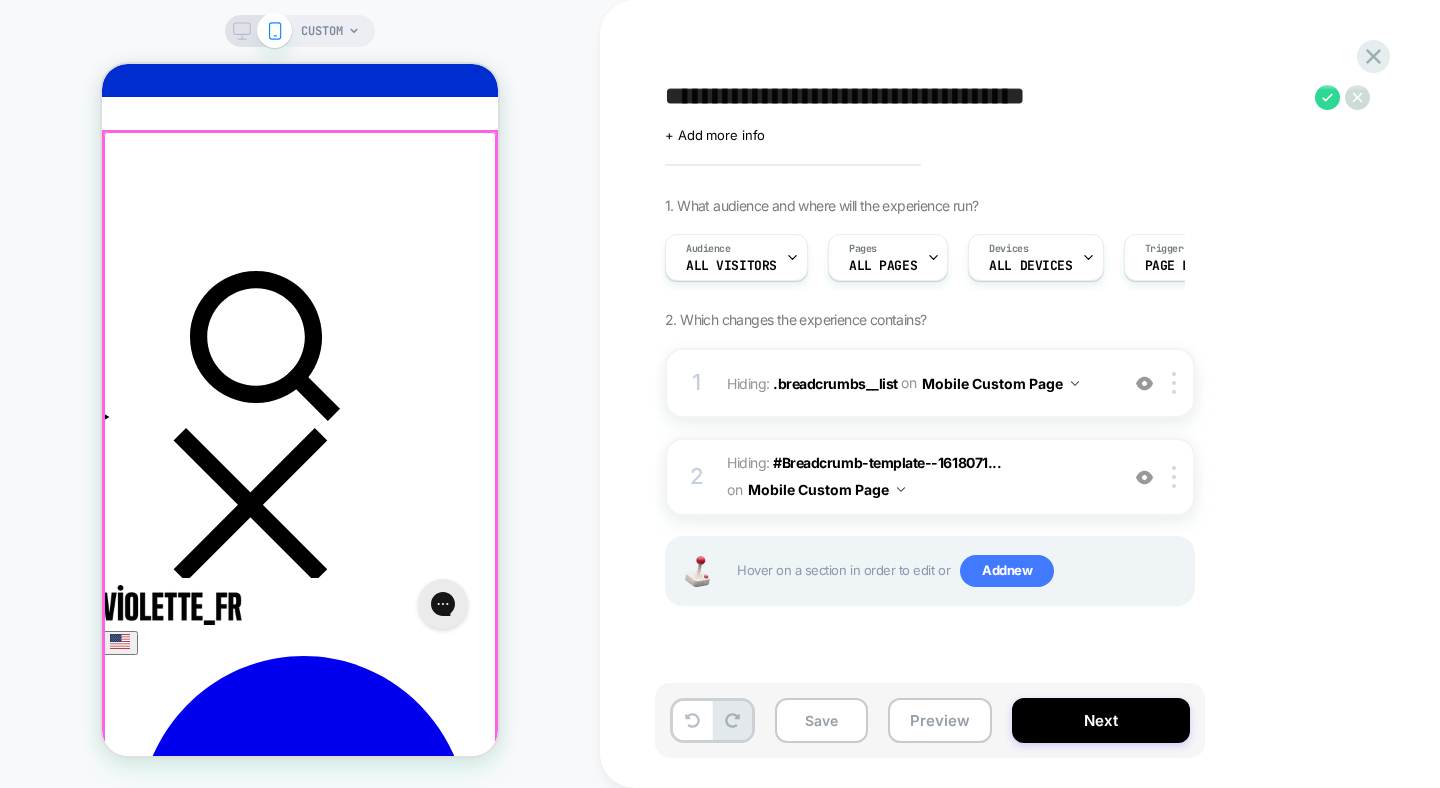click at bounding box center [300, 685] 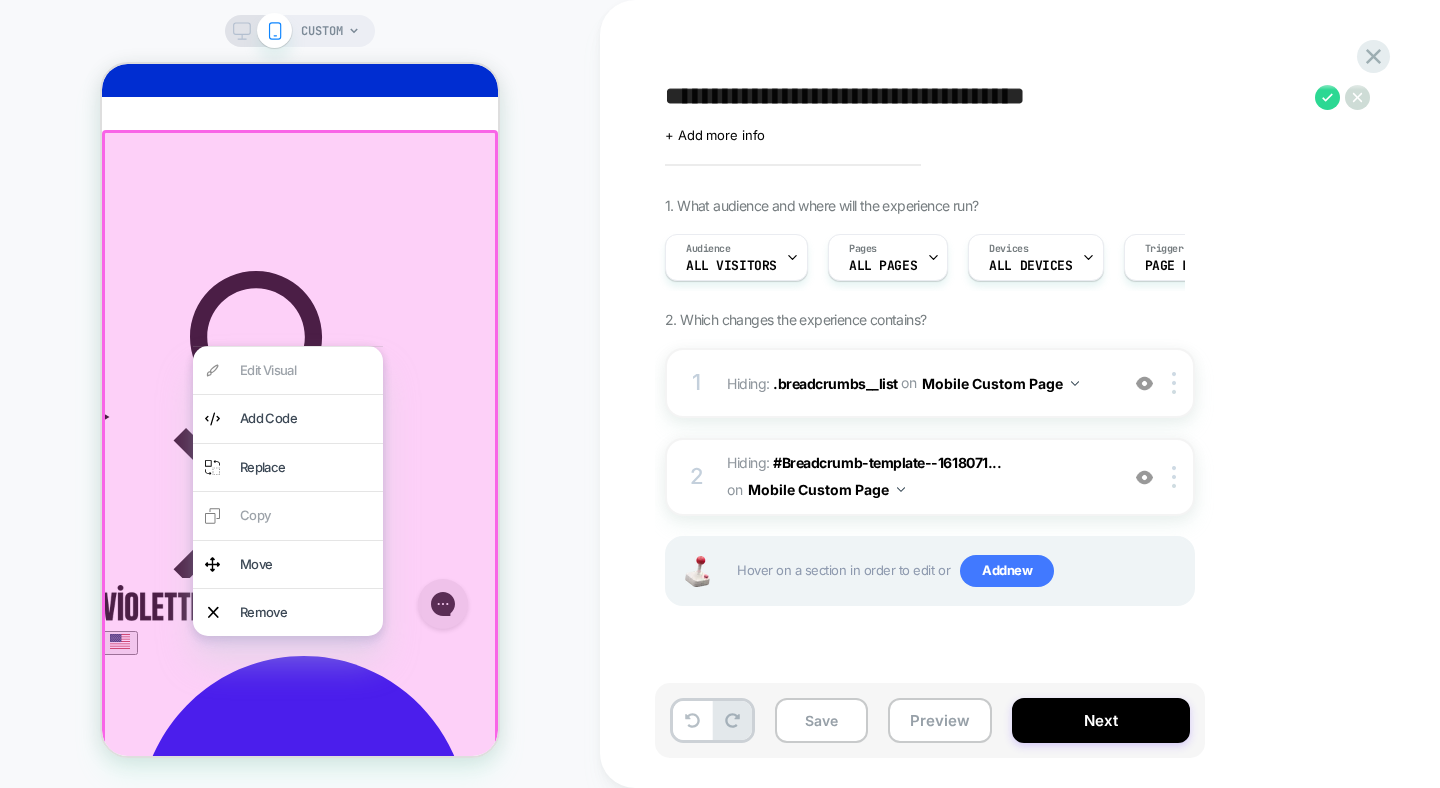 click at bounding box center (300, 685) 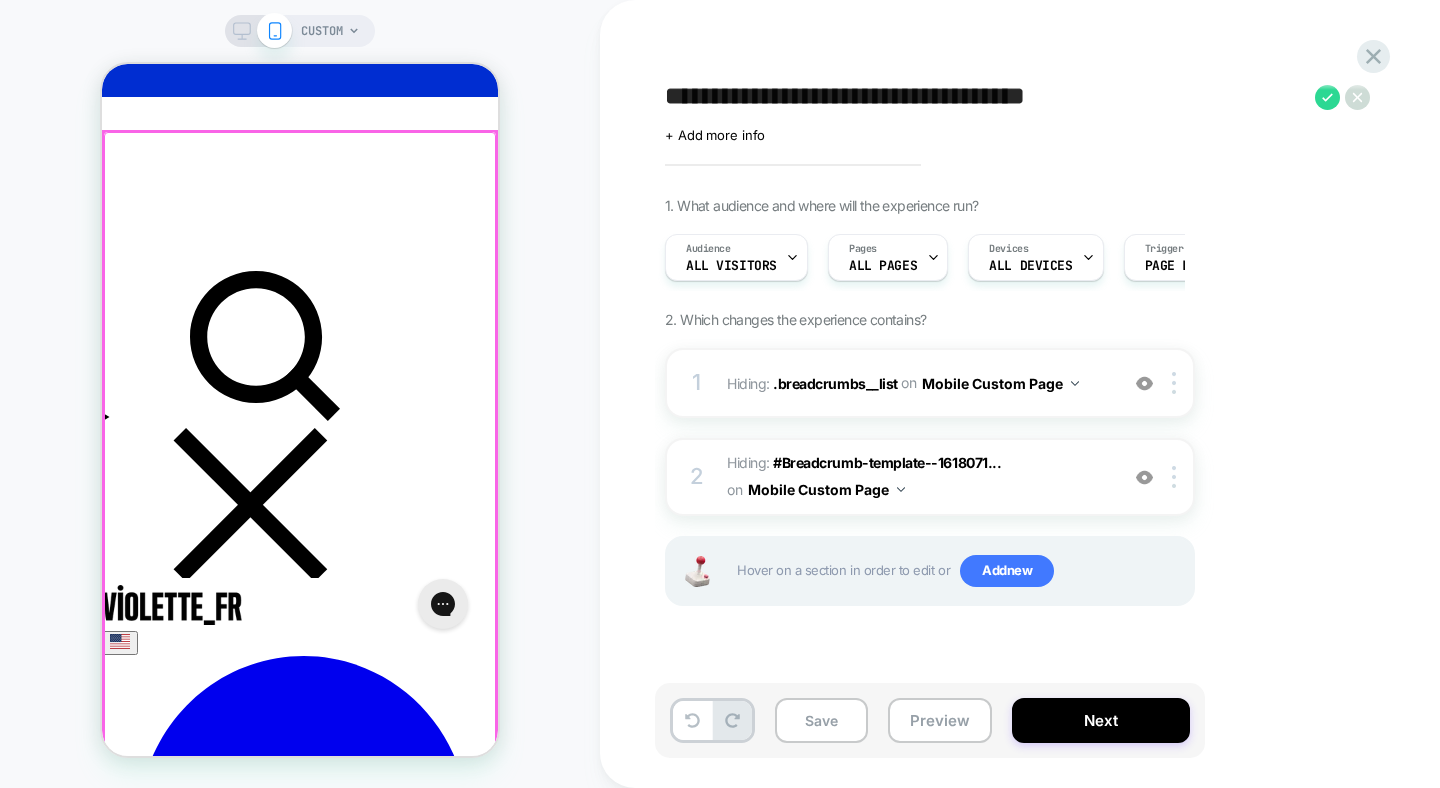 click at bounding box center (300, 685) 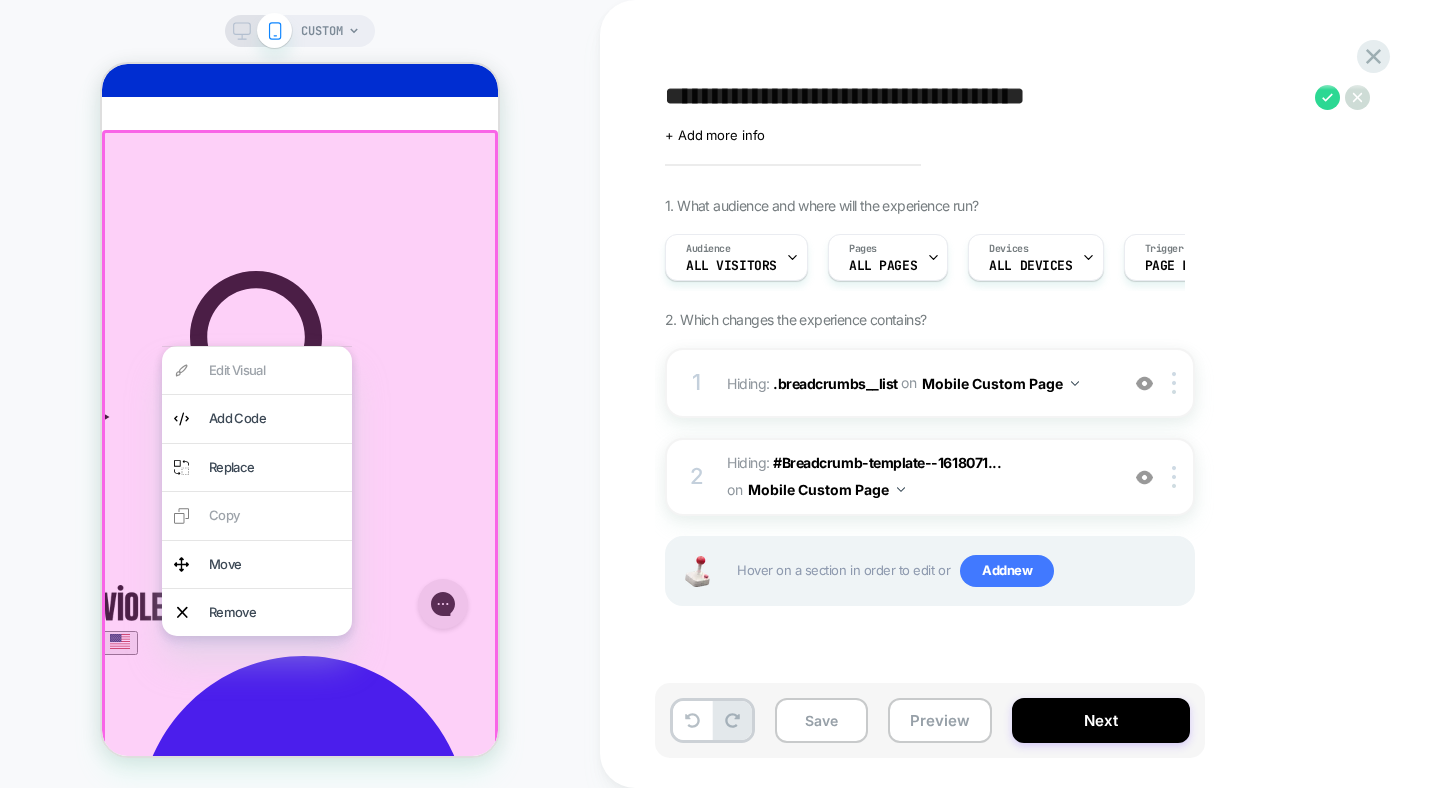 click at bounding box center (300, 685) 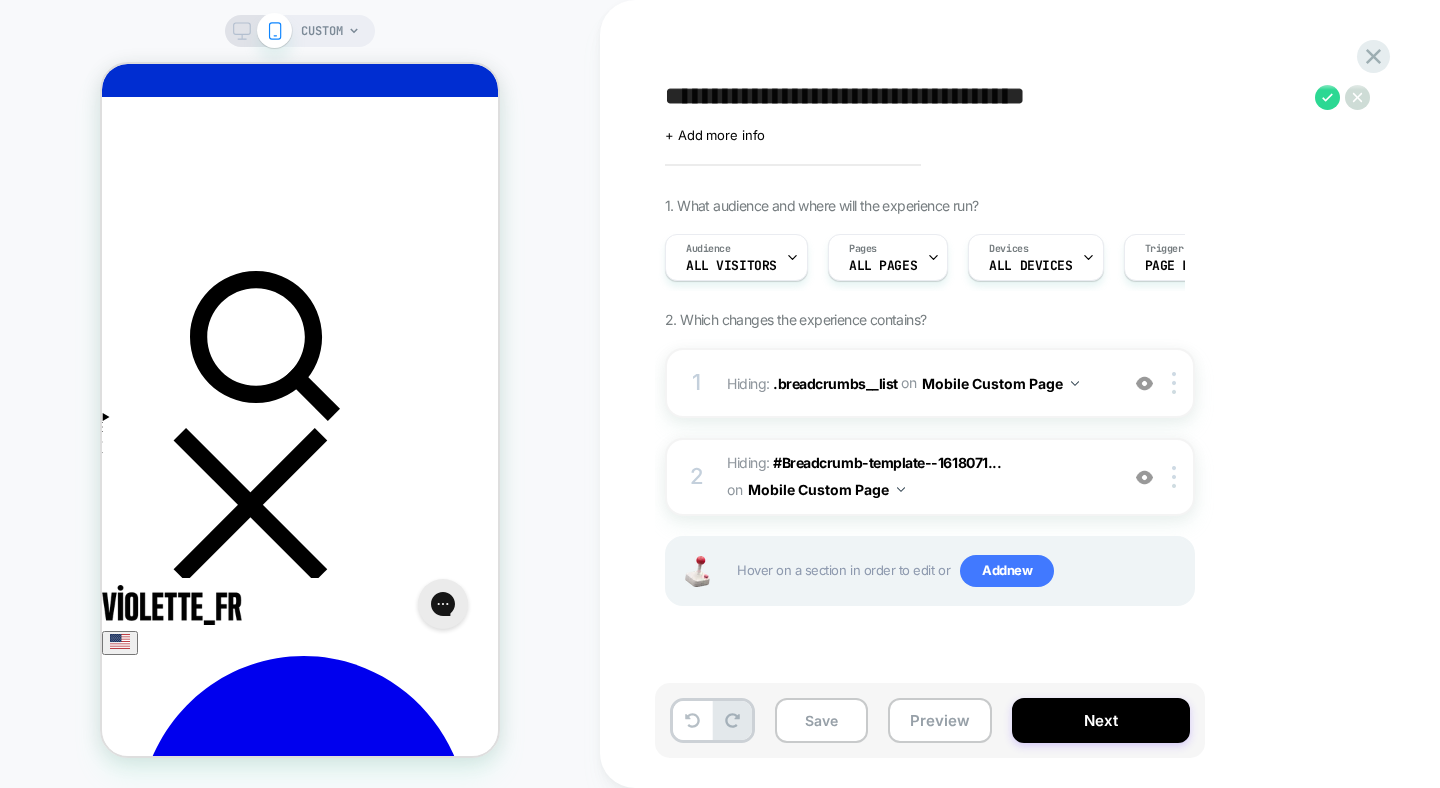 click on "CUSTOM" at bounding box center [300, 394] 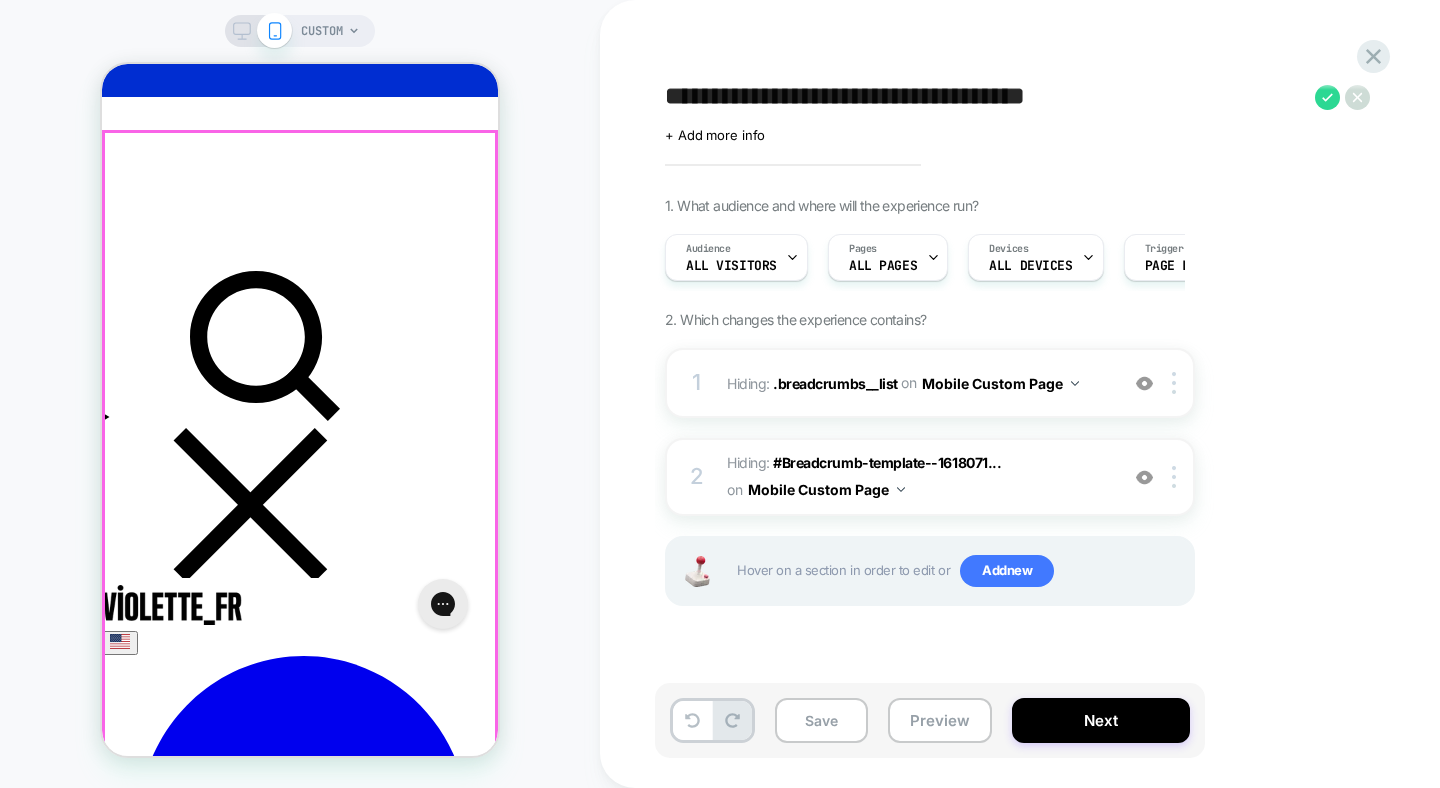 click on "3-in-1 Skincare Spray" at bounding box center (300, 191858) 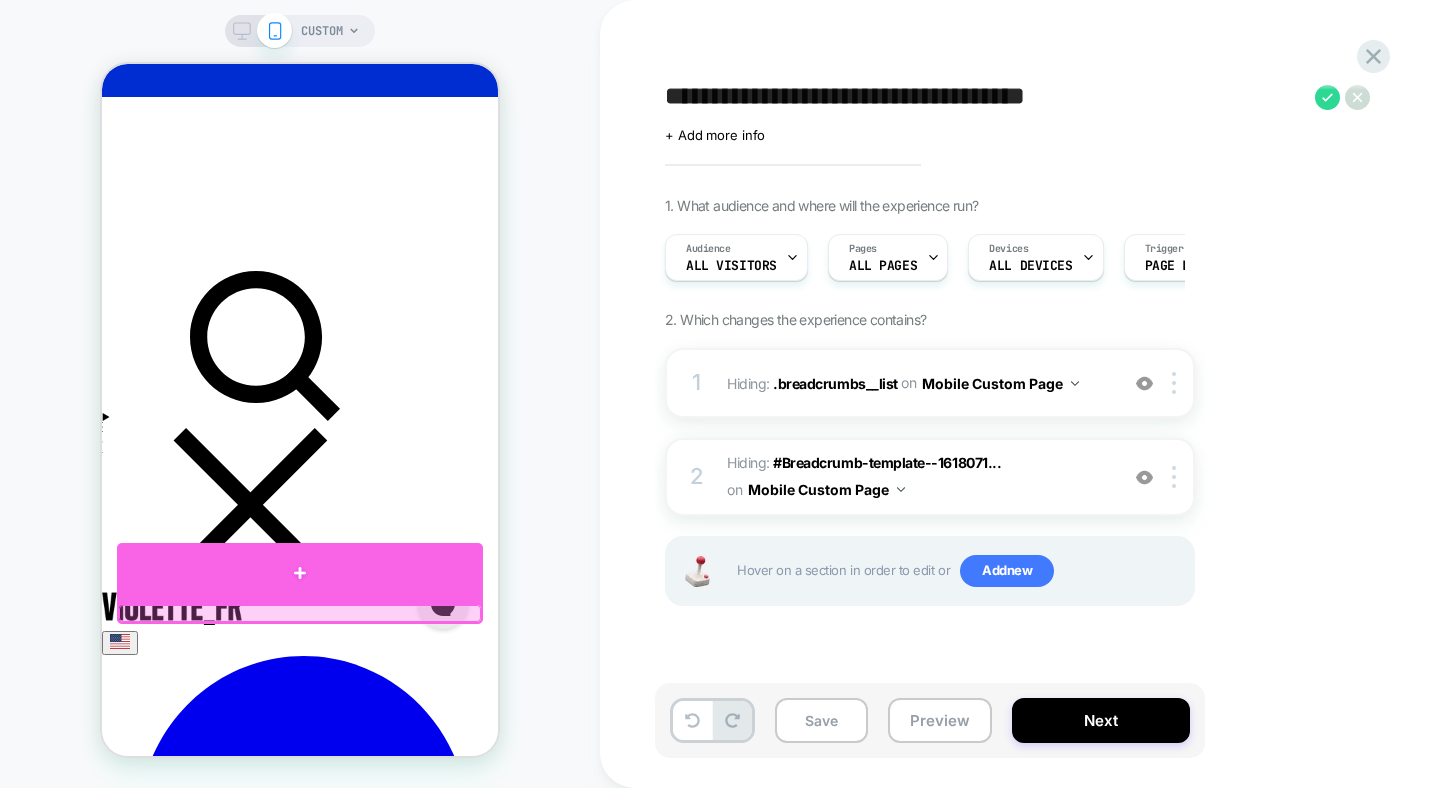 click at bounding box center [300, 573] 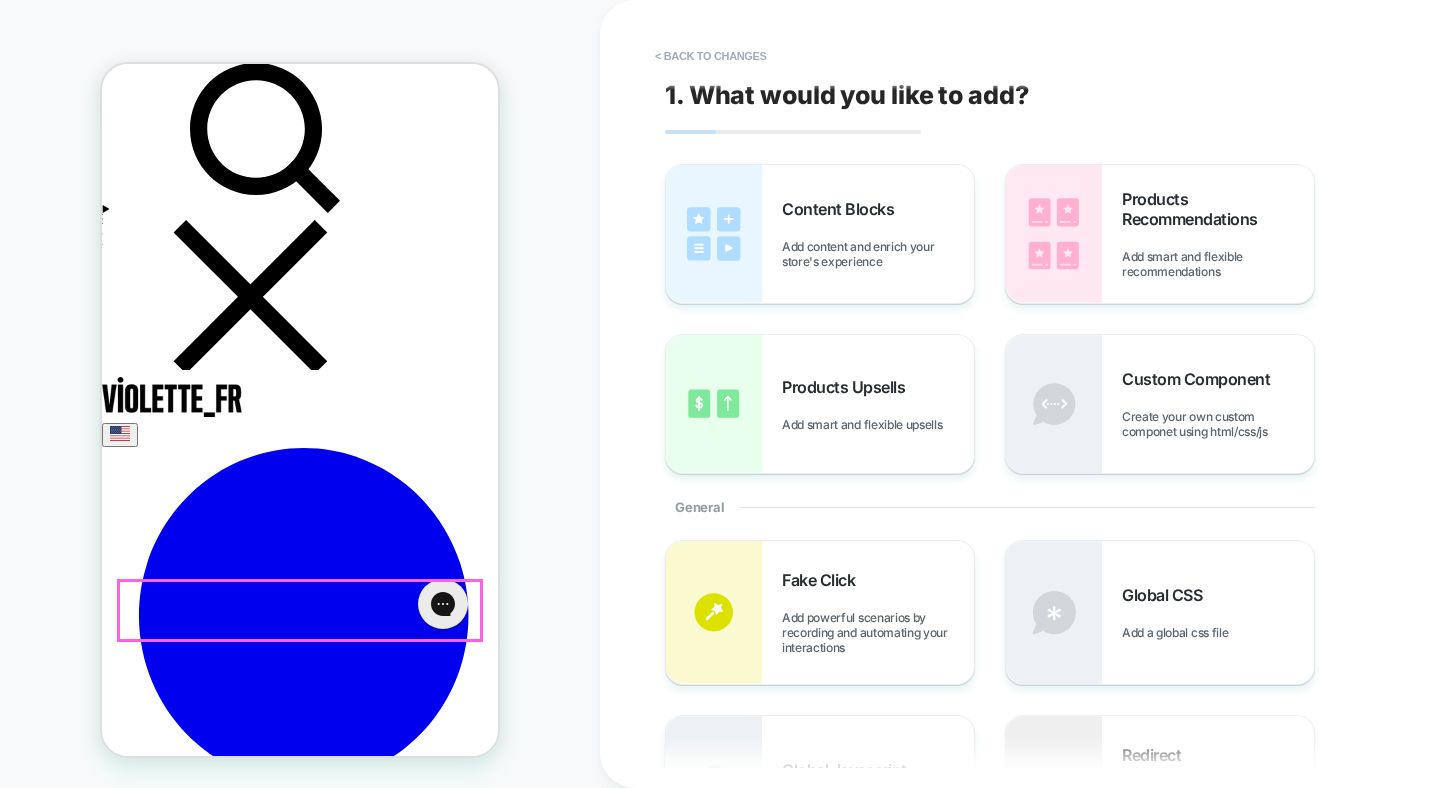 scroll, scrollTop: 269, scrollLeft: 0, axis: vertical 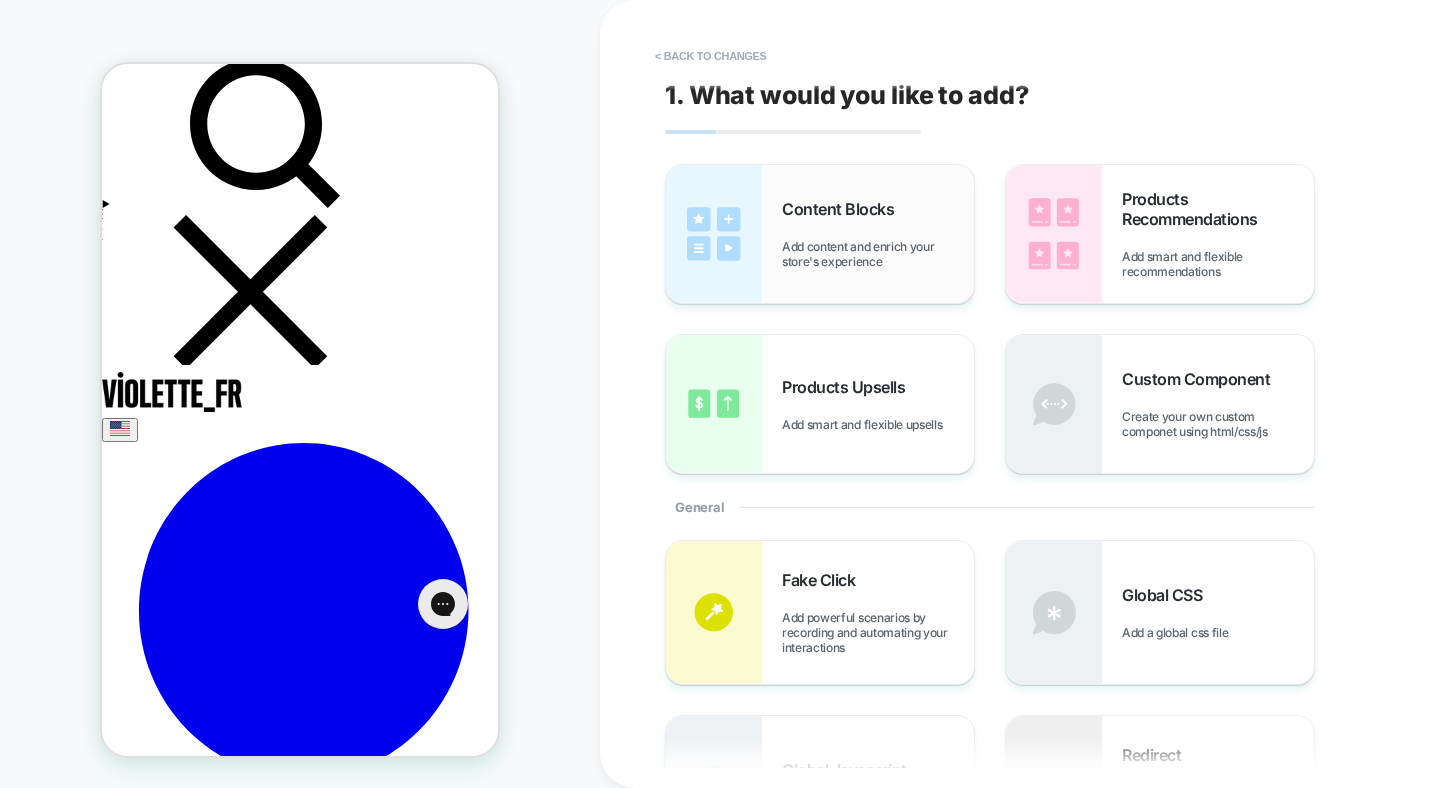 click on "Content Blocks Add content and enrich your store's experience" at bounding box center [820, 234] 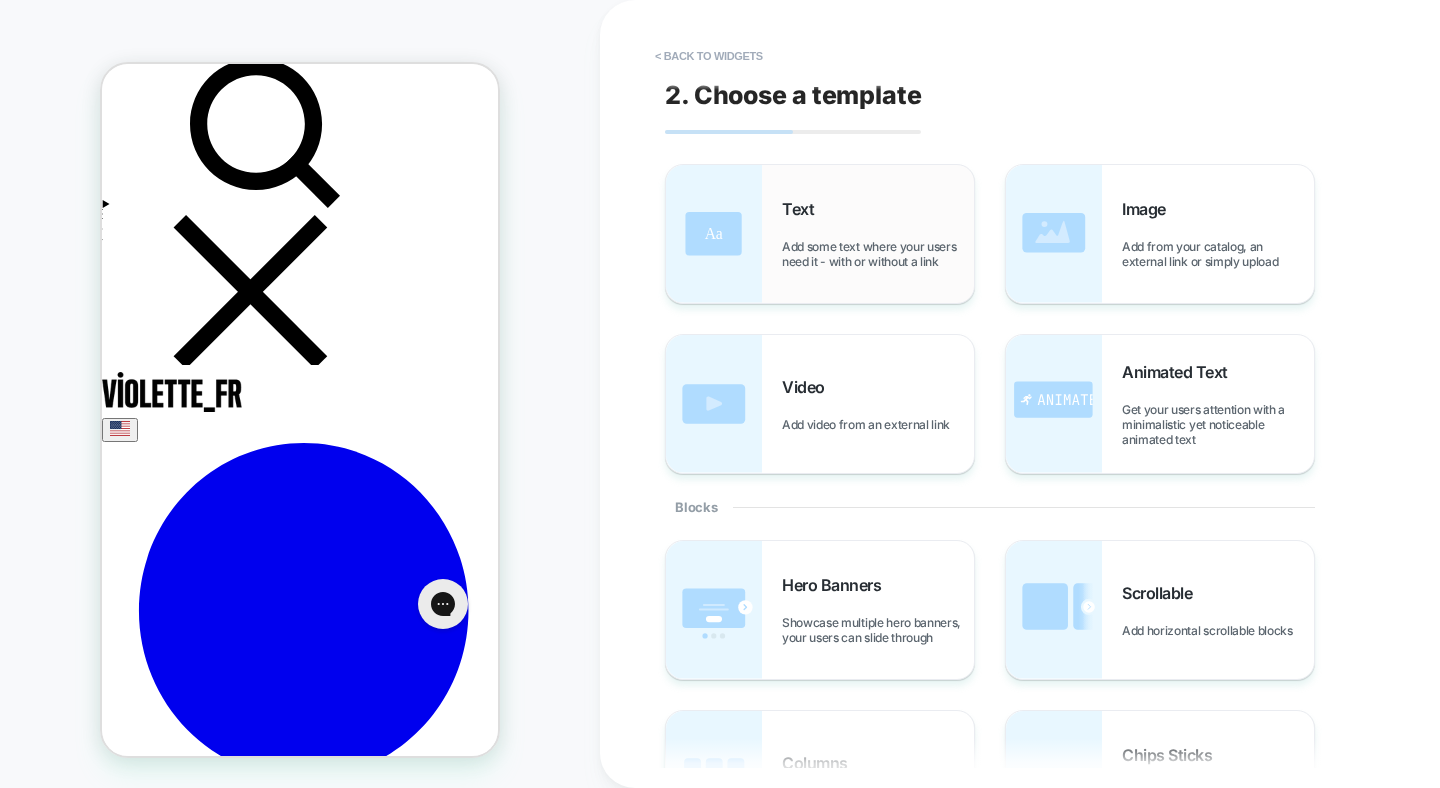 click on "Add some text where your users need it - with or without a link" at bounding box center [878, 254] 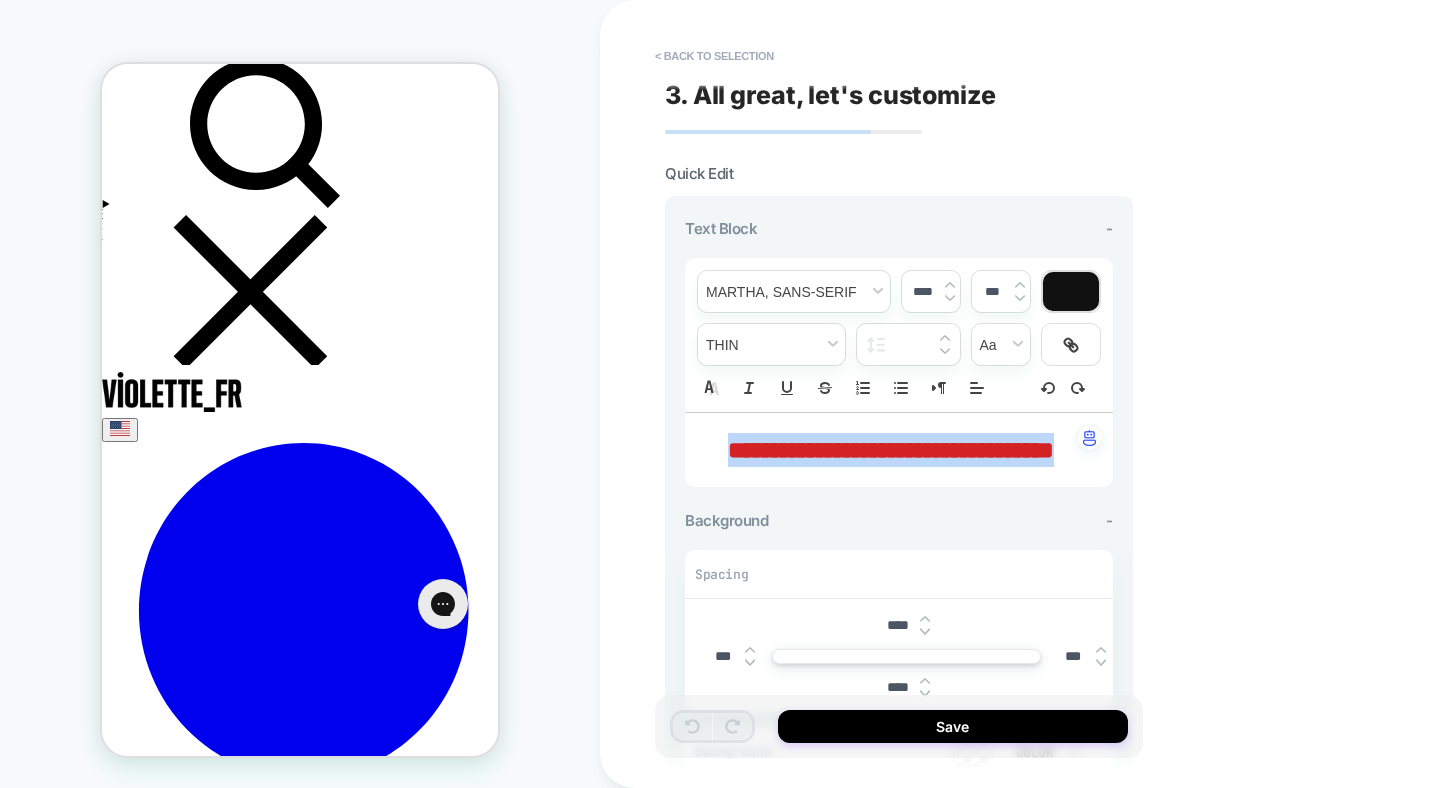 drag, startPoint x: 926, startPoint y: 482, endPoint x: 714, endPoint y: 451, distance: 214.25452 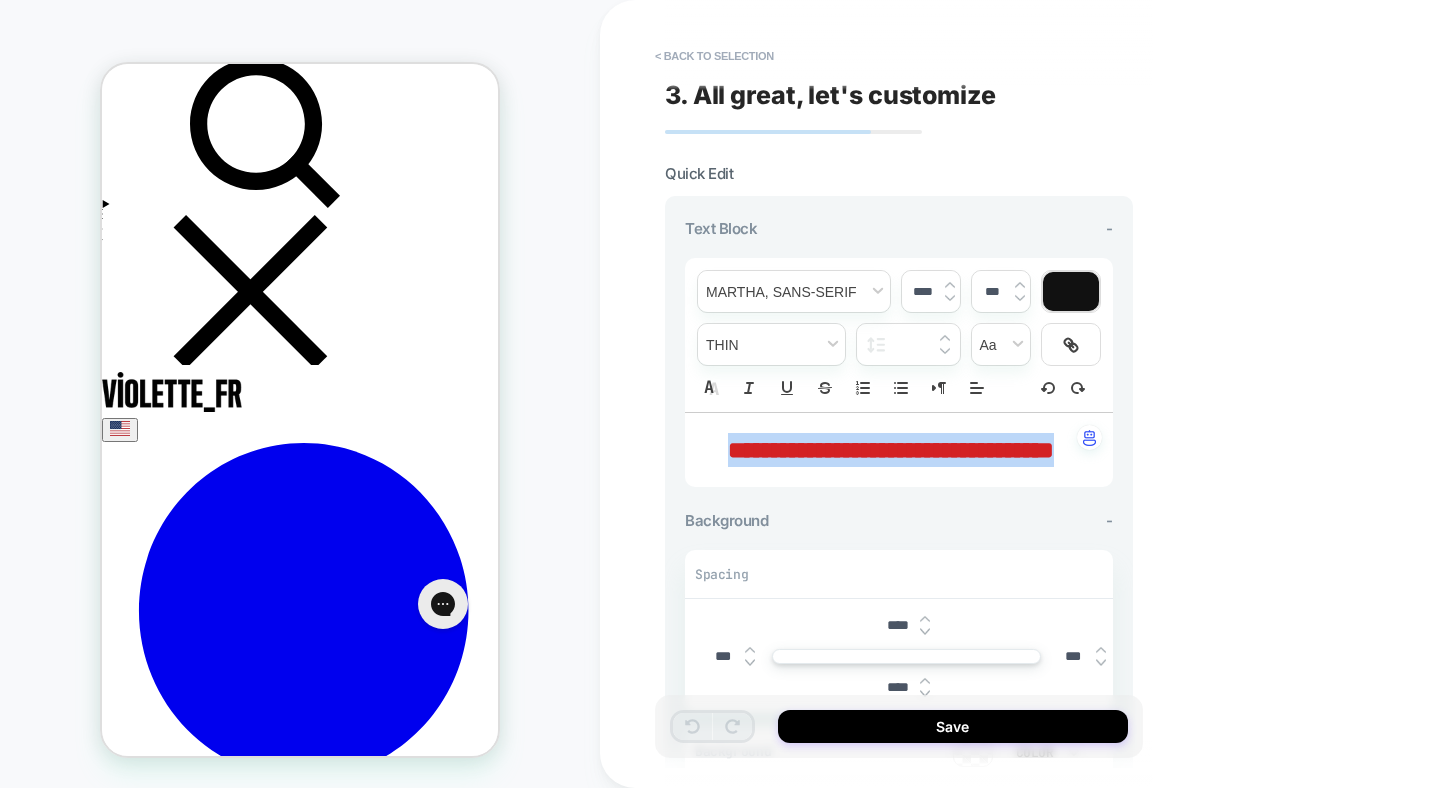 click on "**********" at bounding box center (891, 450) 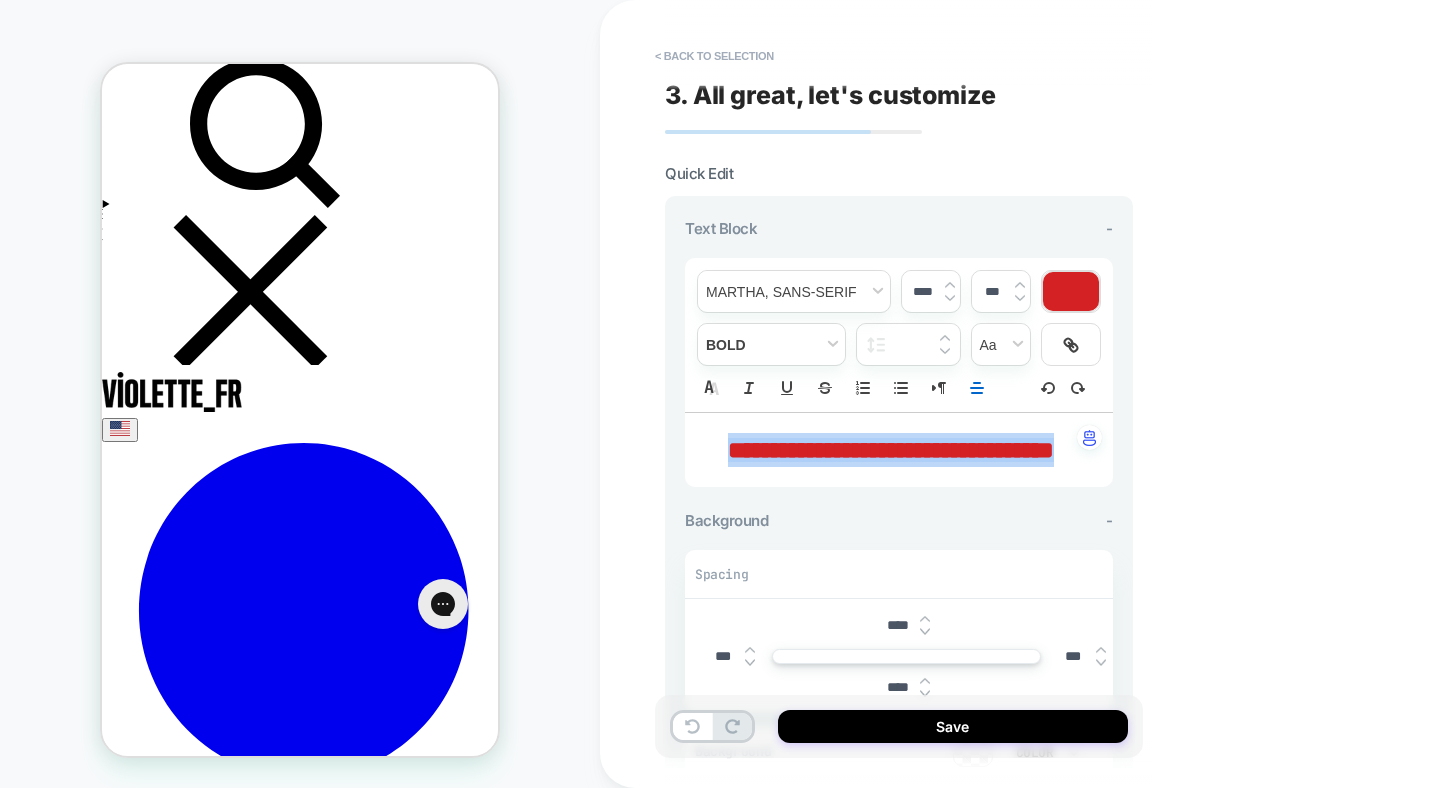 type 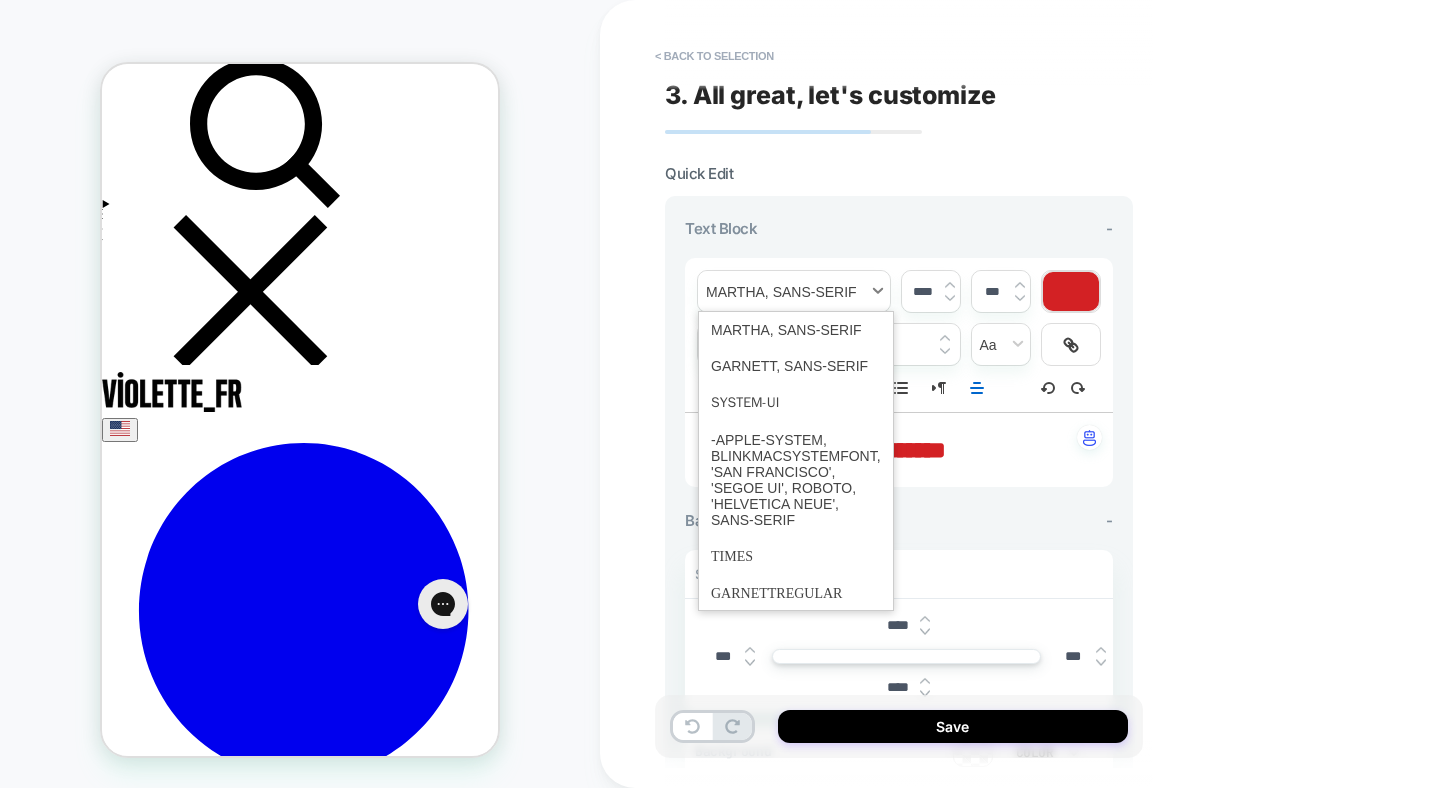 click at bounding box center [794, 291] 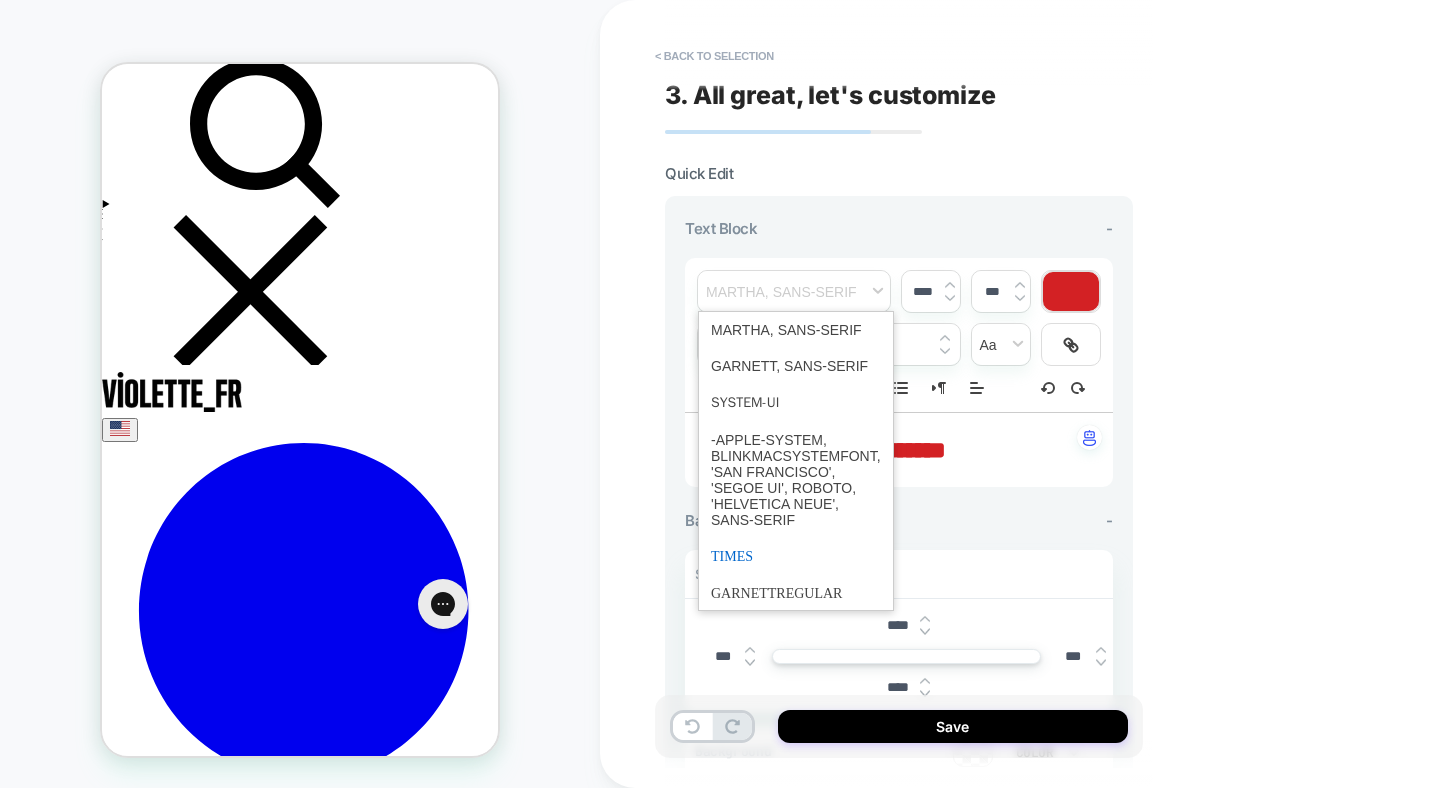 click at bounding box center (796, 556) 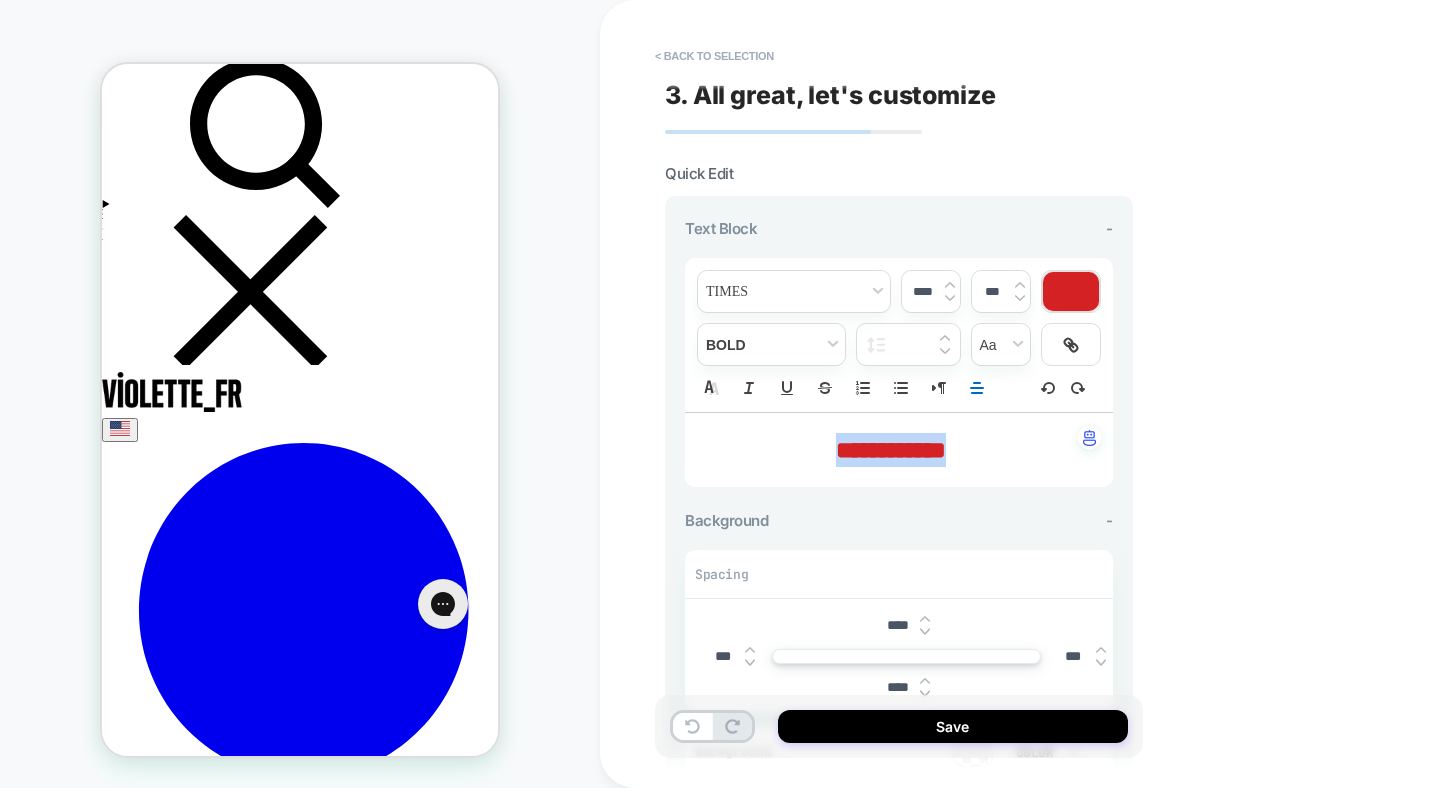 drag, startPoint x: 829, startPoint y: 448, endPoint x: 982, endPoint y: 450, distance: 153.01308 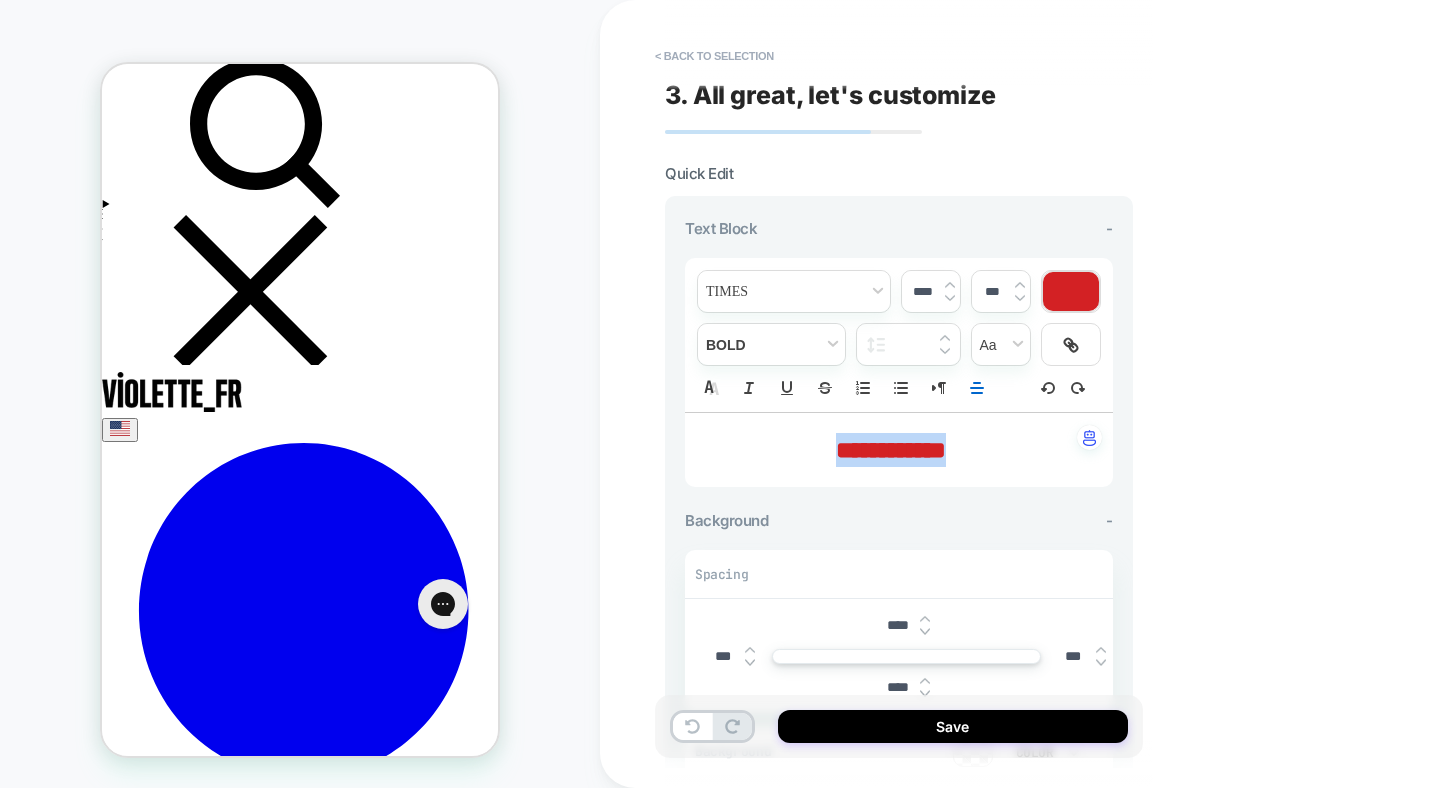 click on "**********" at bounding box center [891, 450] 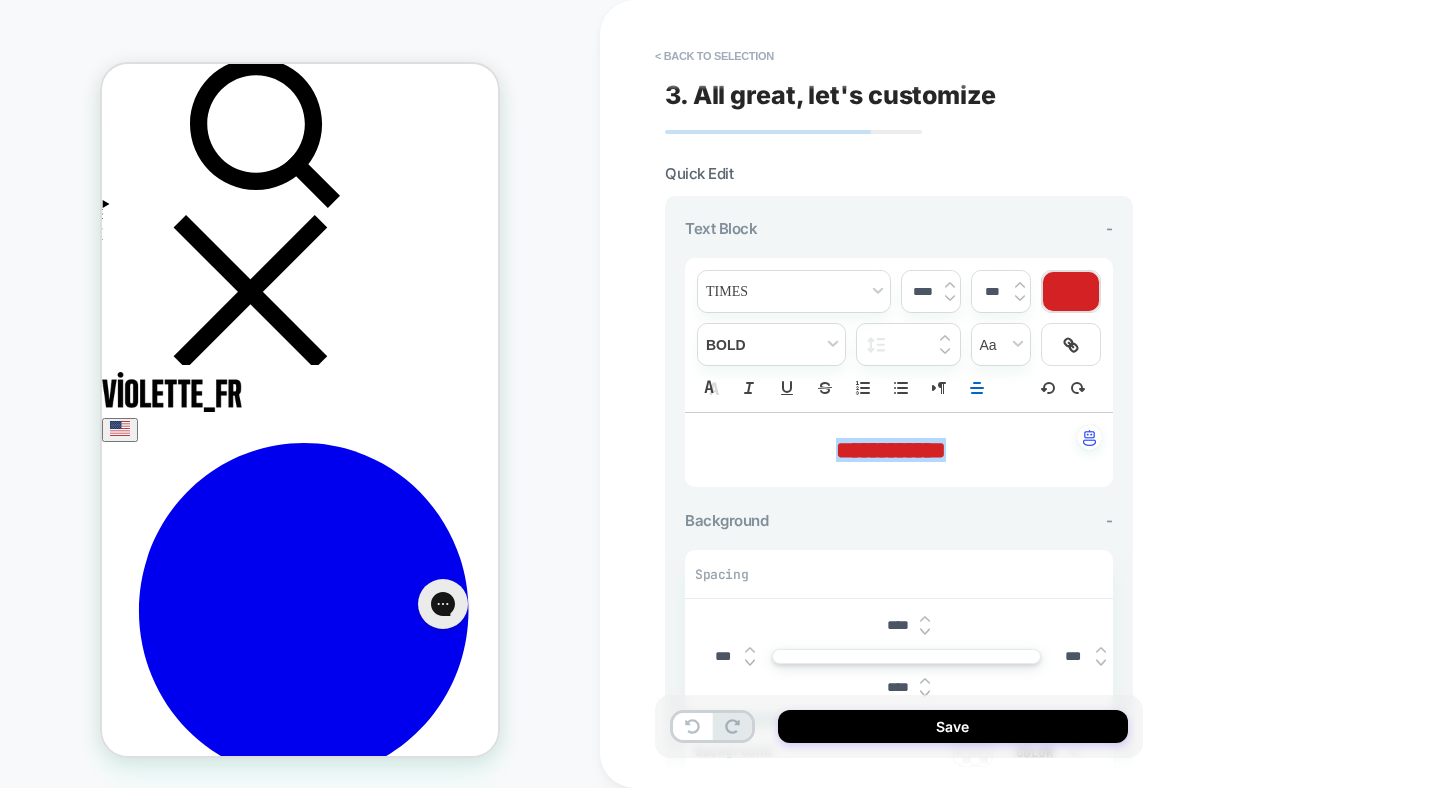 click on "****" at bounding box center (922, 291) 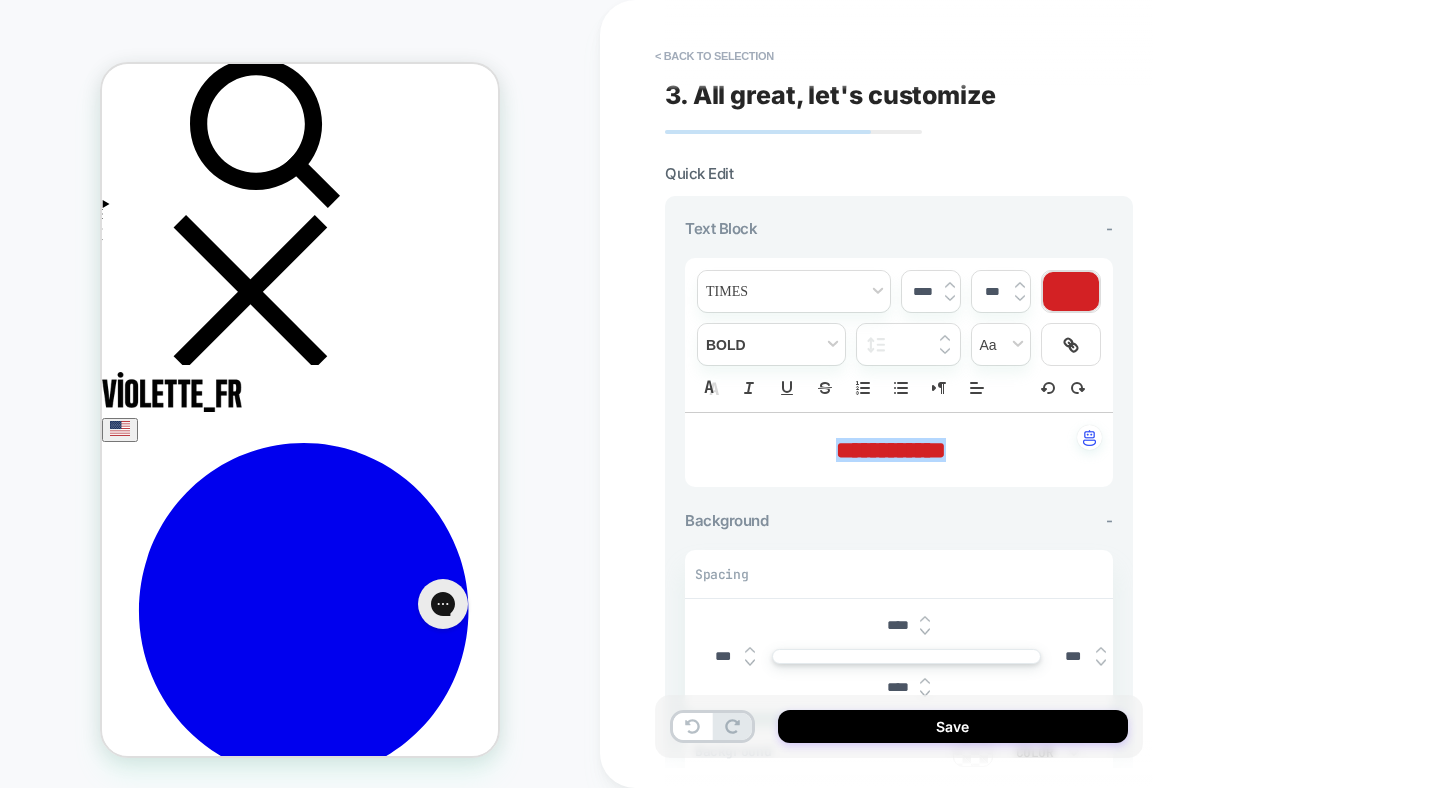 drag, startPoint x: 922, startPoint y: 293, endPoint x: 903, endPoint y: 293, distance: 19 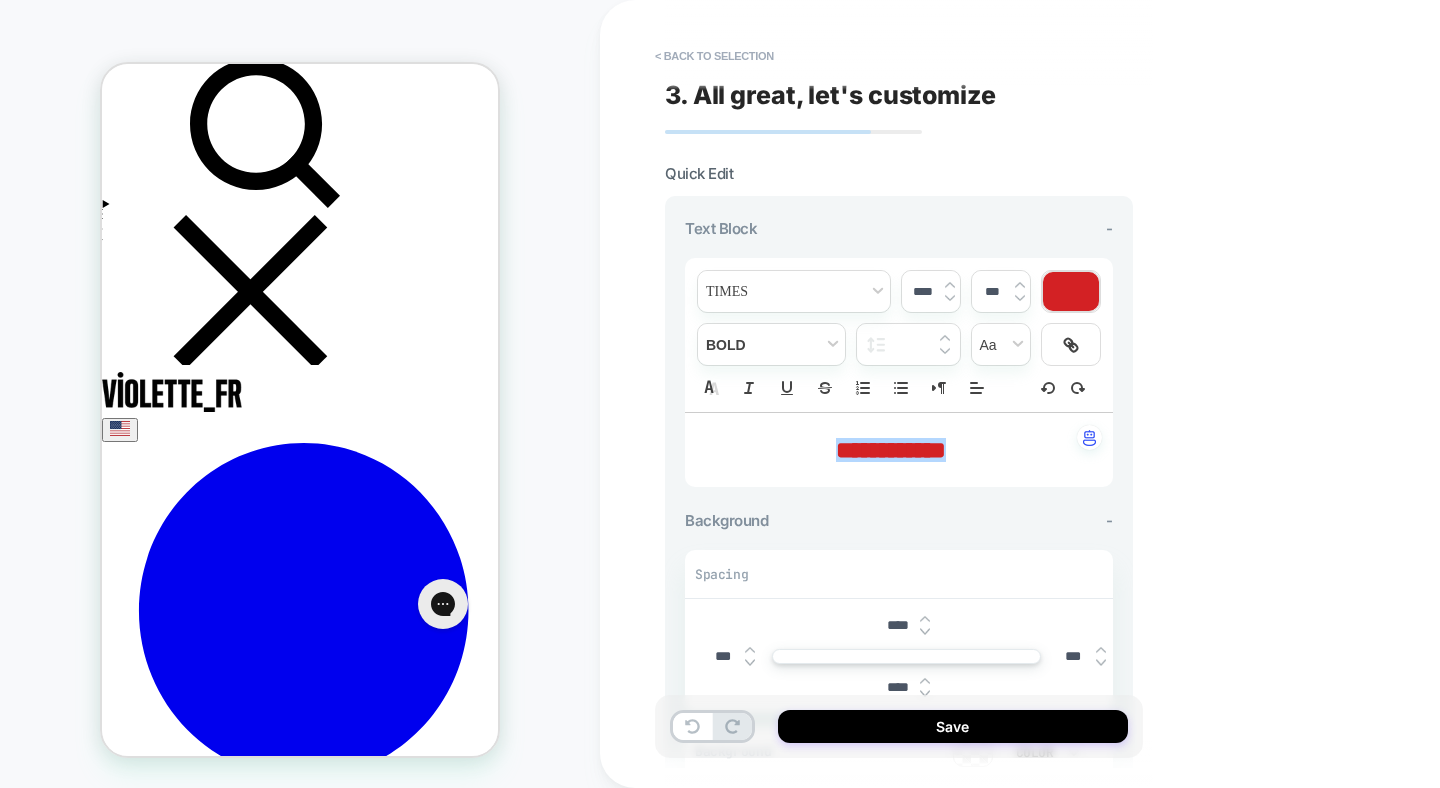 click on "****" at bounding box center [922, 291] 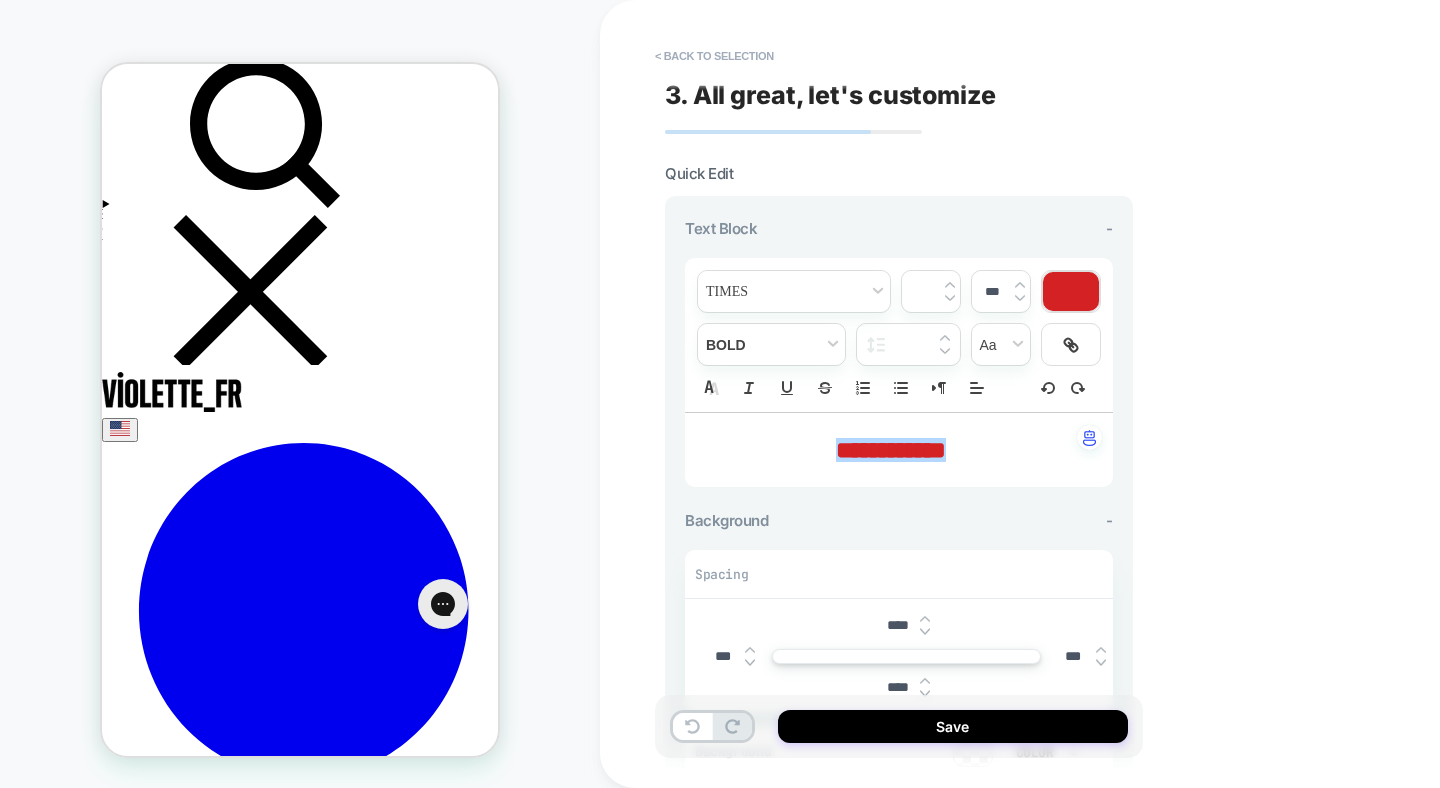 type on "*" 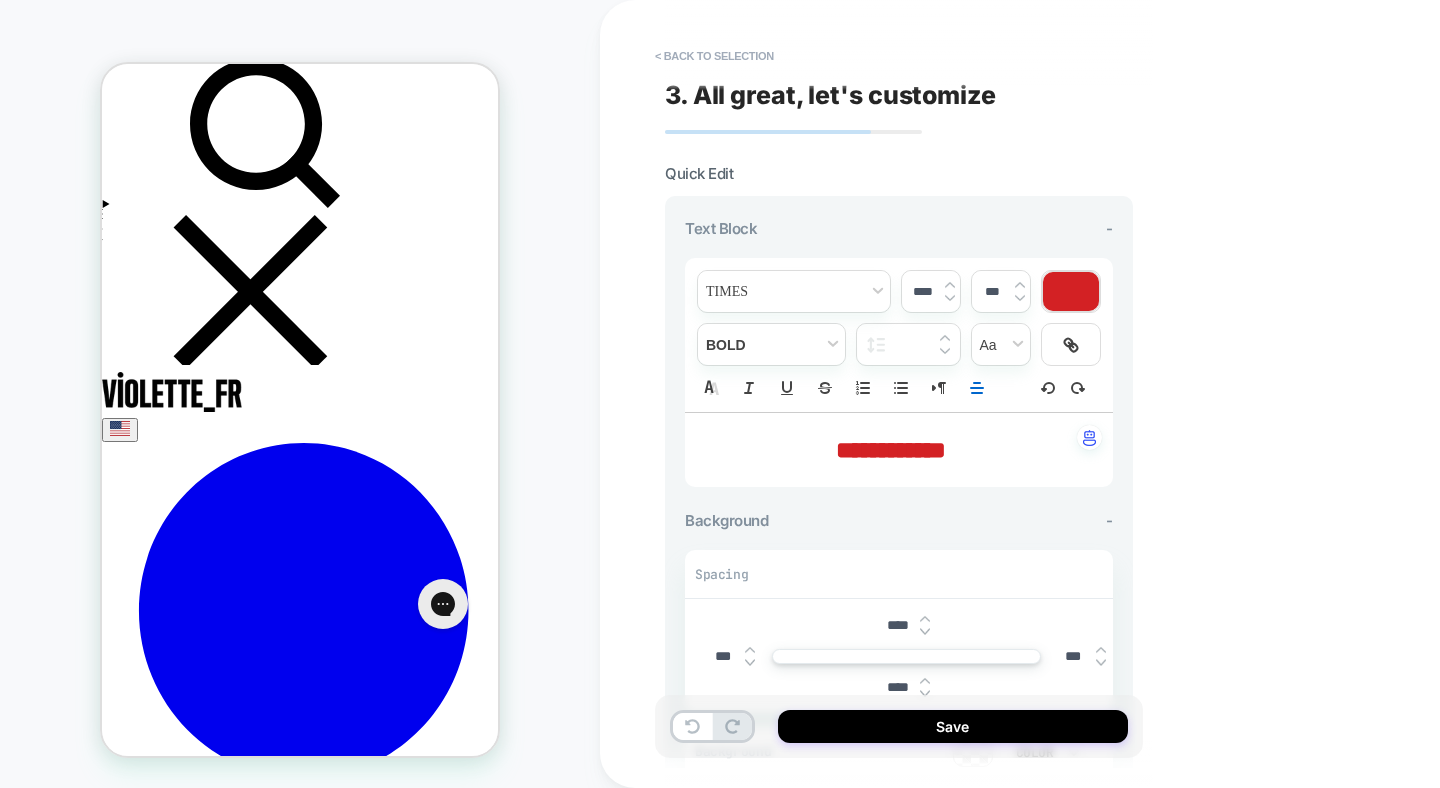 click on "****" at bounding box center [922, 291] 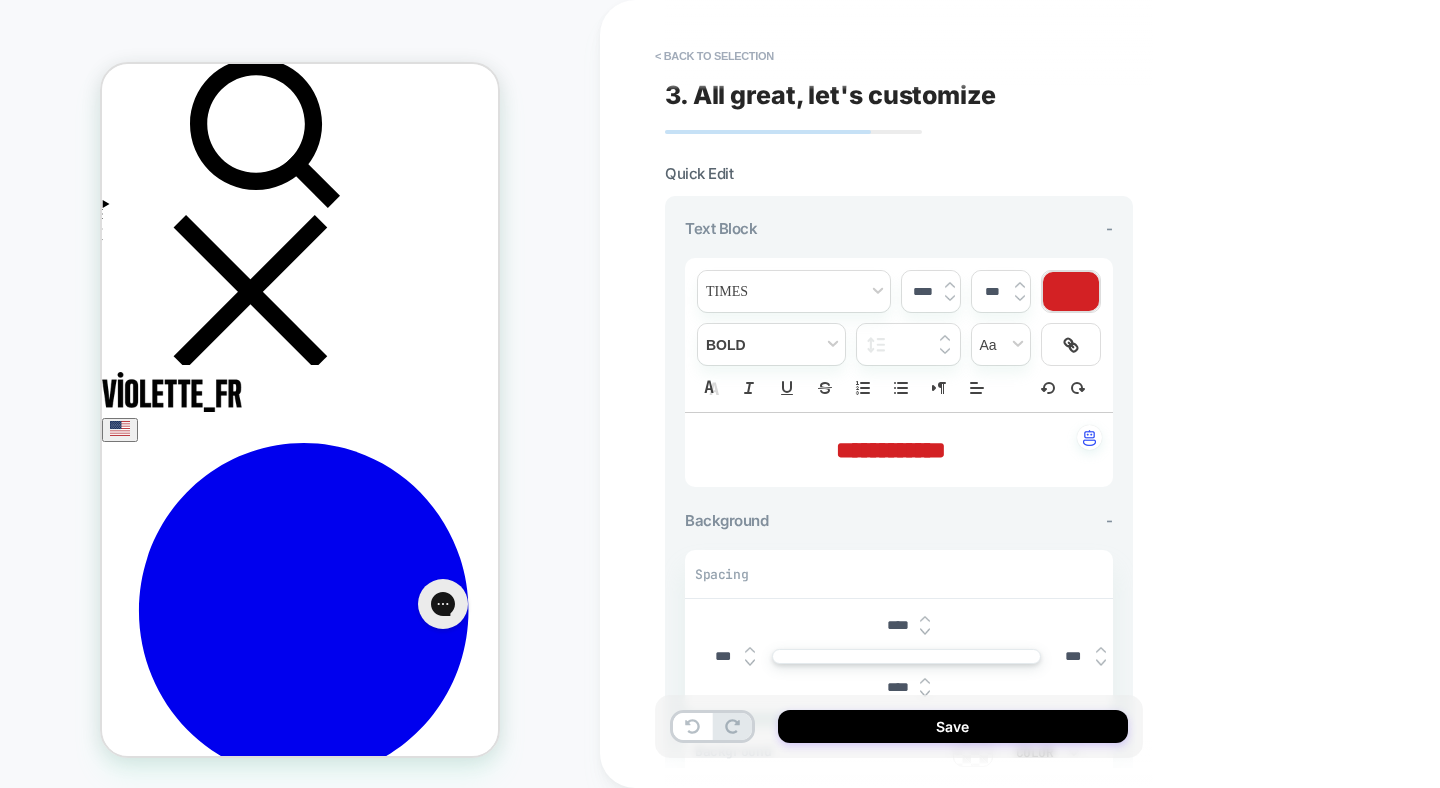 drag, startPoint x: 924, startPoint y: 292, endPoint x: 909, endPoint y: 293, distance: 15.033297 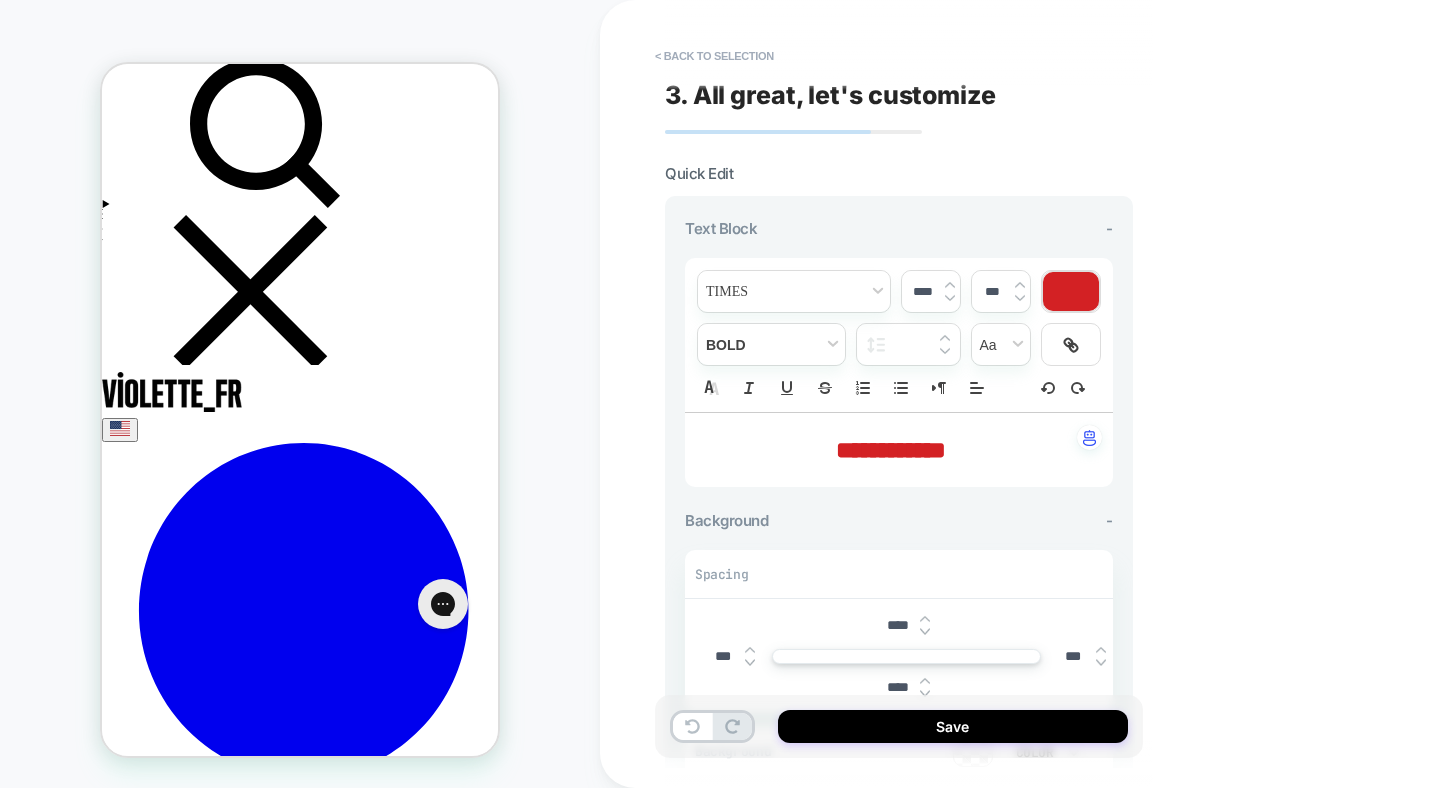 click on "****" at bounding box center (922, 291) 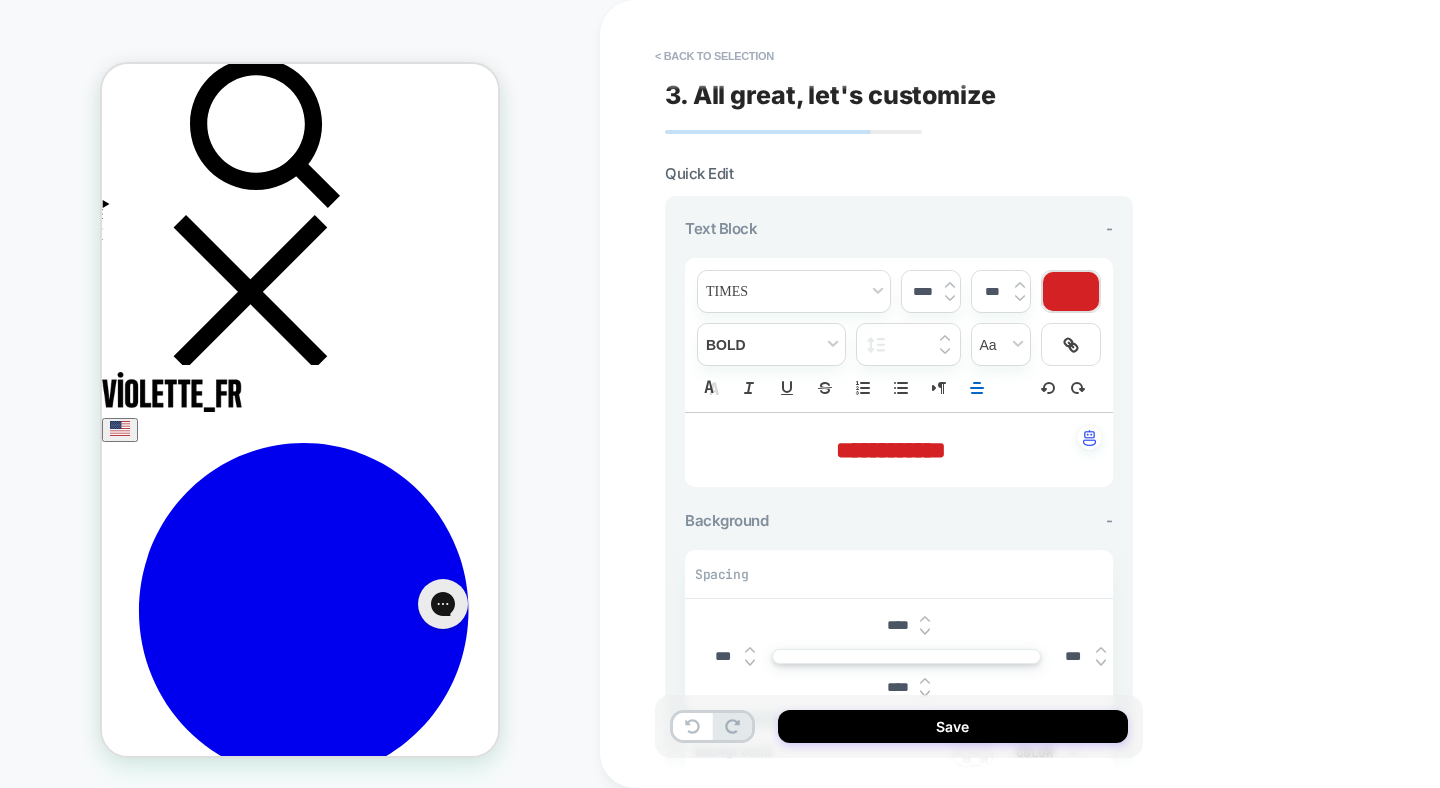 drag, startPoint x: 919, startPoint y: 292, endPoint x: 906, endPoint y: 292, distance: 13 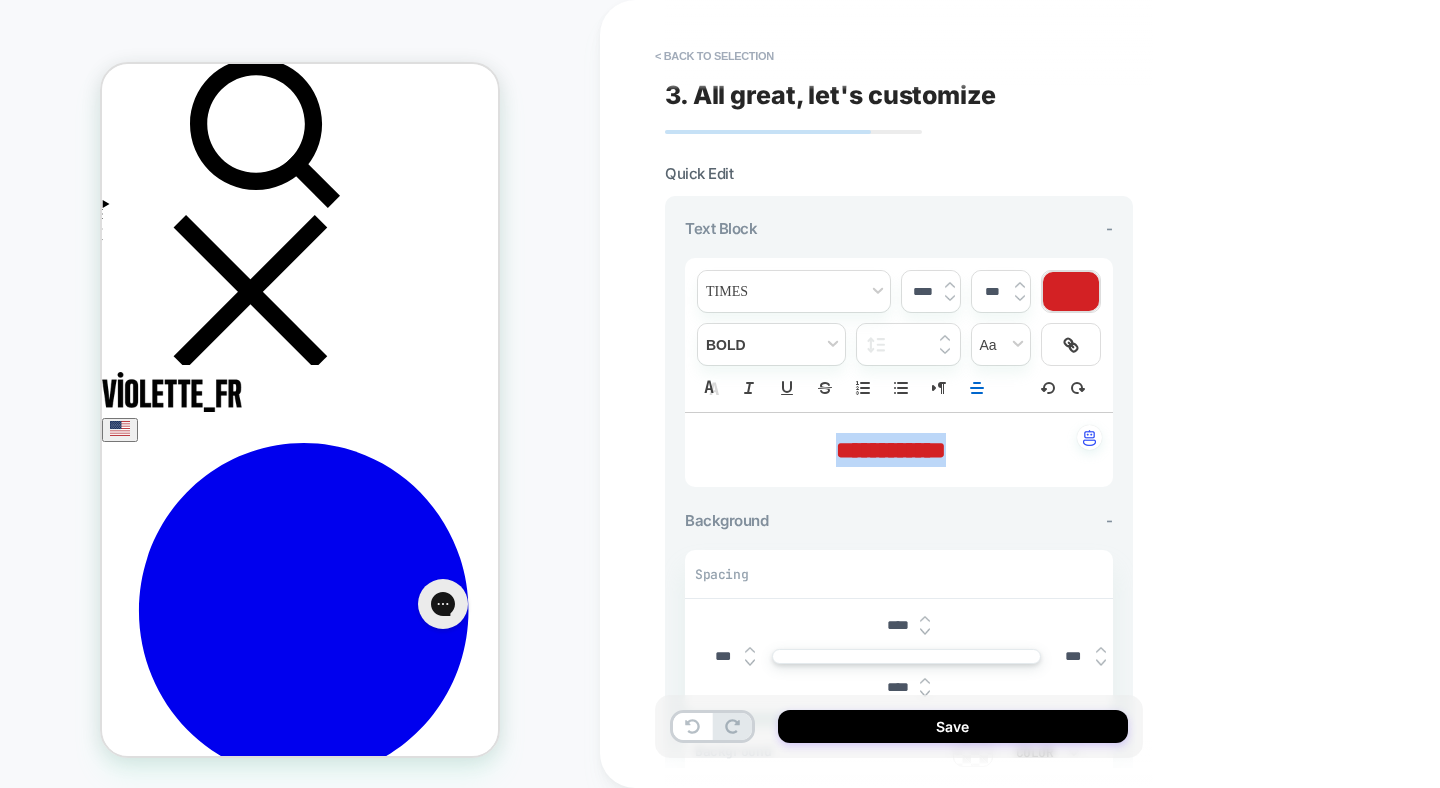 drag, startPoint x: 959, startPoint y: 450, endPoint x: 821, endPoint y: 449, distance: 138.00362 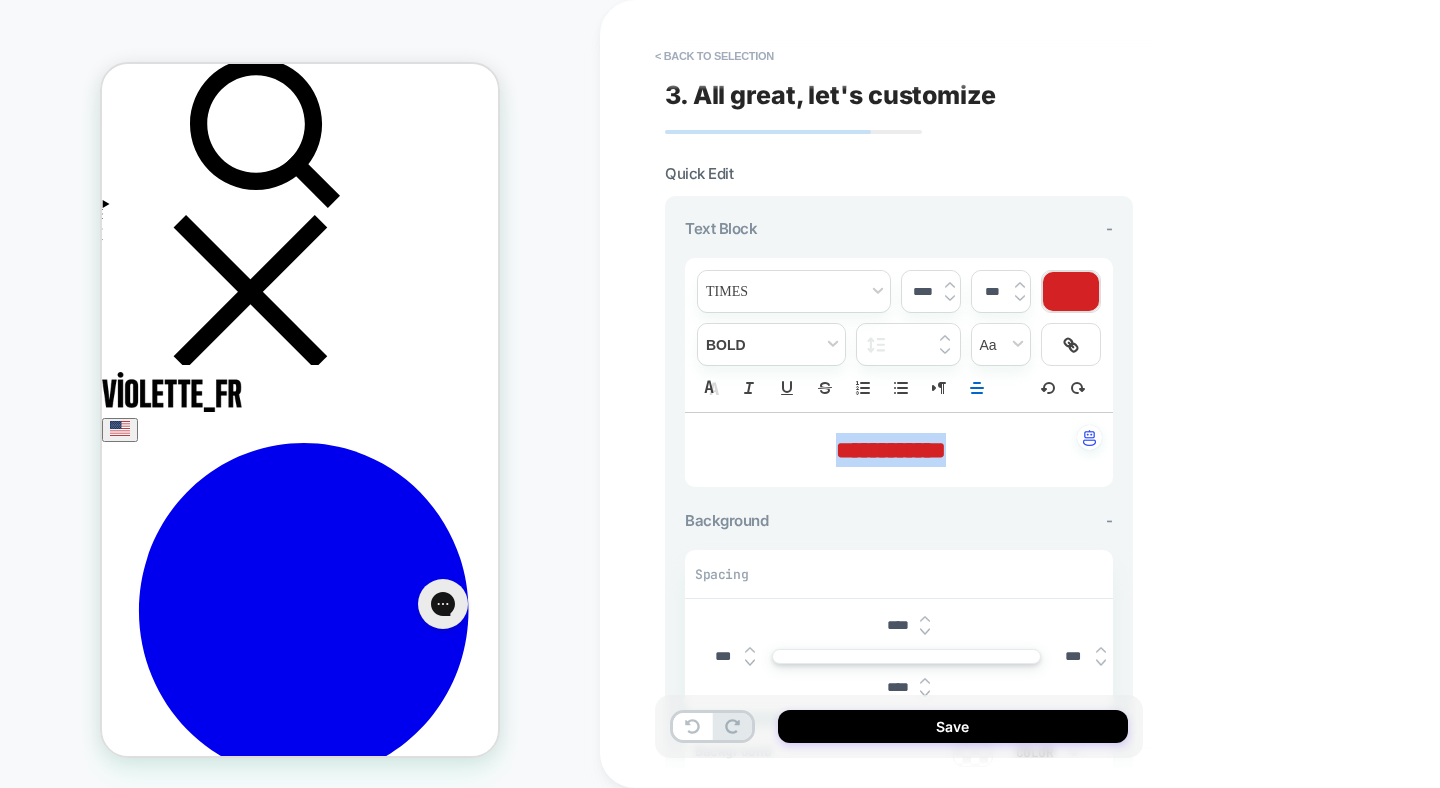 click on "**********" at bounding box center (891, 450) 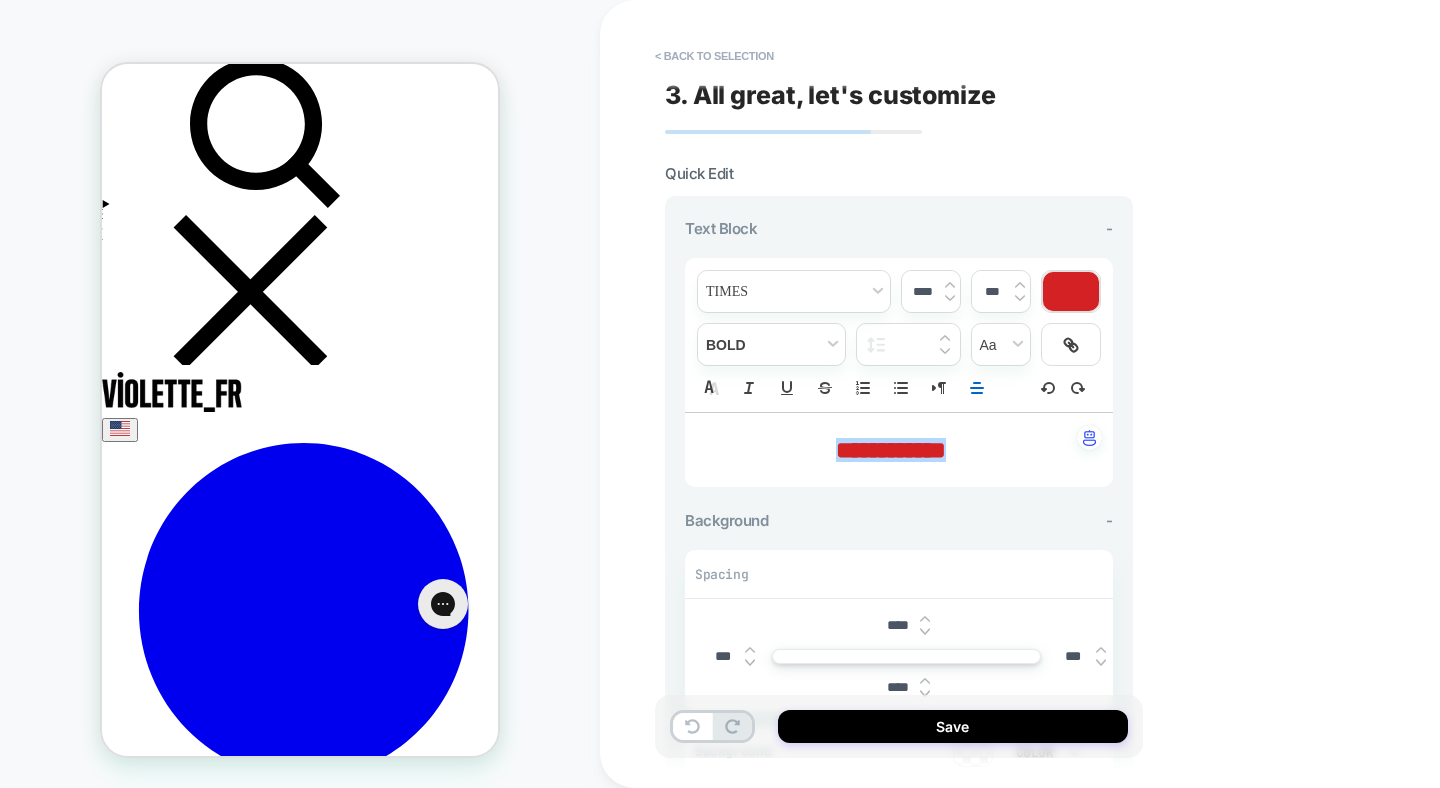 click on "****" at bounding box center [922, 291] 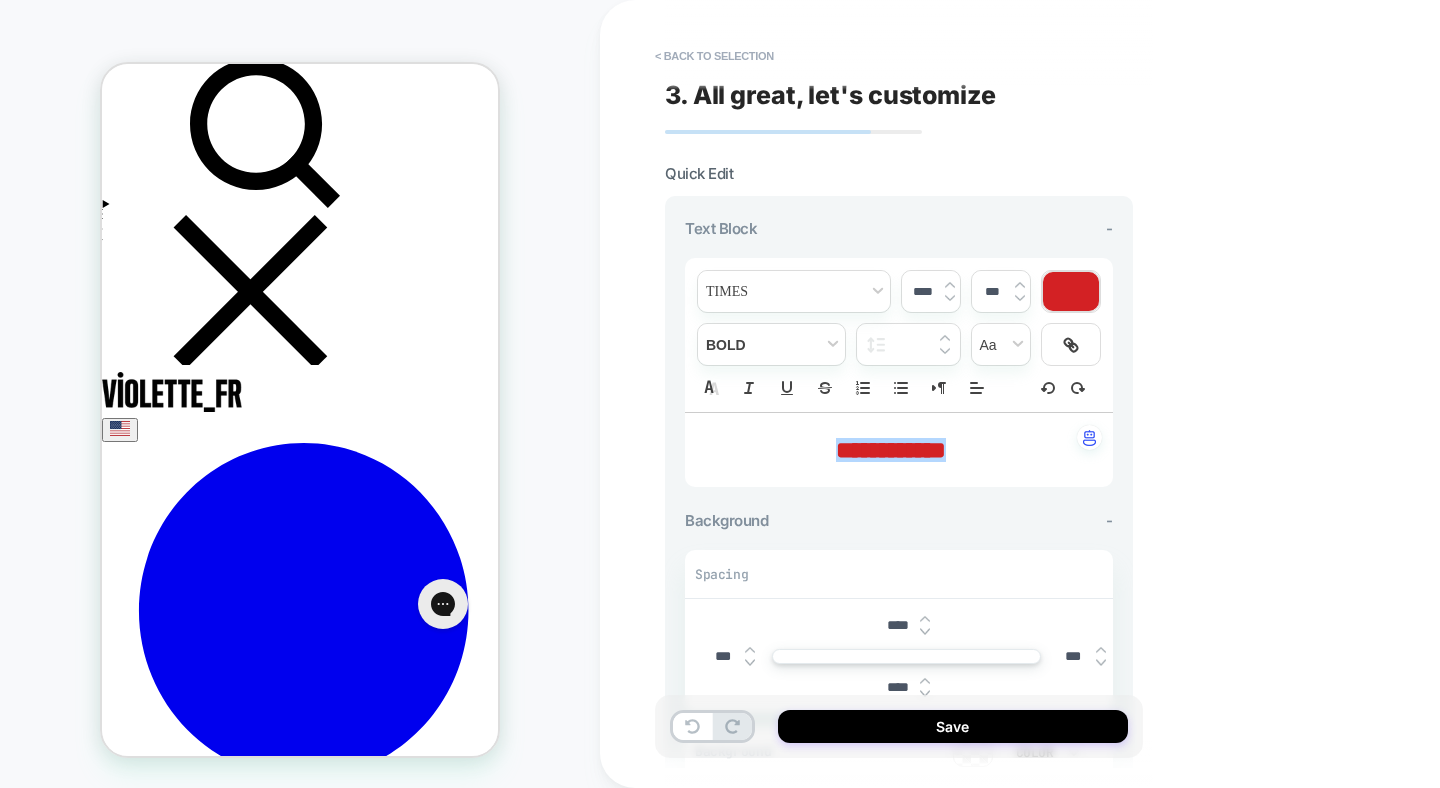 drag, startPoint x: 923, startPoint y: 294, endPoint x: 907, endPoint y: 294, distance: 16 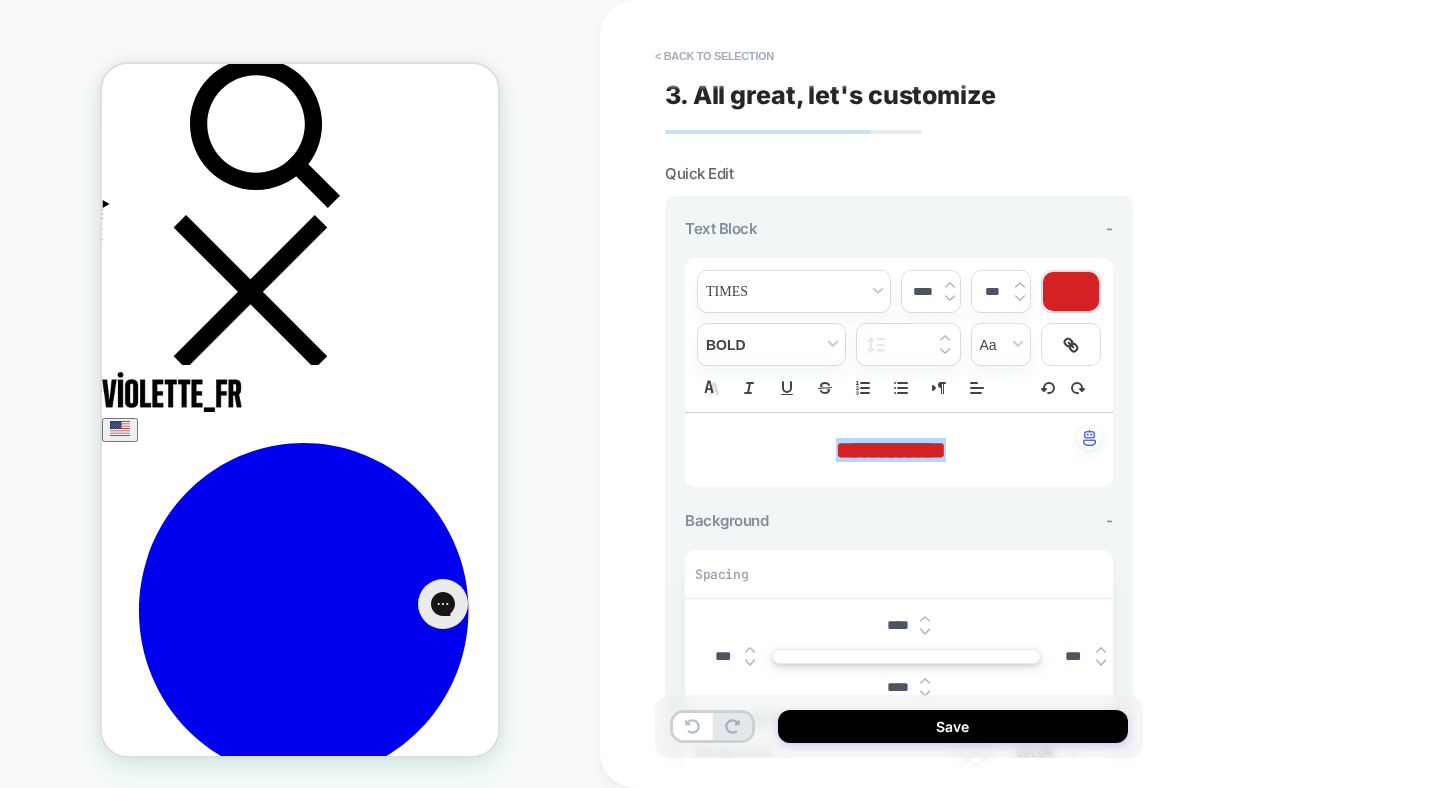 click on "****" at bounding box center (922, 291) 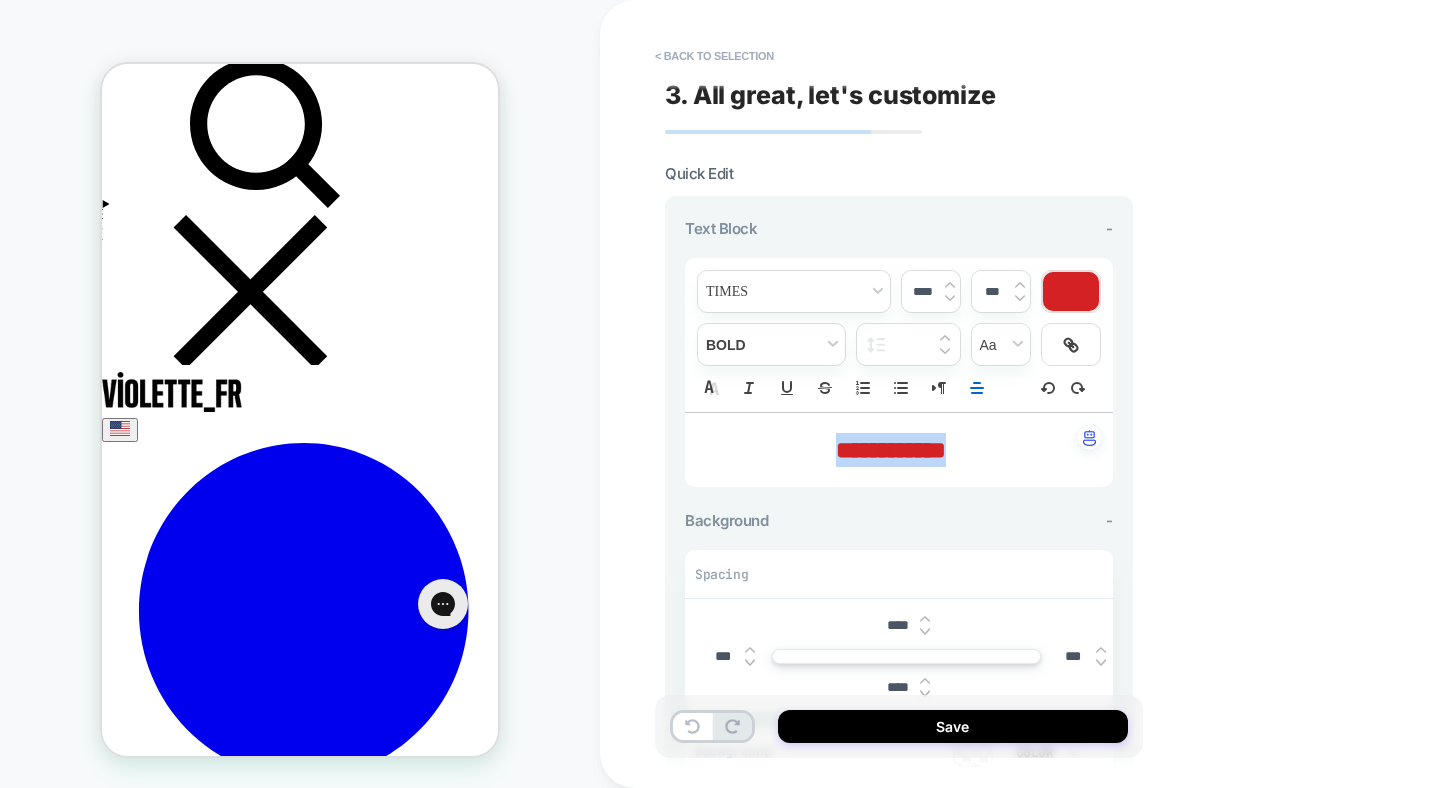 drag, startPoint x: 824, startPoint y: 445, endPoint x: 962, endPoint y: 445, distance: 138 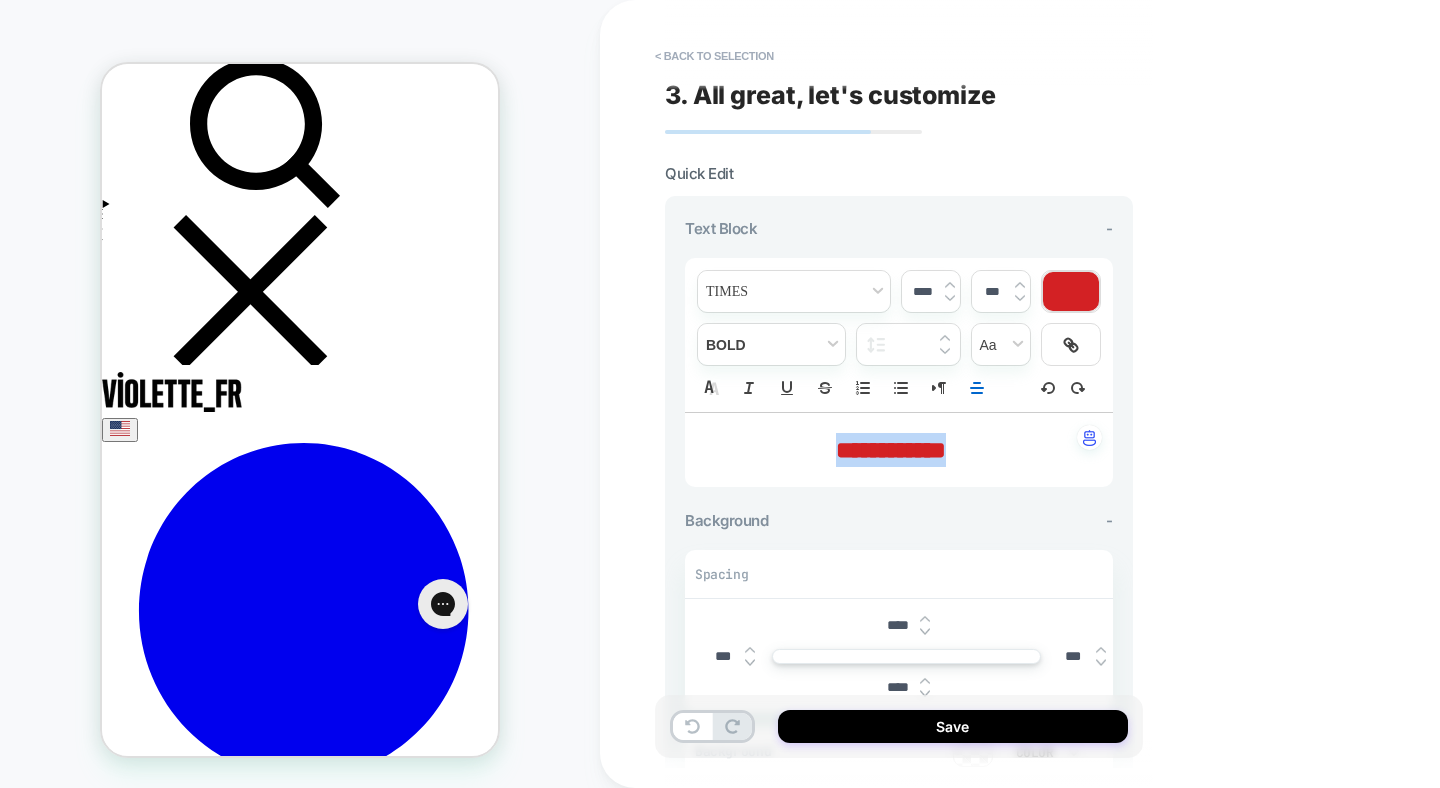 click on "**********" at bounding box center [891, 450] 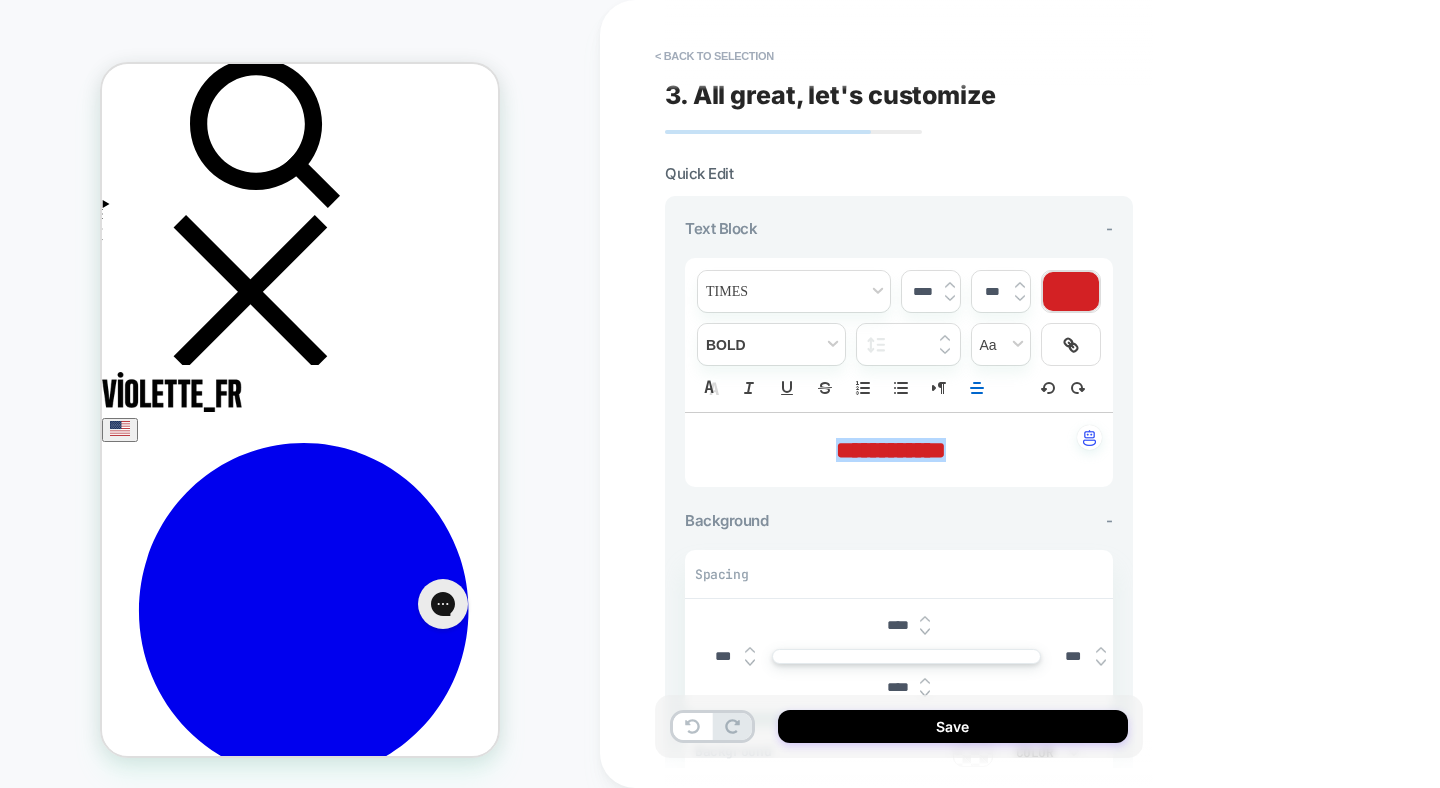 click on "****" at bounding box center [922, 291] 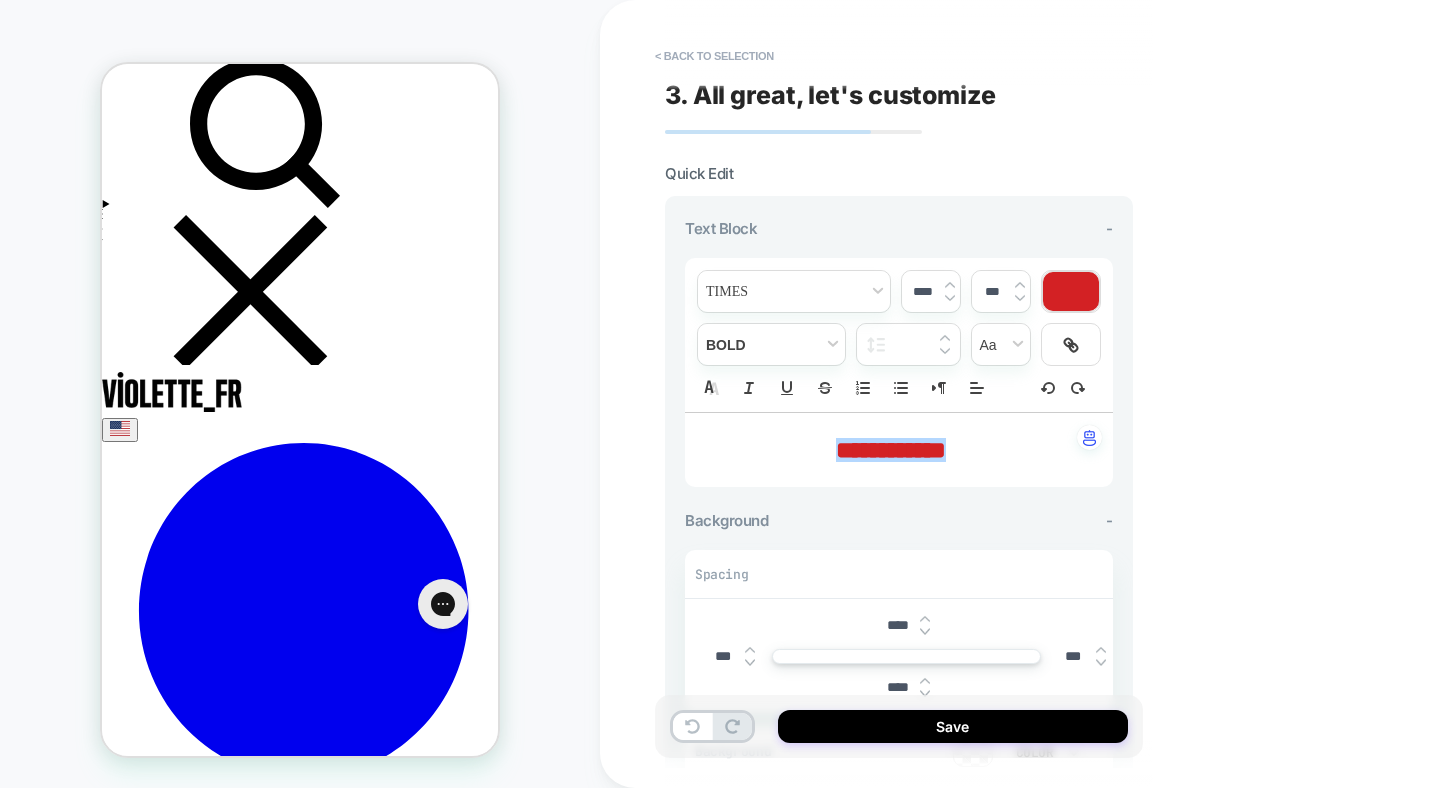 drag, startPoint x: 921, startPoint y: 291, endPoint x: 908, endPoint y: 291, distance: 13 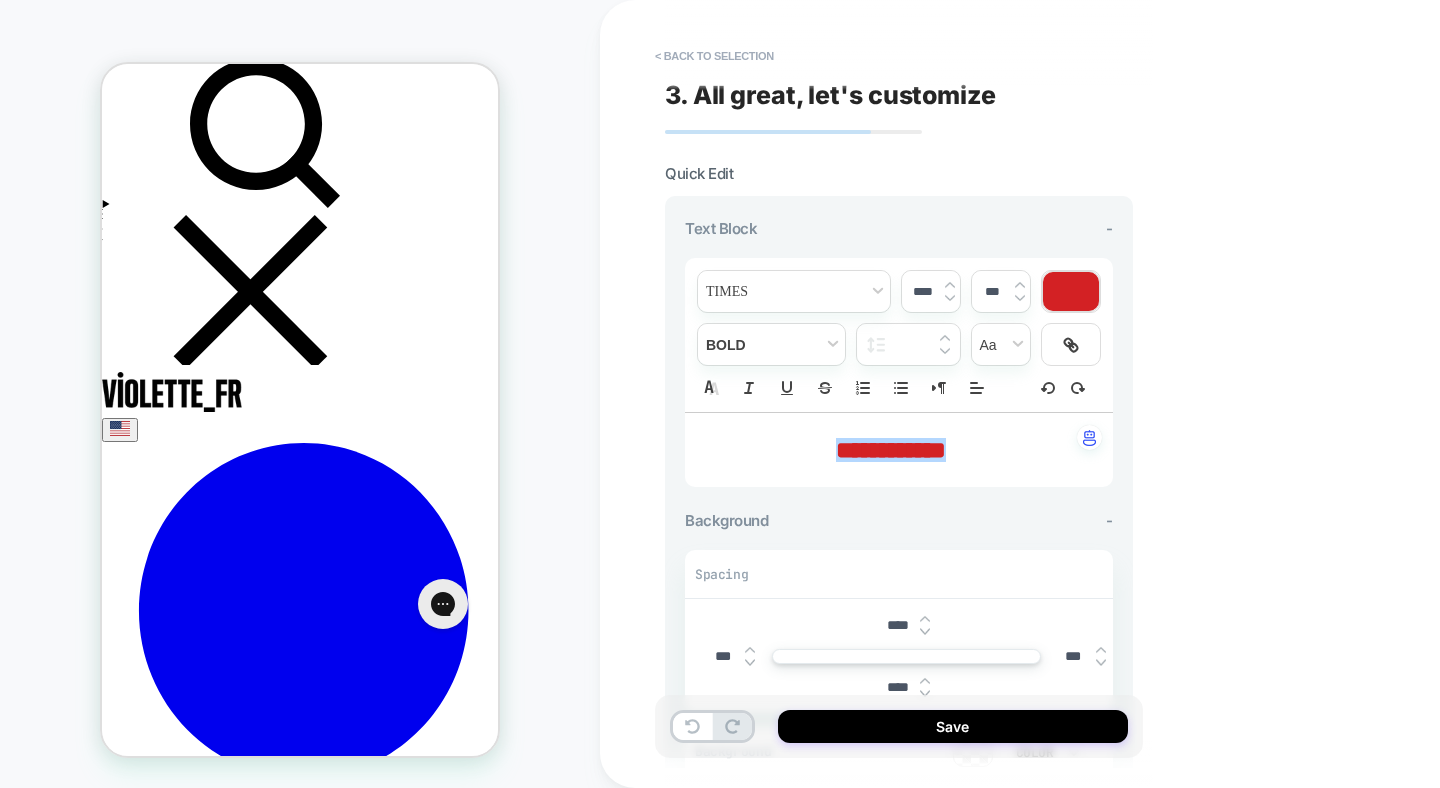 click on "****" at bounding box center (922, 291) 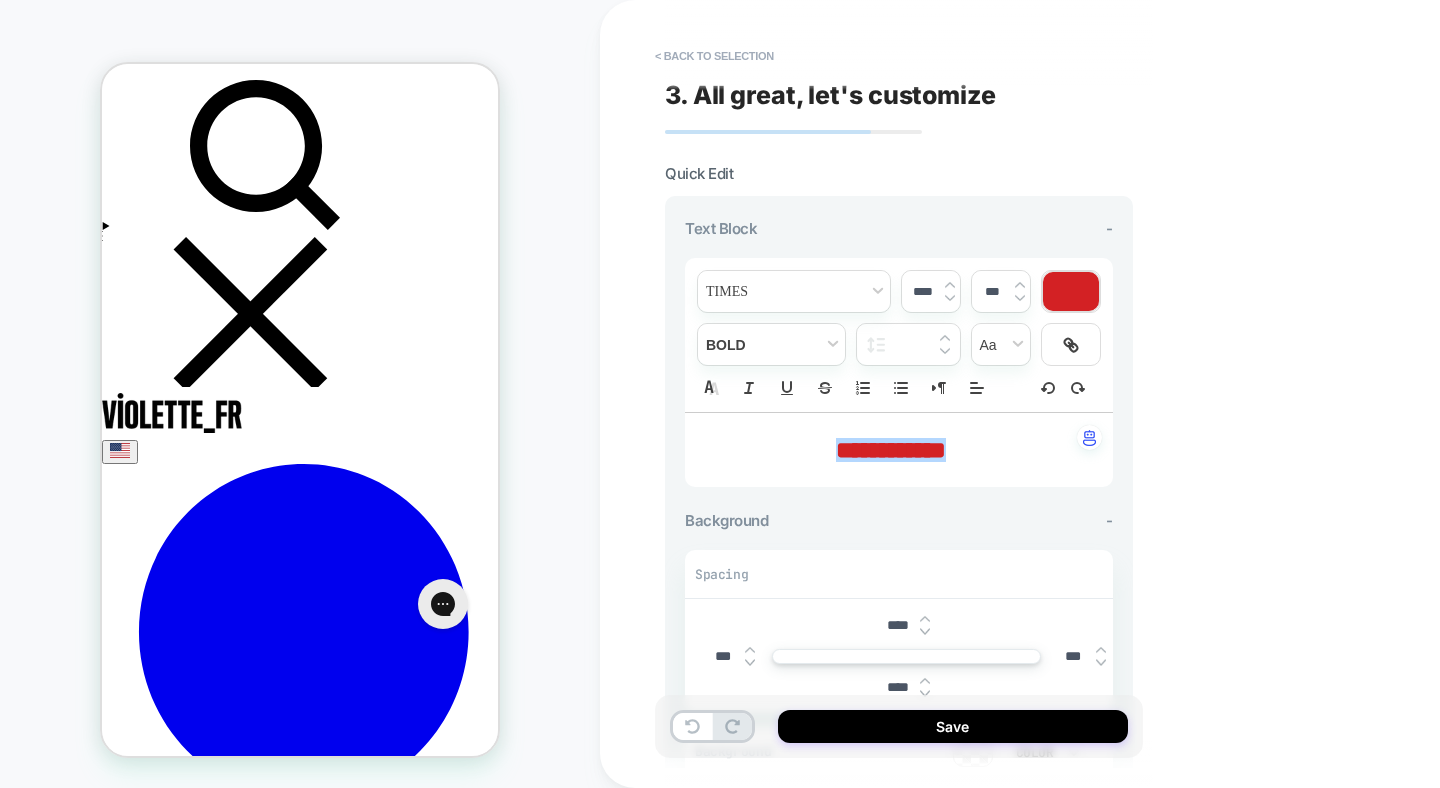 type on "****" 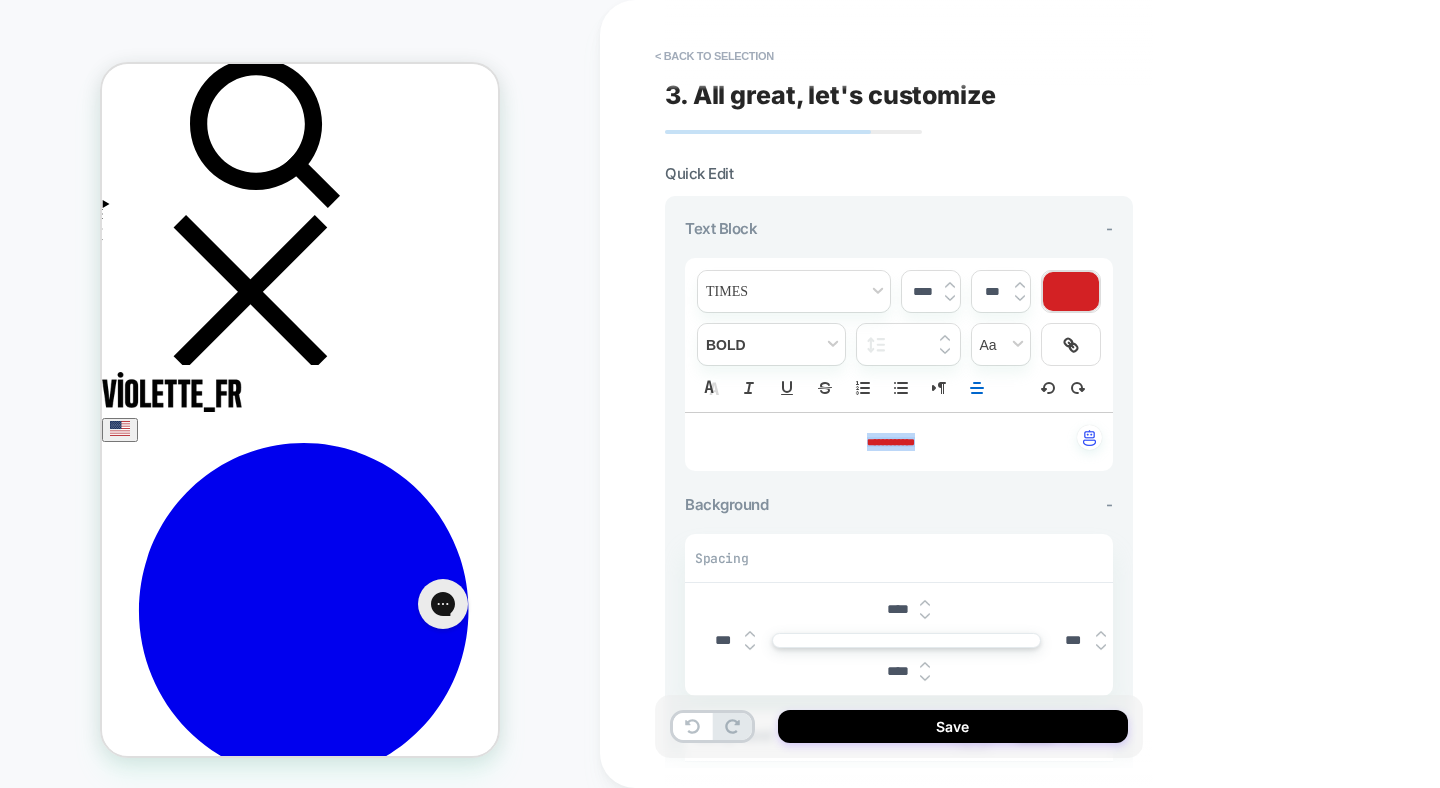 click at bounding box center (1071, 291) 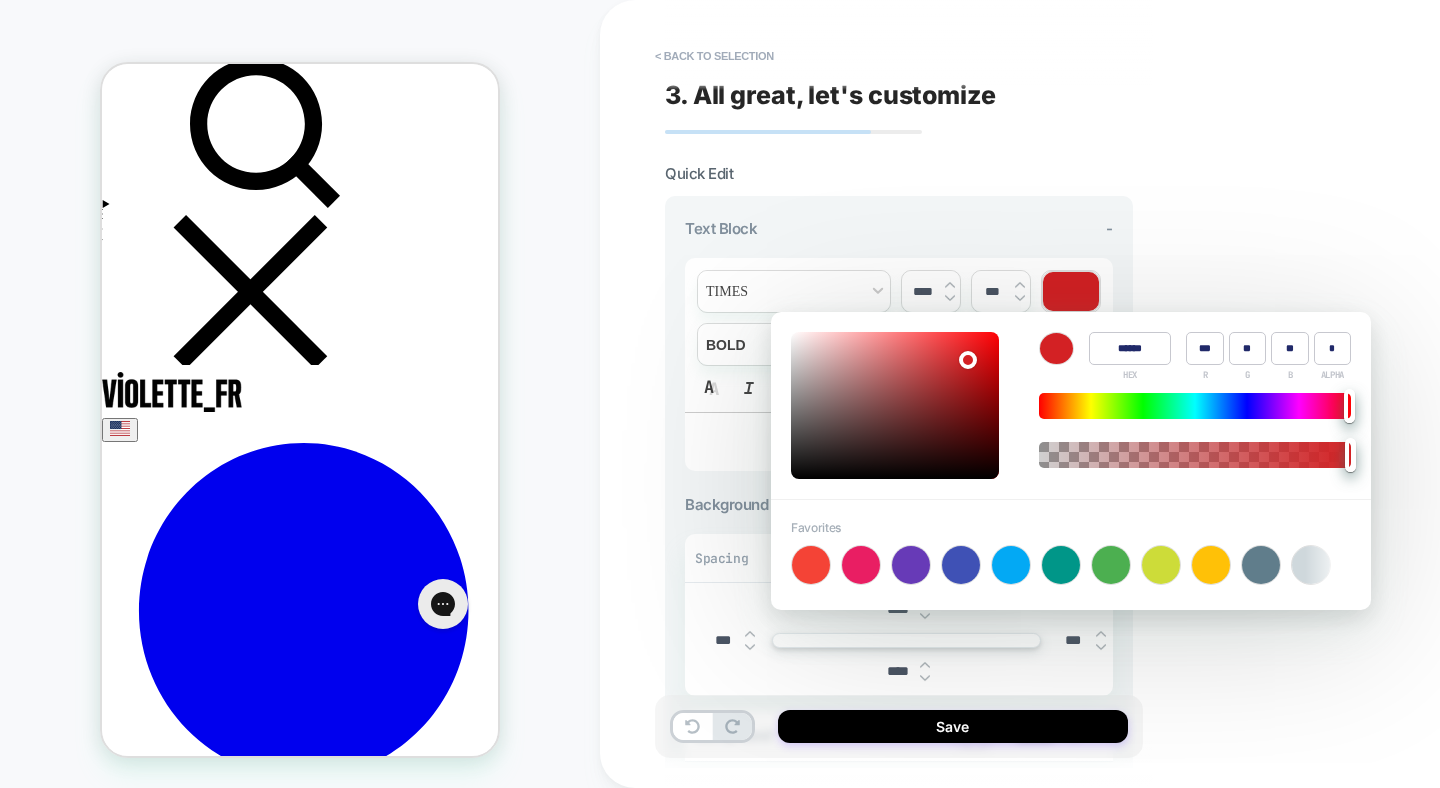 type on "******" 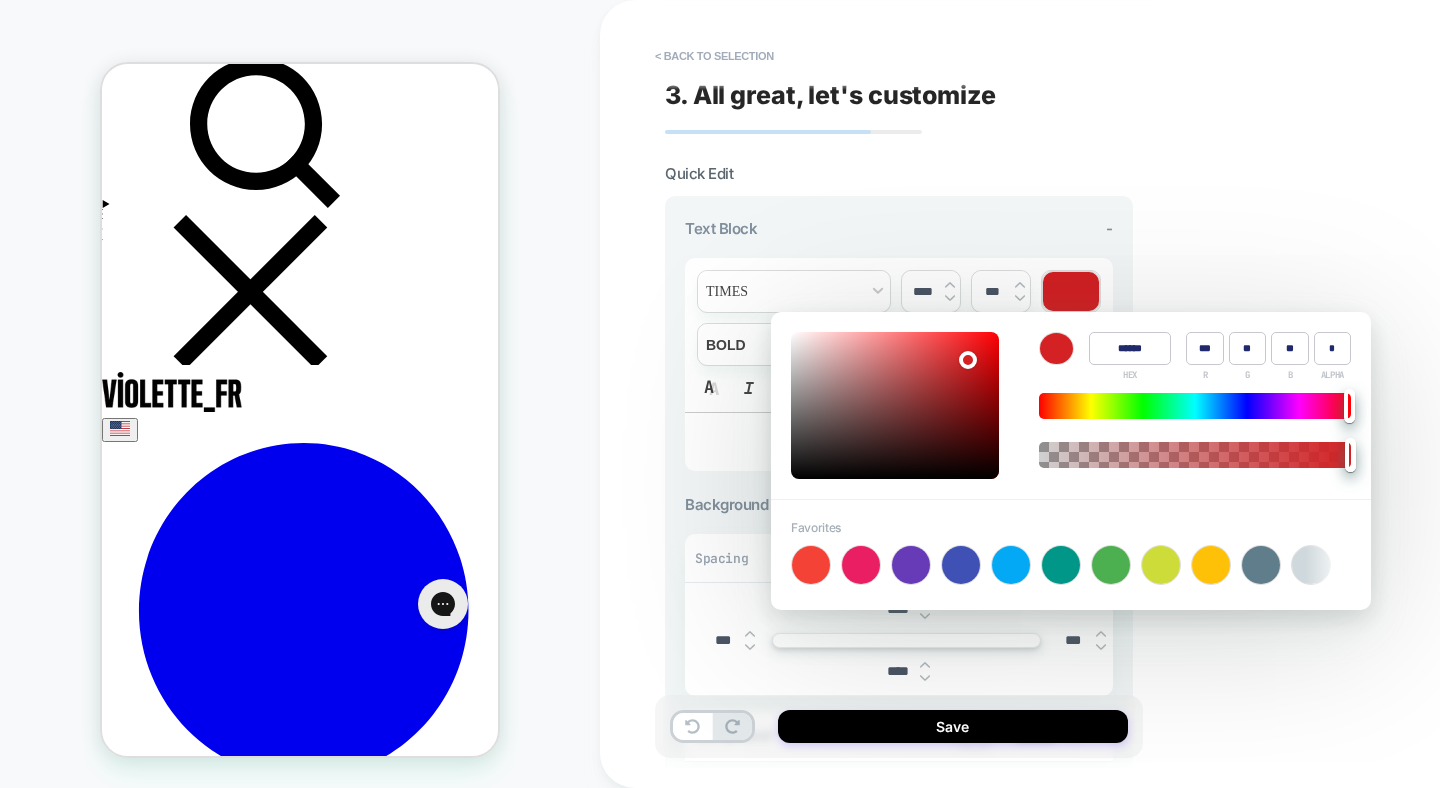 type on "**" 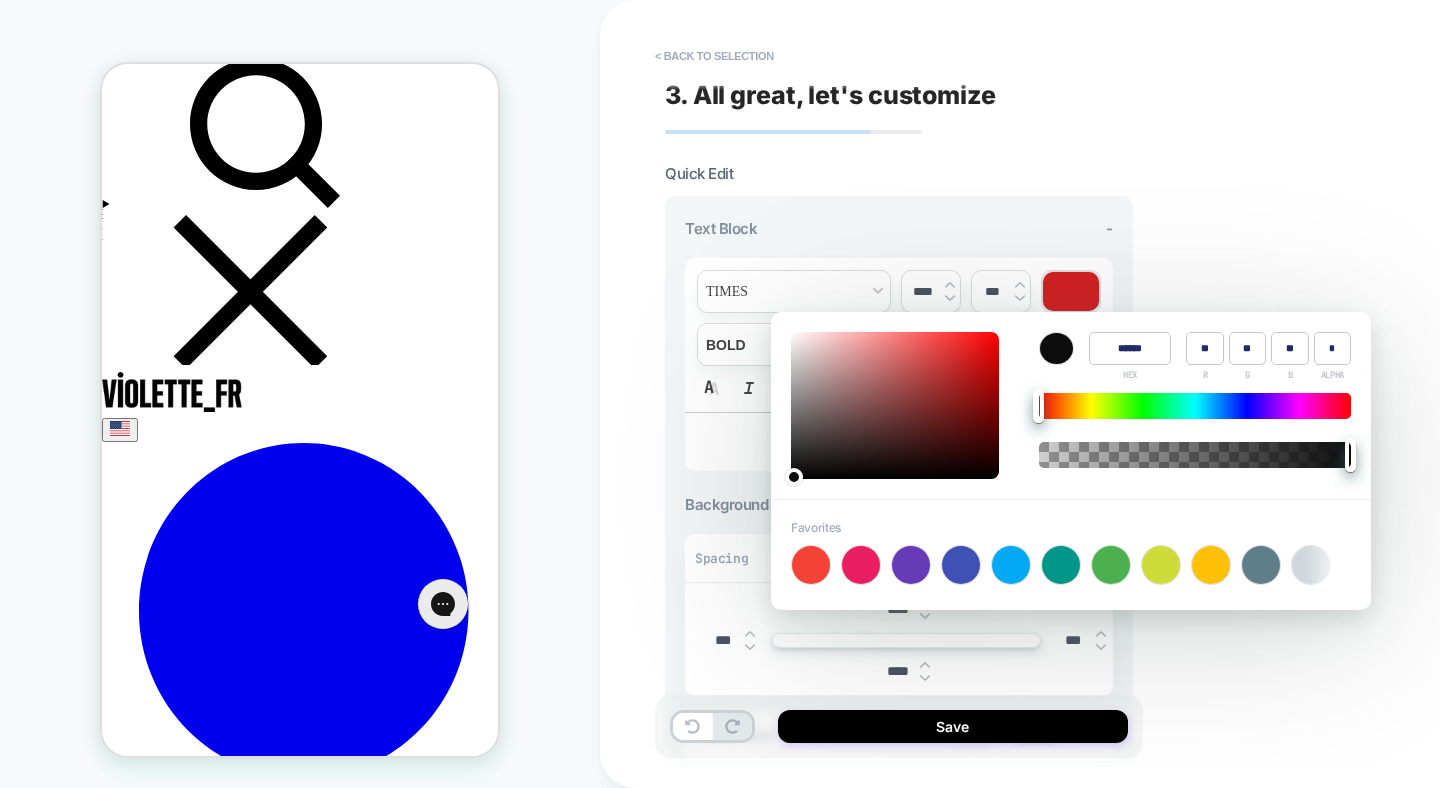 click at bounding box center (895, 405) 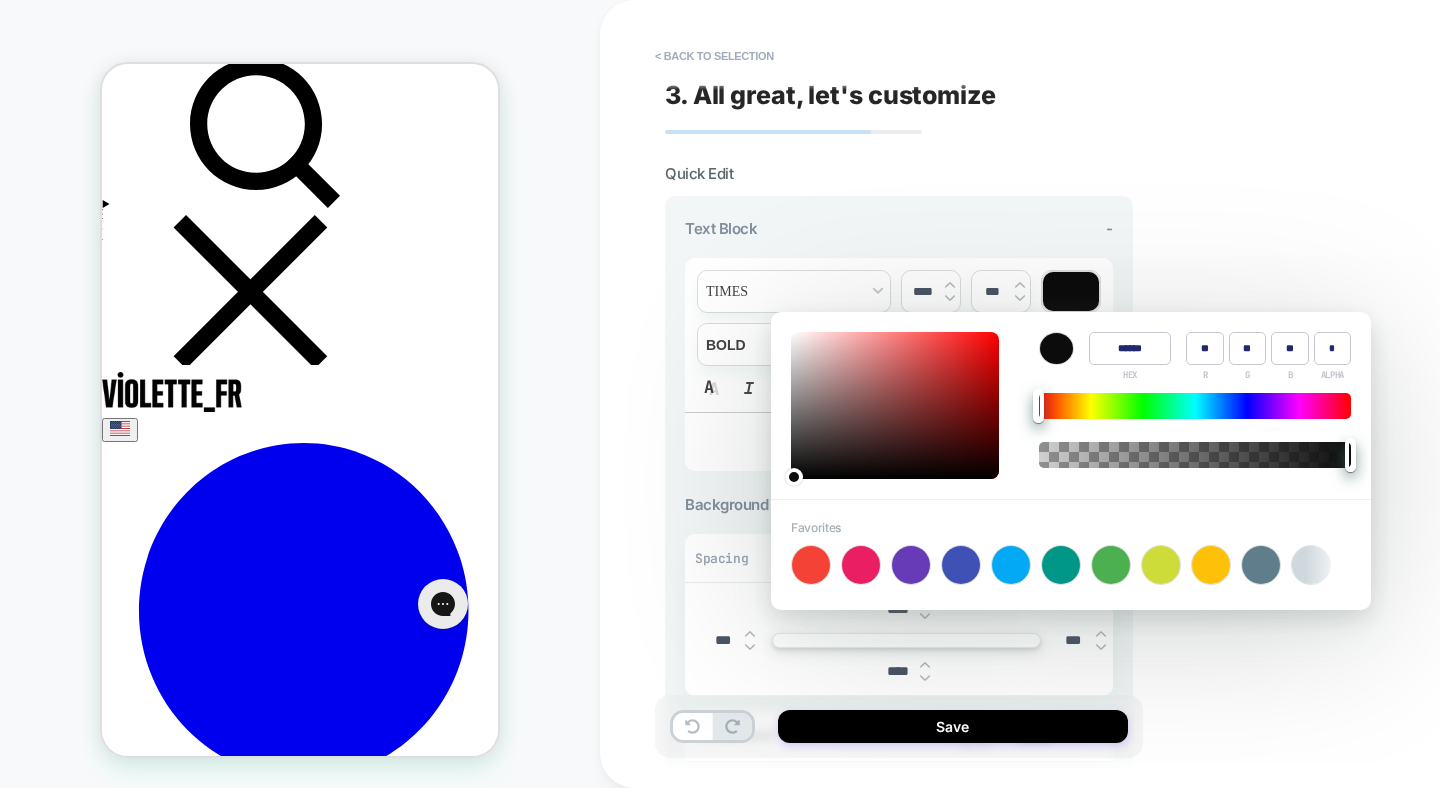 type on "**" 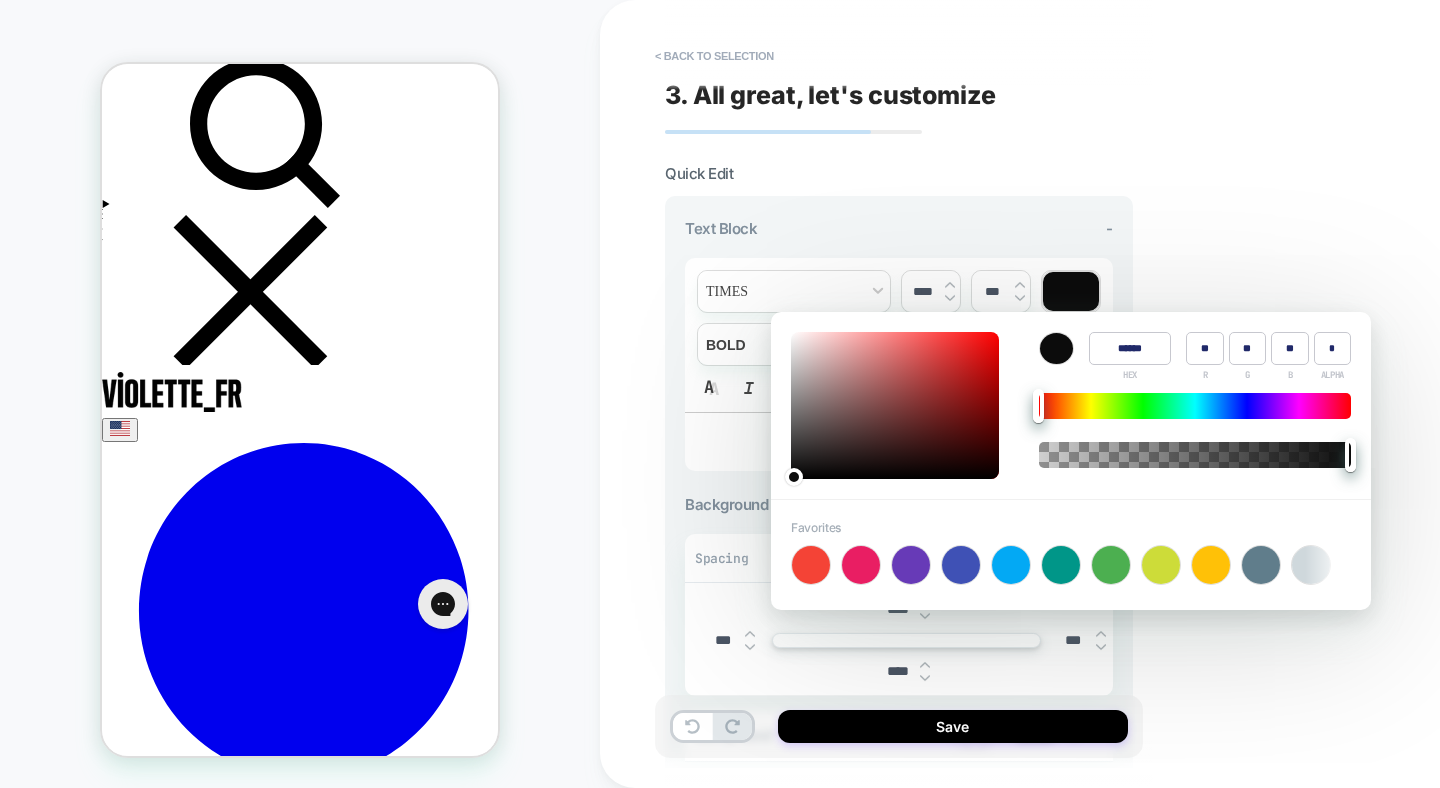 type on "*" 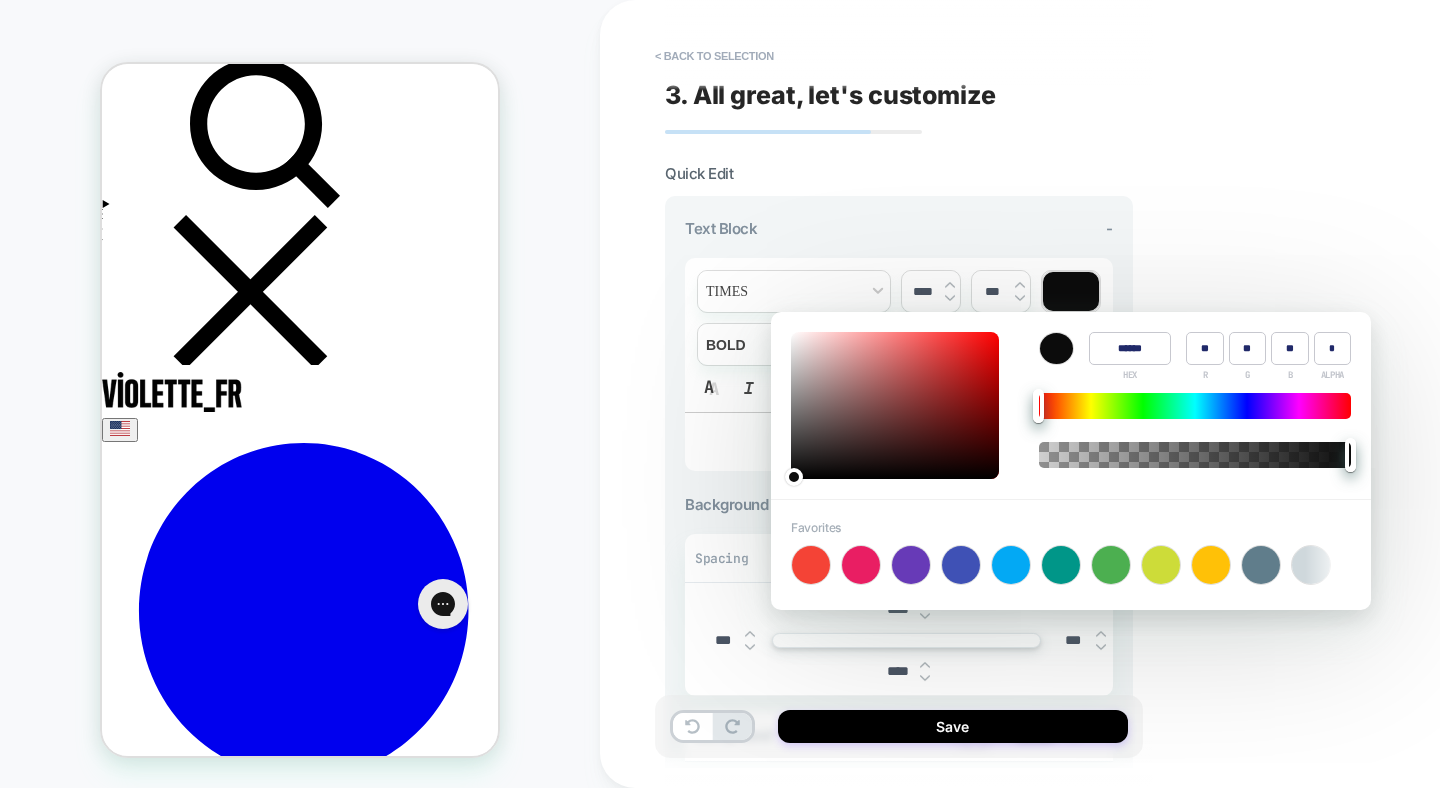 type on "*" 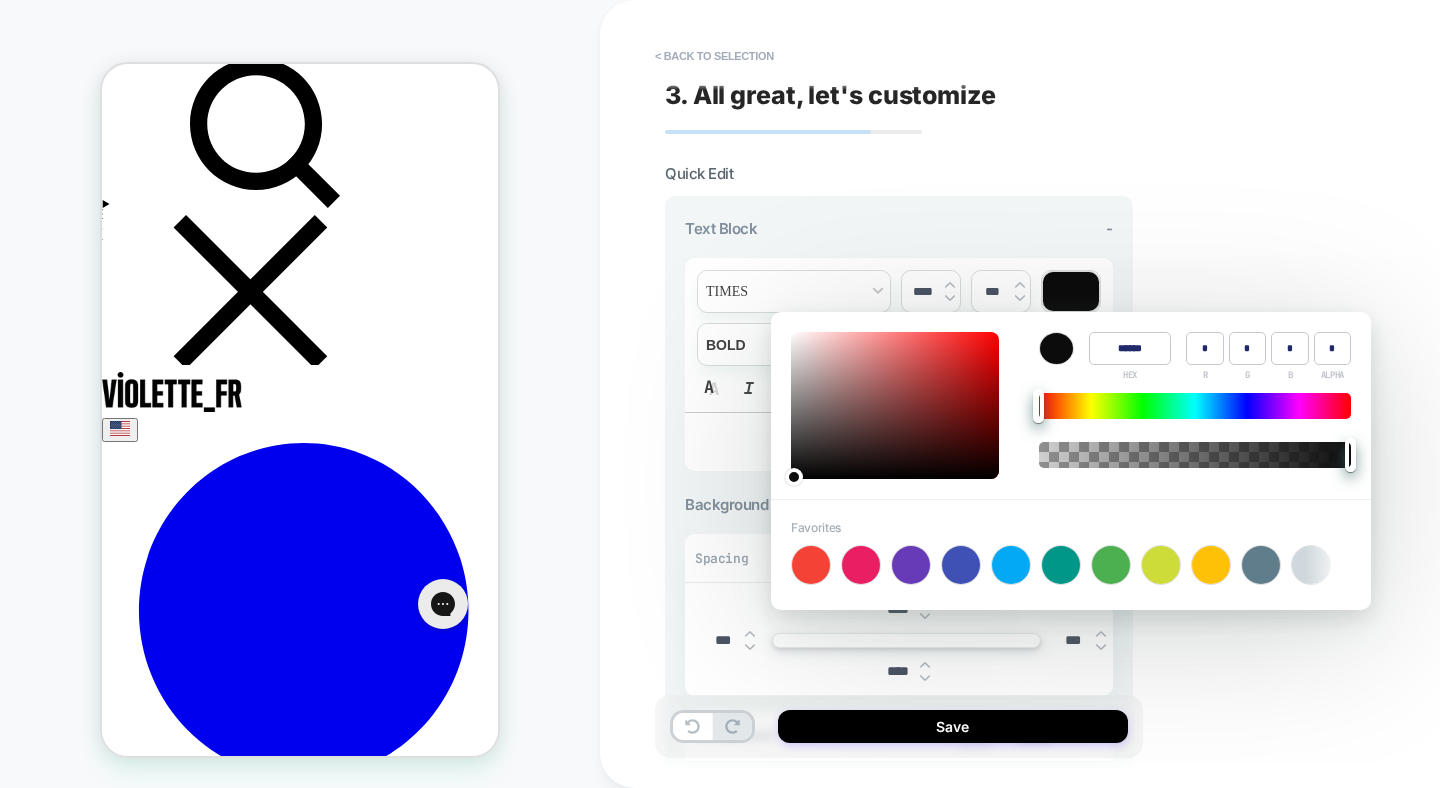type on "******" 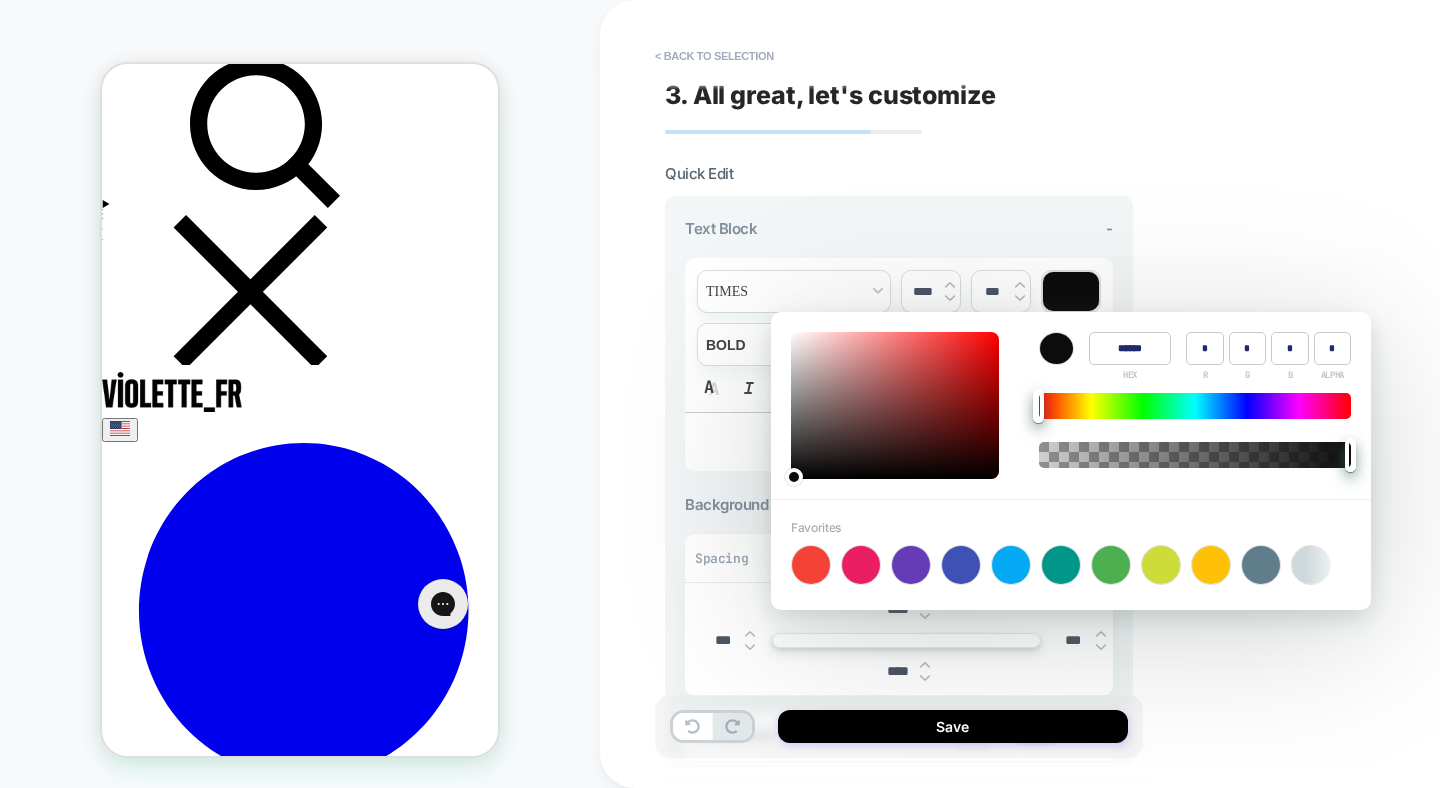 type on "*" 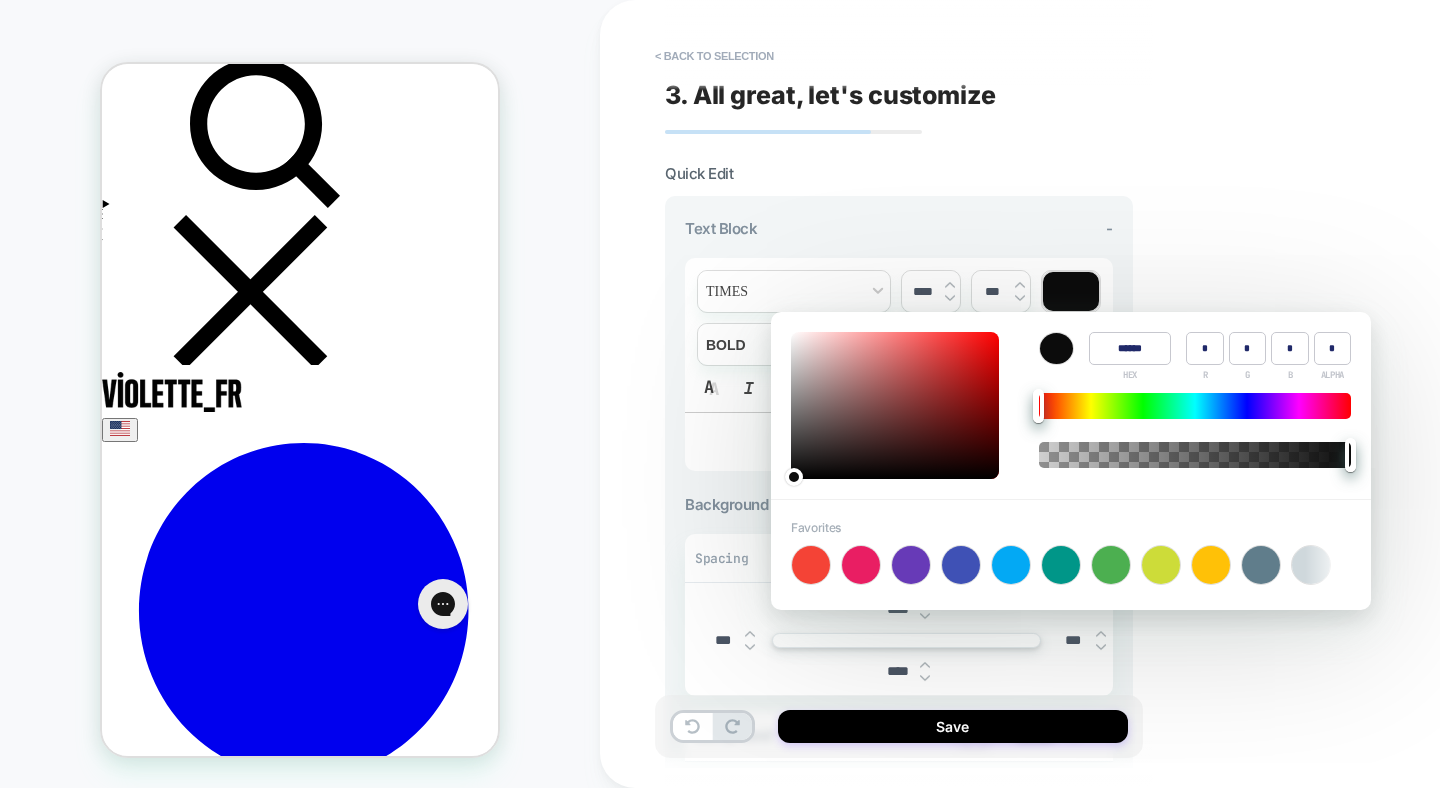 type on "*" 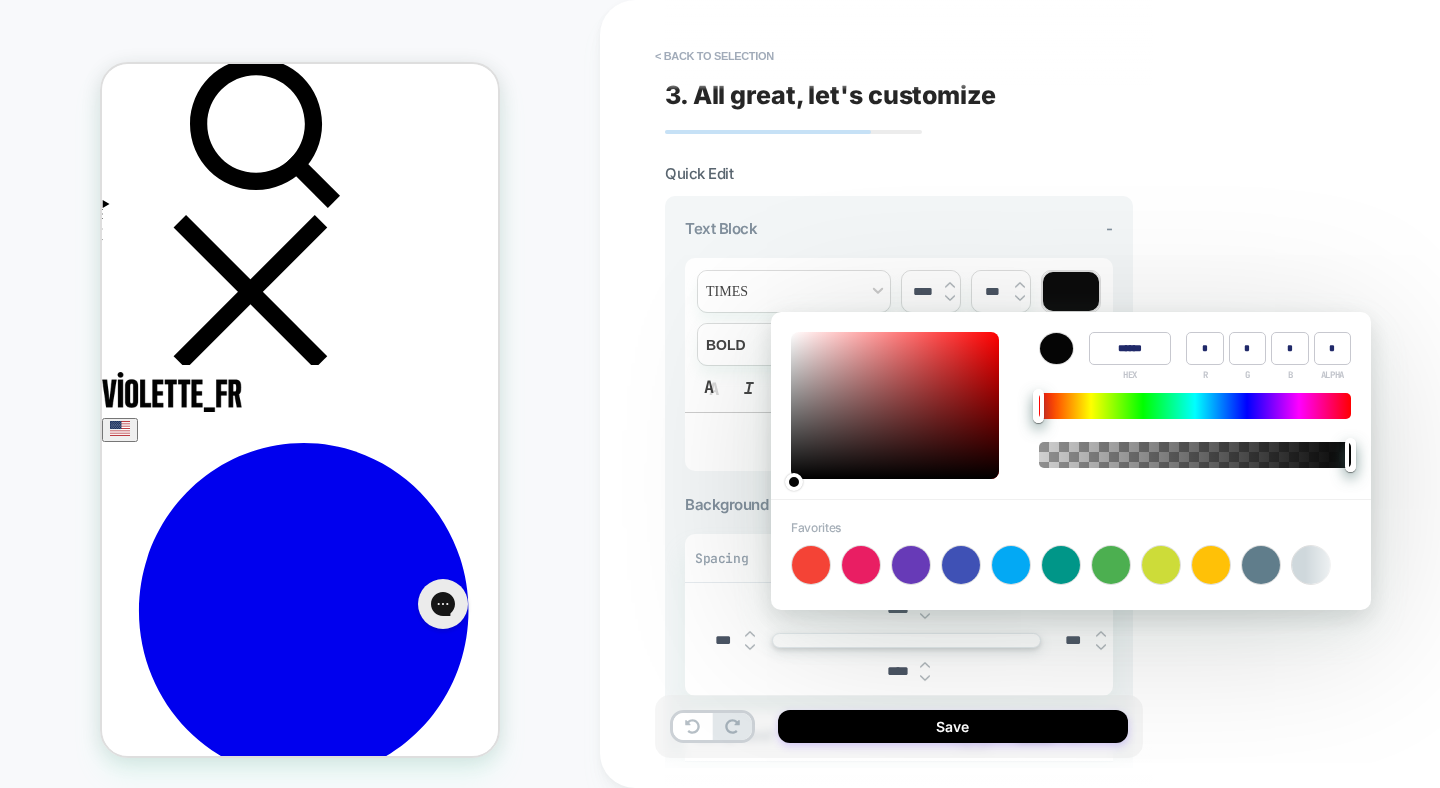 click at bounding box center (794, 482) 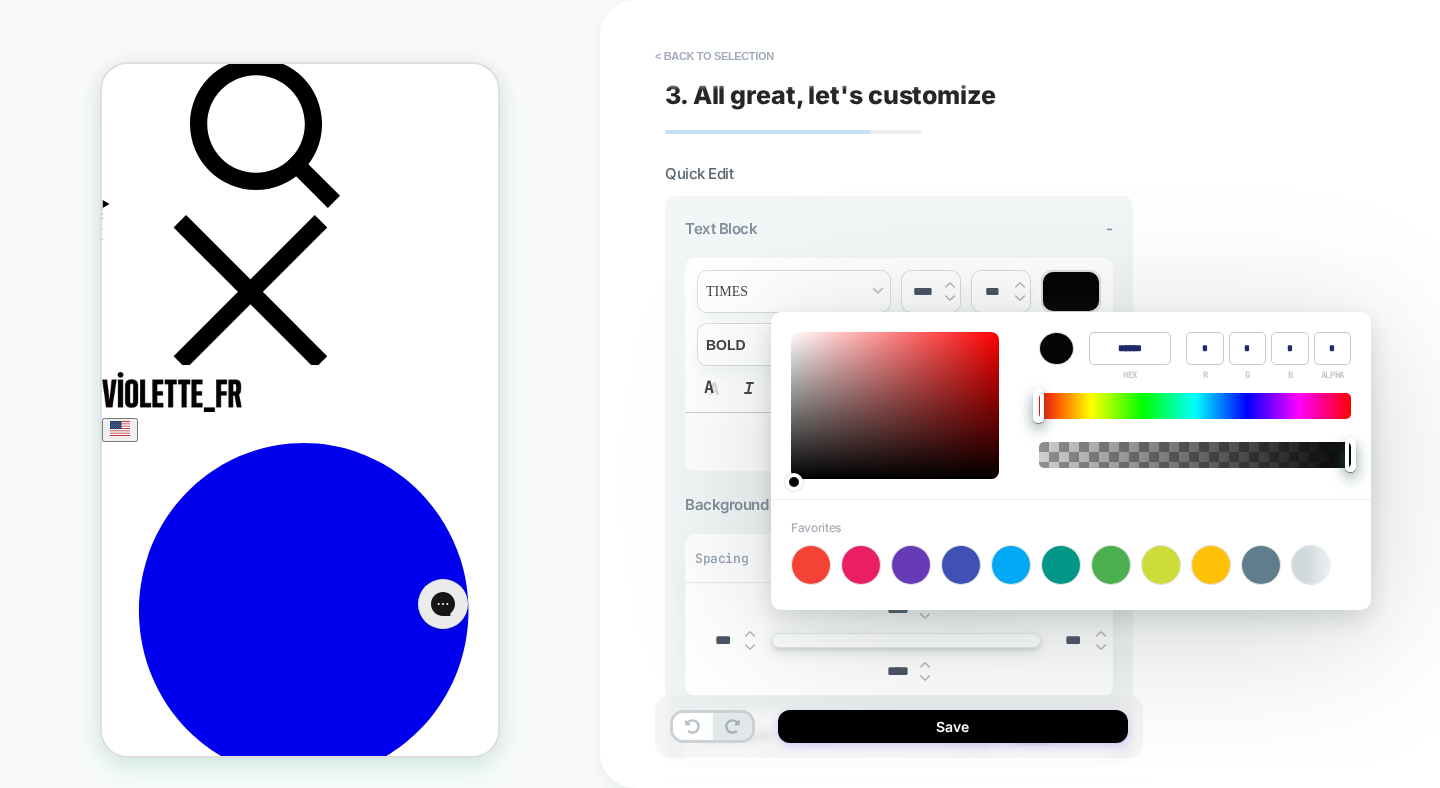 type on "*" 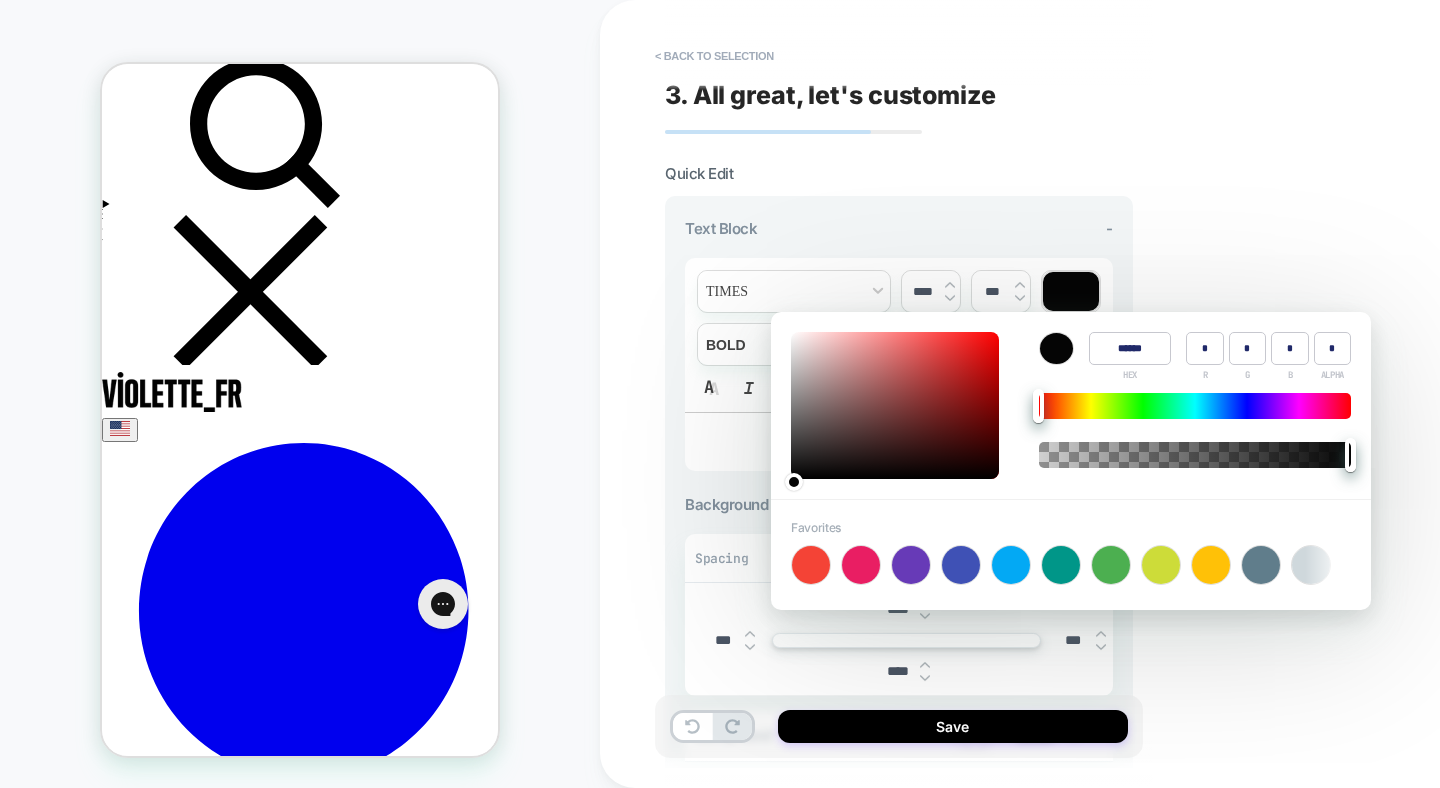 type on "******" 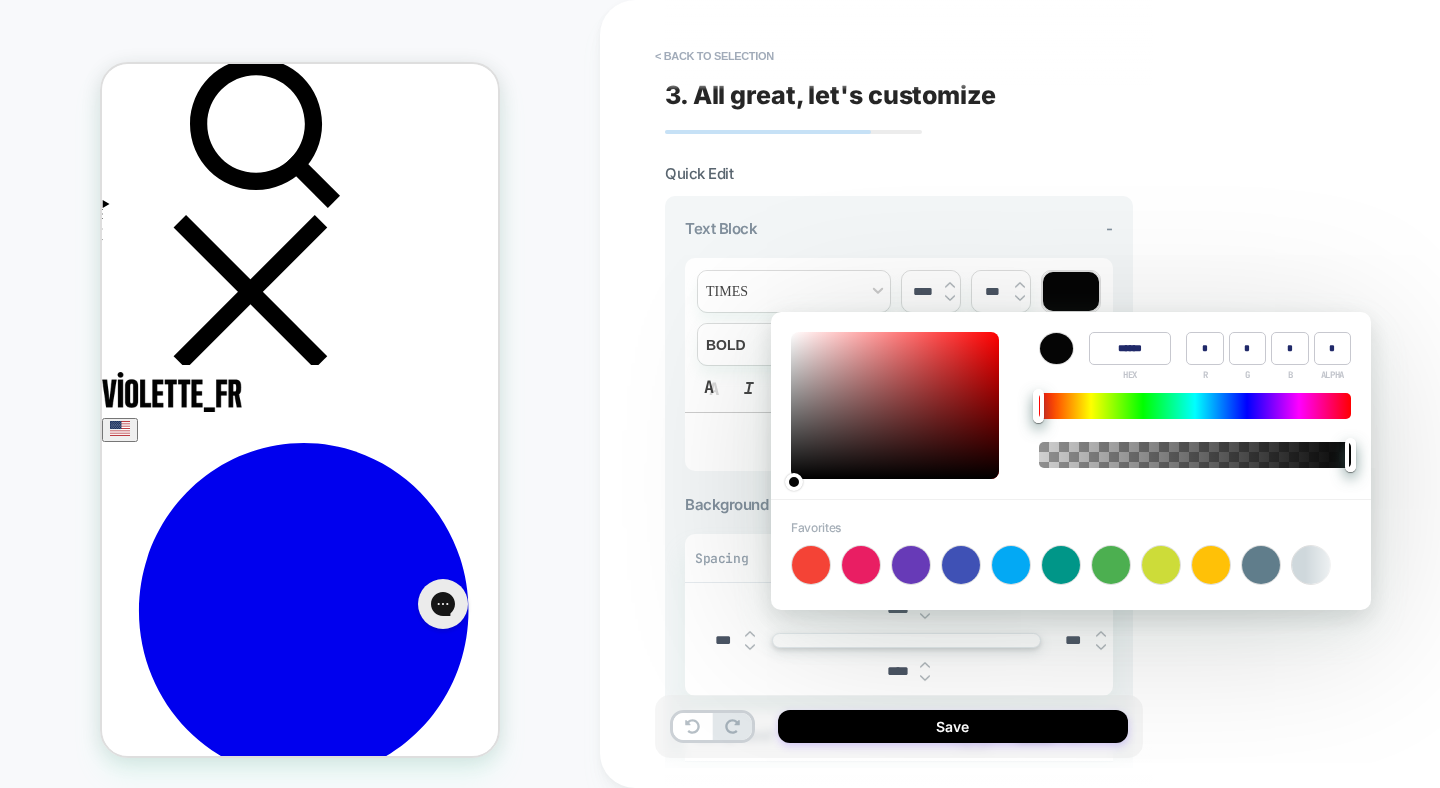 type on "*" 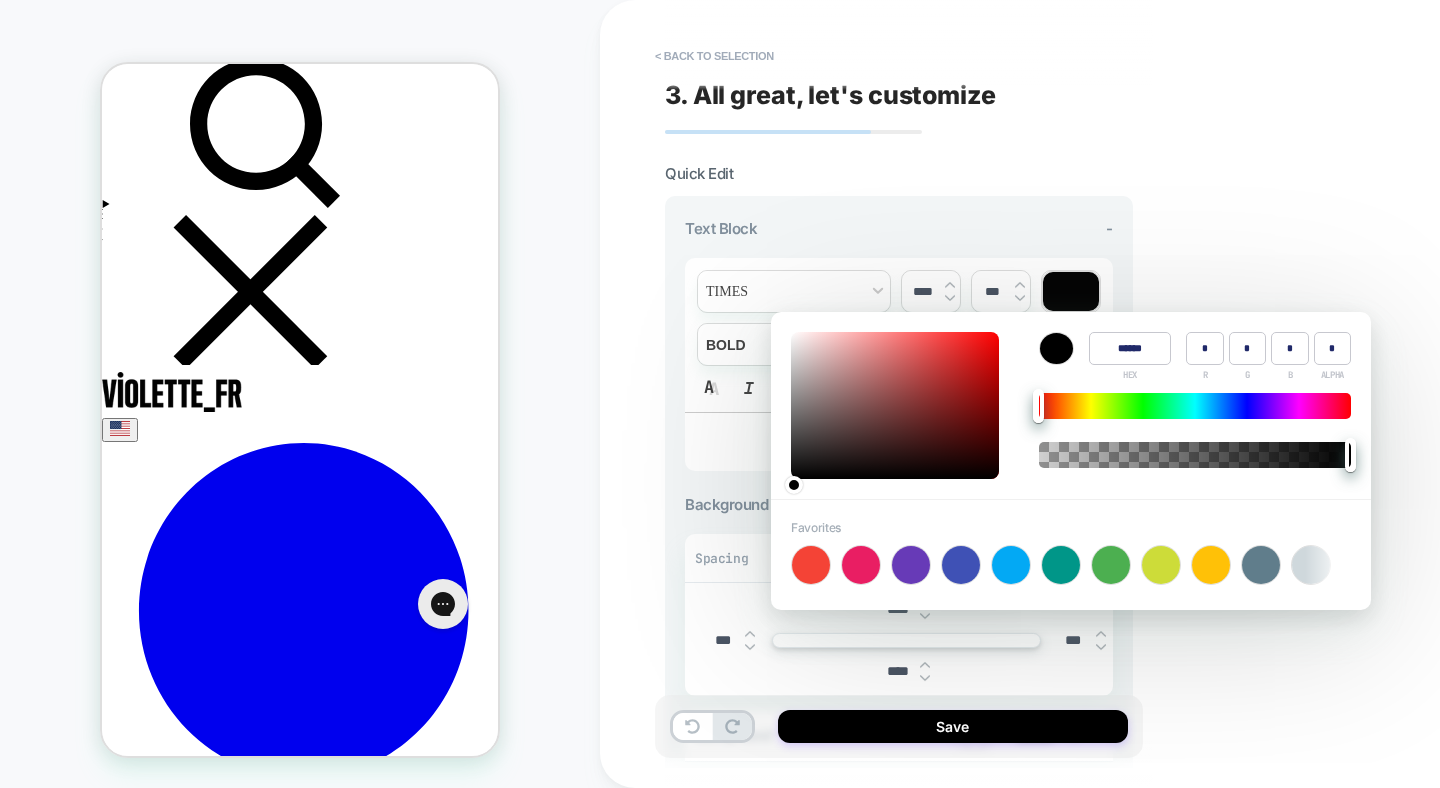 drag, startPoint x: 792, startPoint y: 478, endPoint x: 789, endPoint y: 490, distance: 12.369317 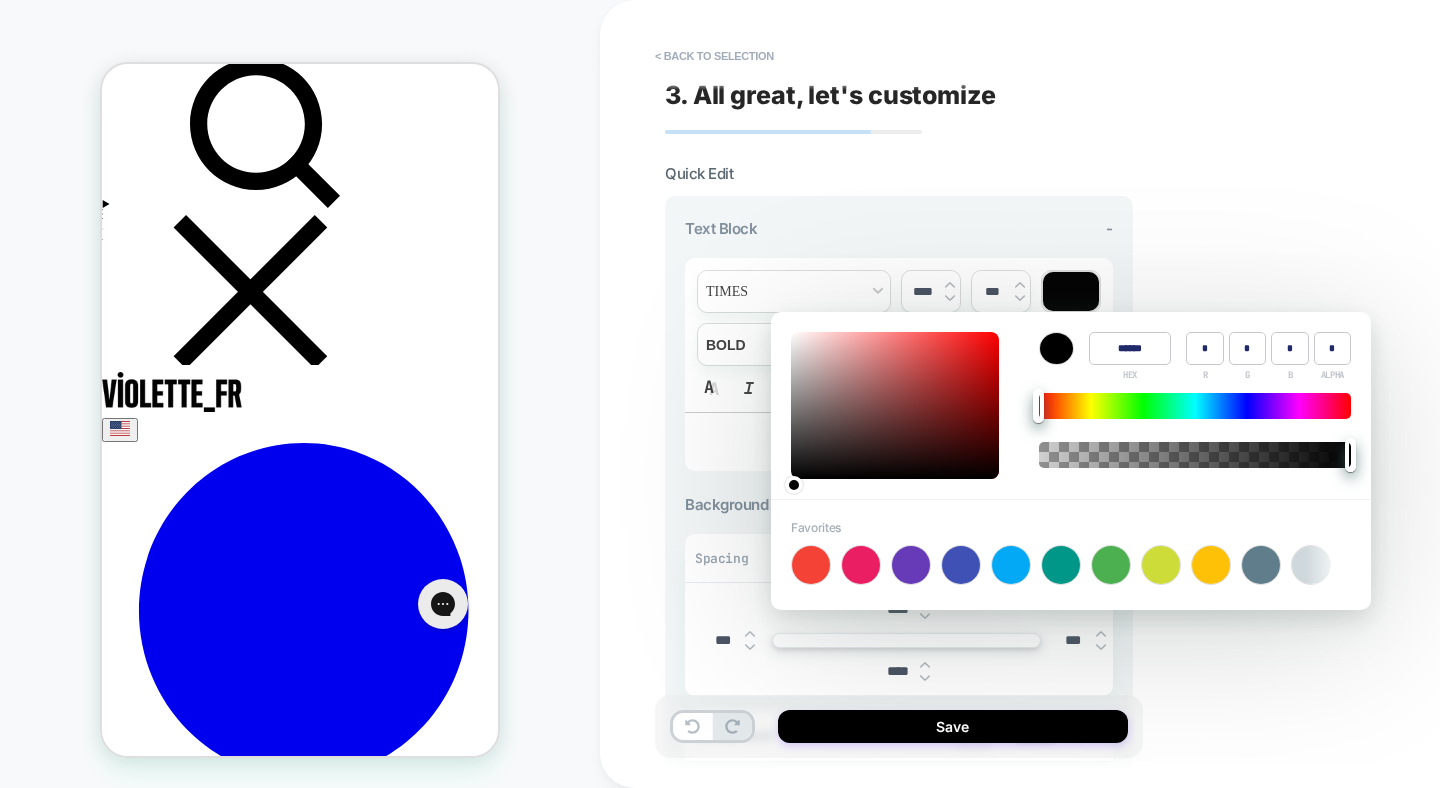click at bounding box center (794, 485) 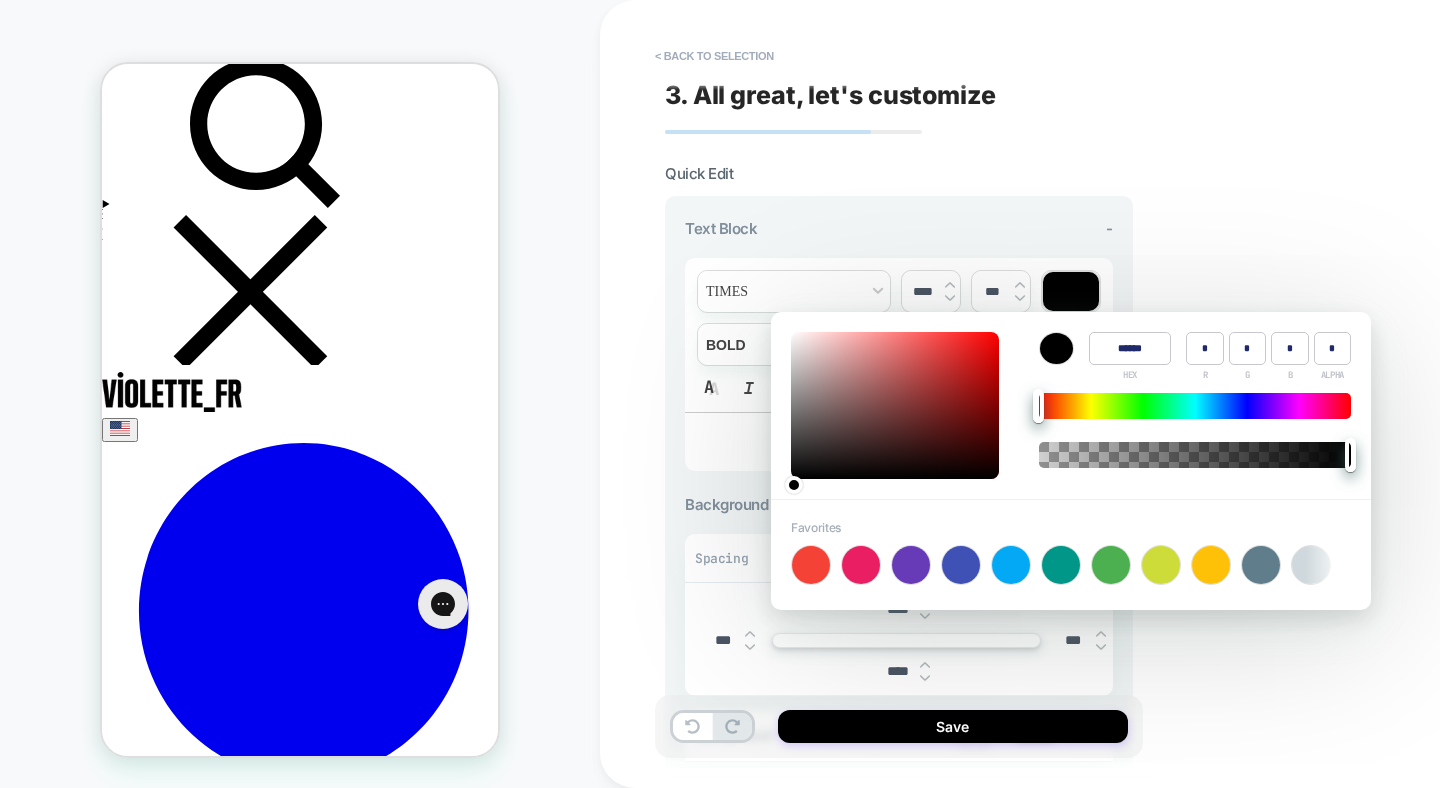click on "**********" at bounding box center (899, 520) 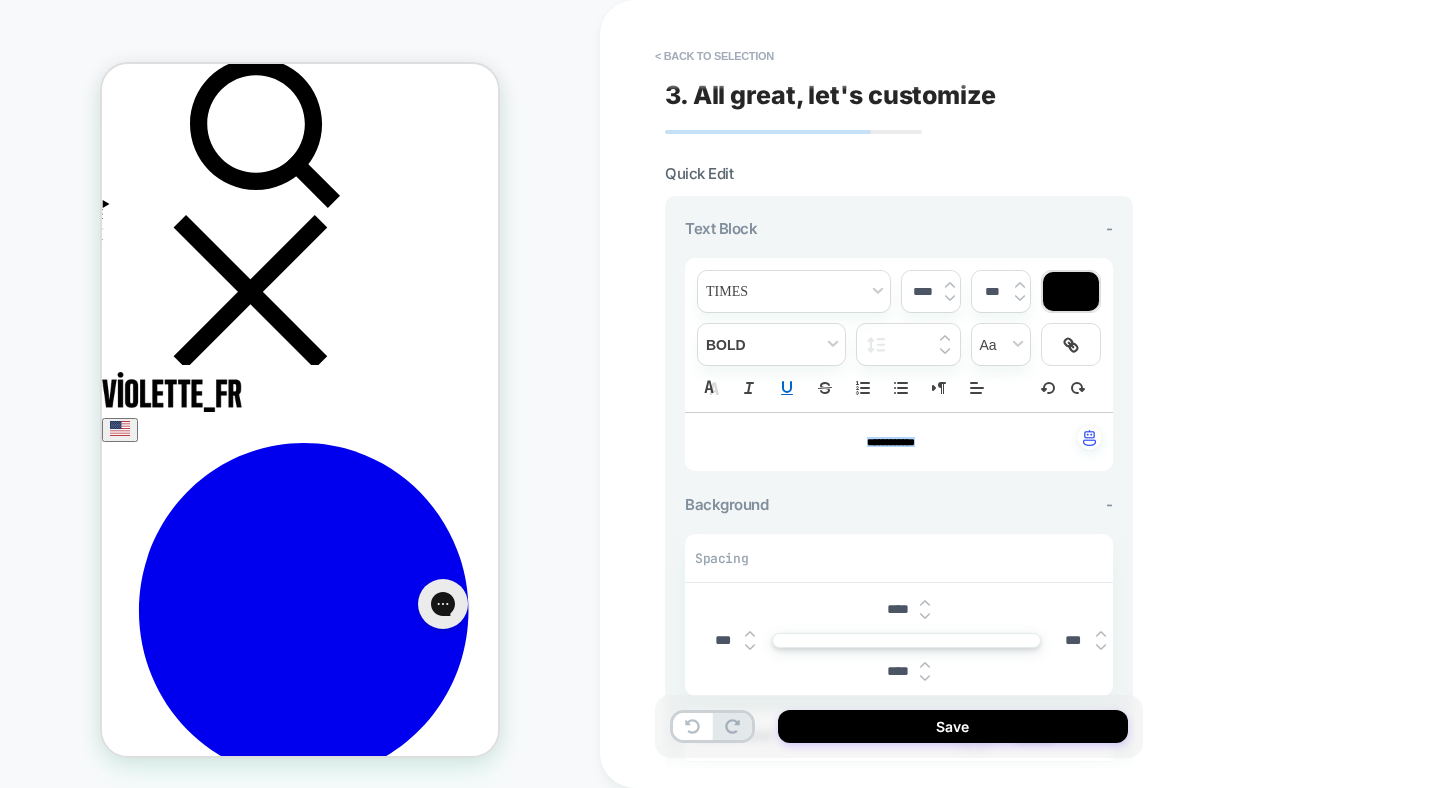 click 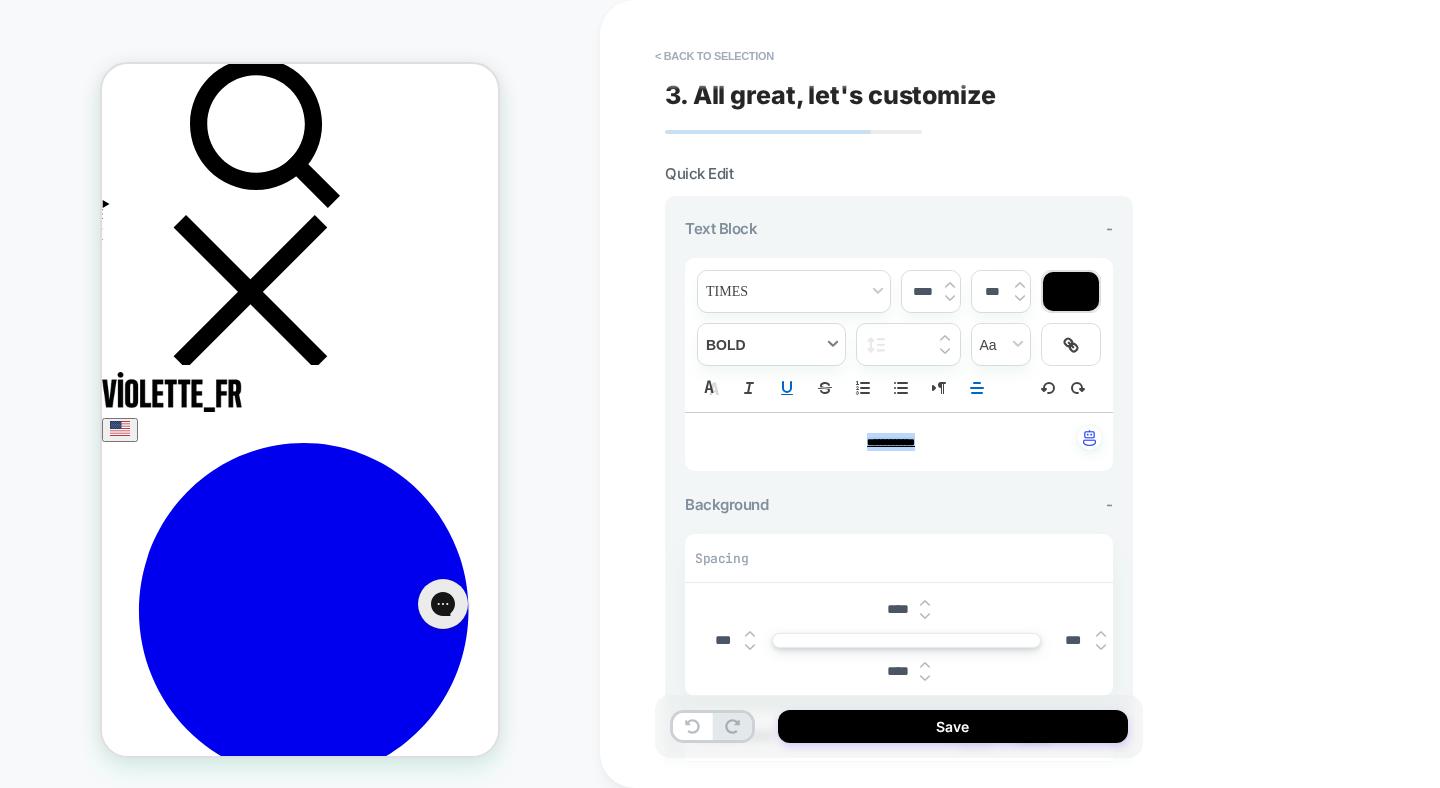 click at bounding box center (771, 344) 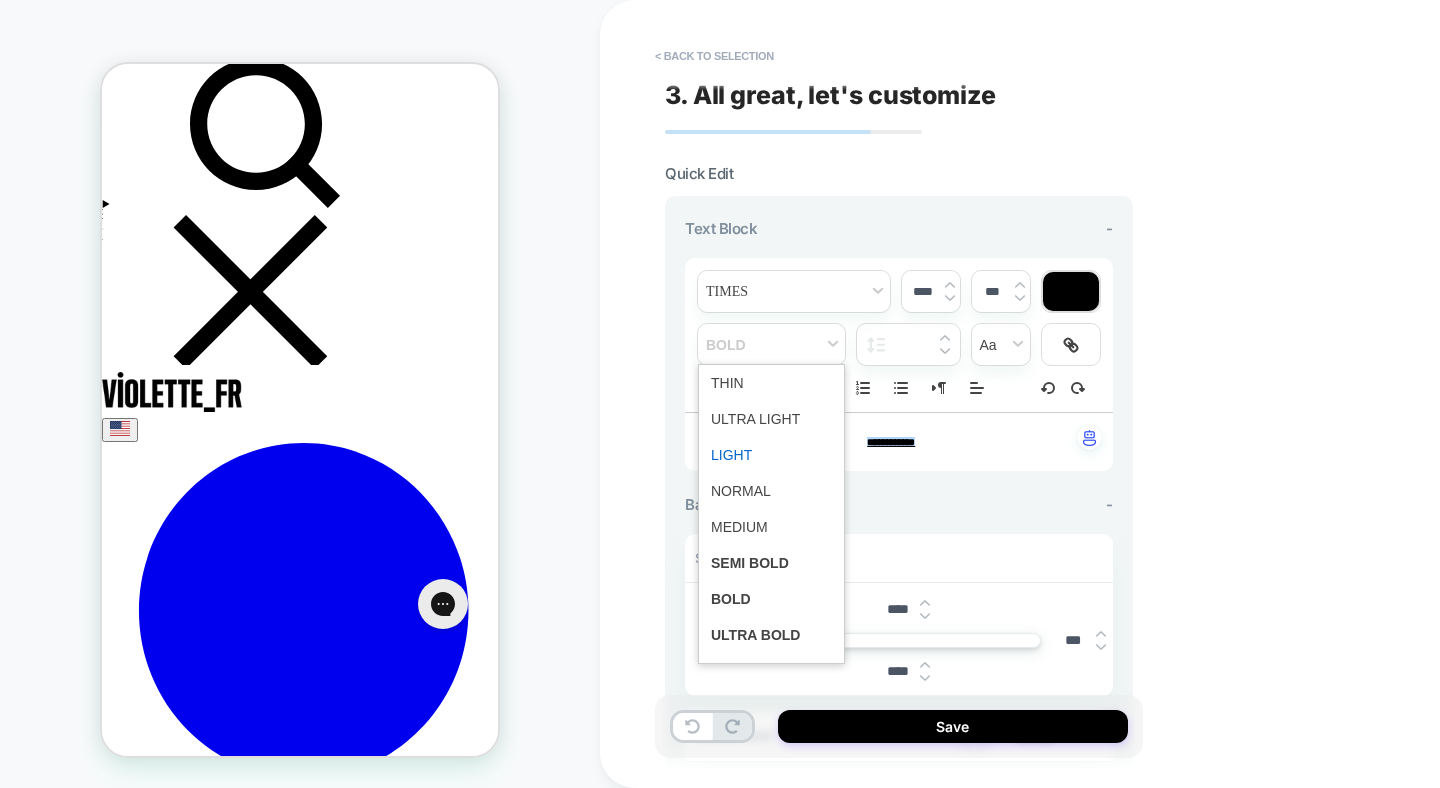 click at bounding box center (771, 455) 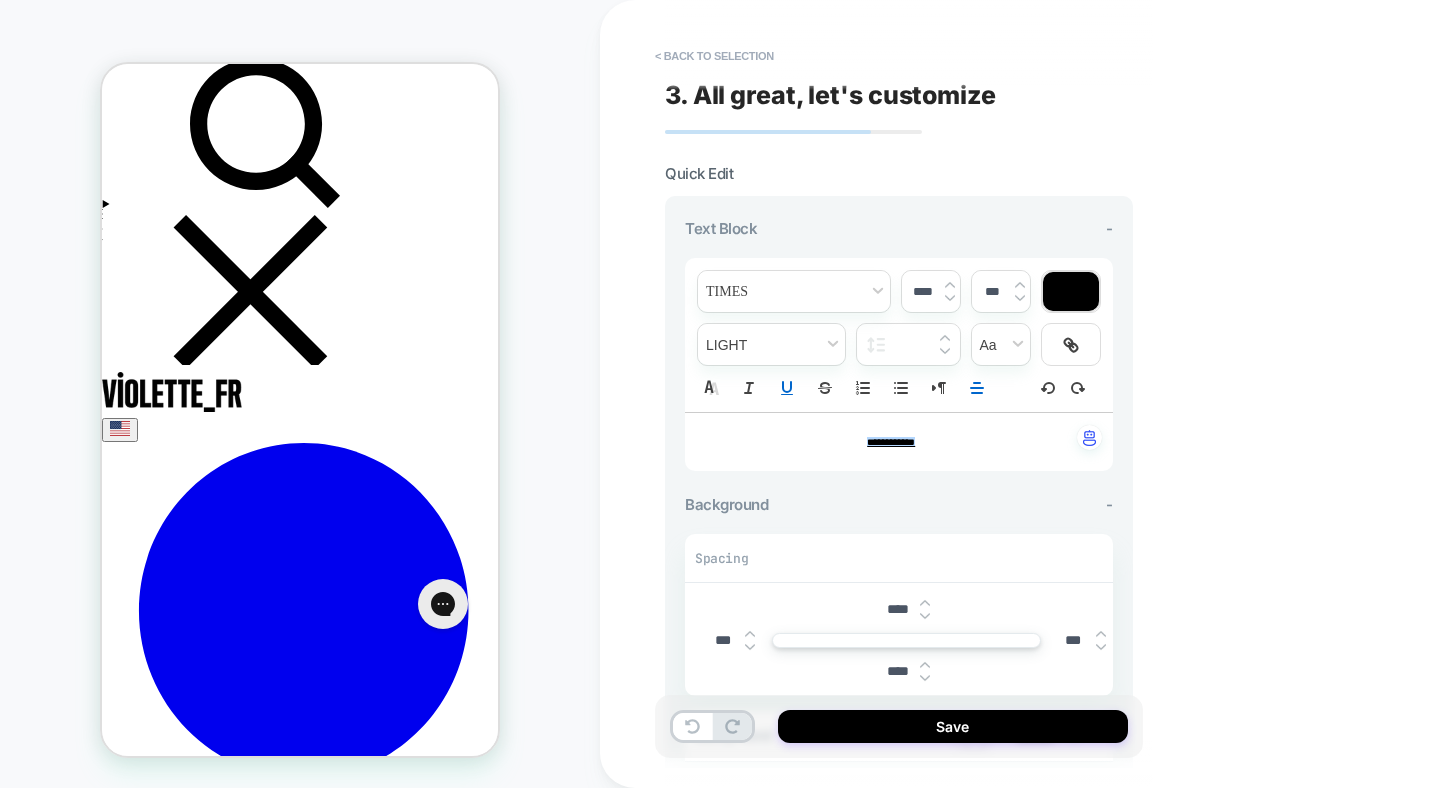 drag, startPoint x: 893, startPoint y: 610, endPoint x: 882, endPoint y: 610, distance: 11 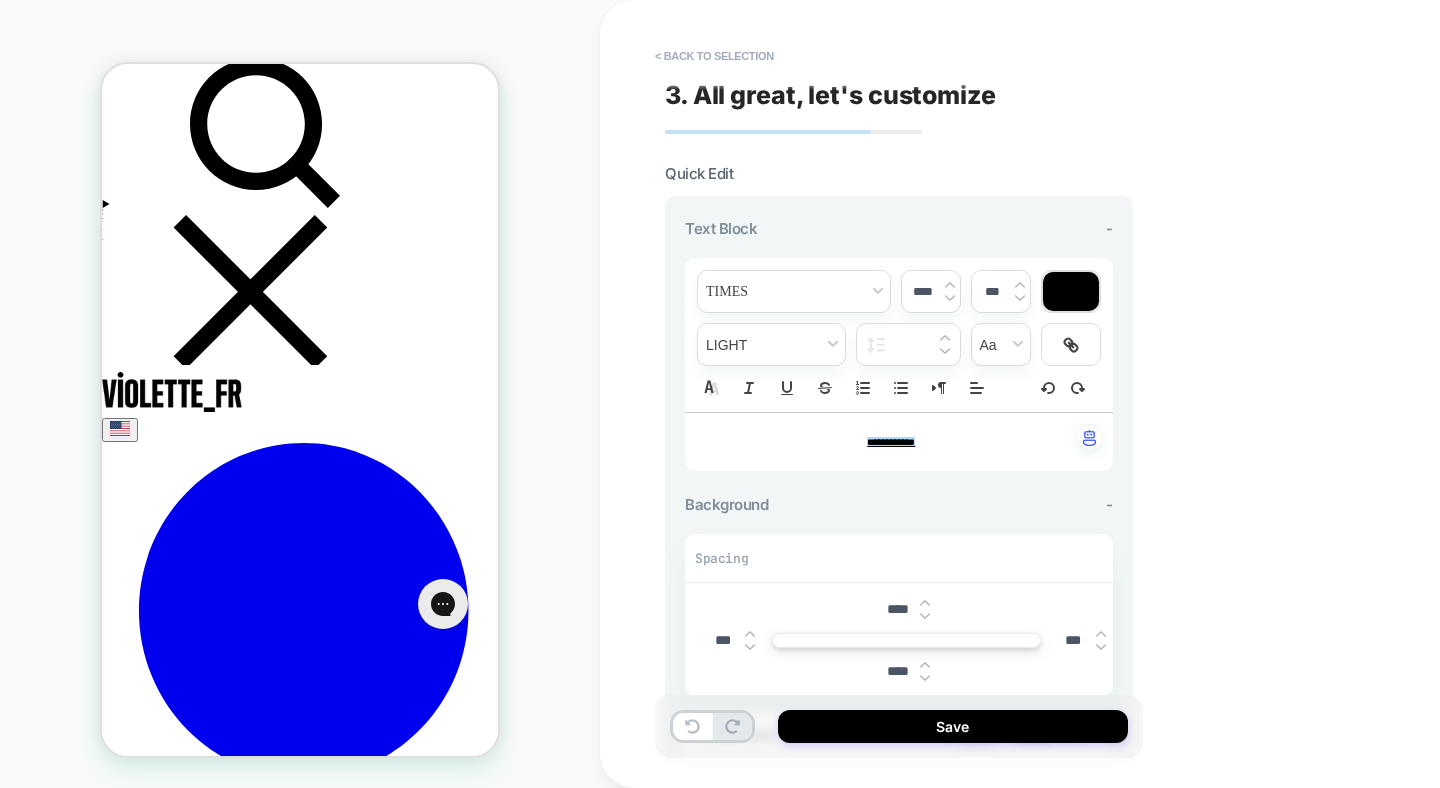 click on "****" at bounding box center (897, 609) 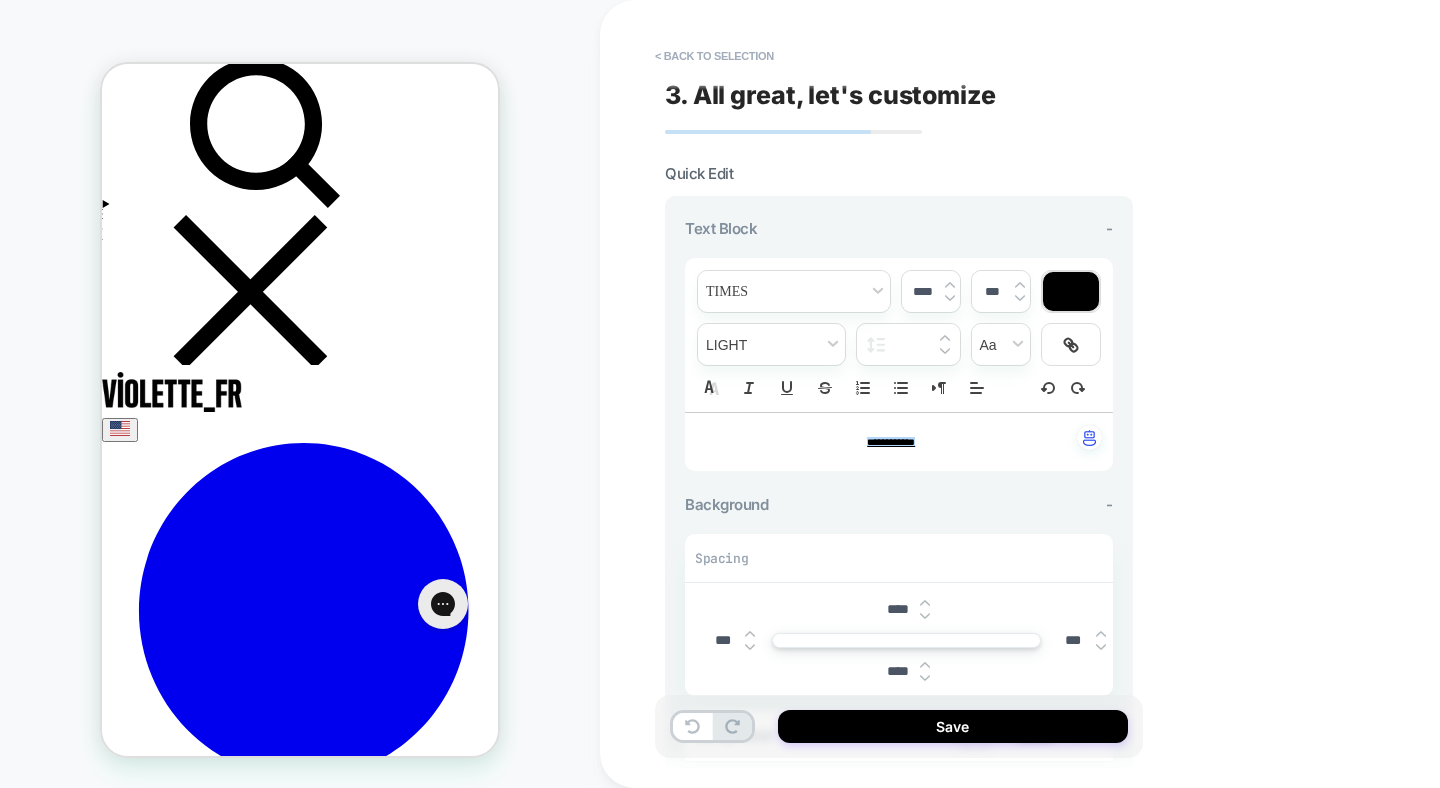 click on "***" at bounding box center (722, 640) 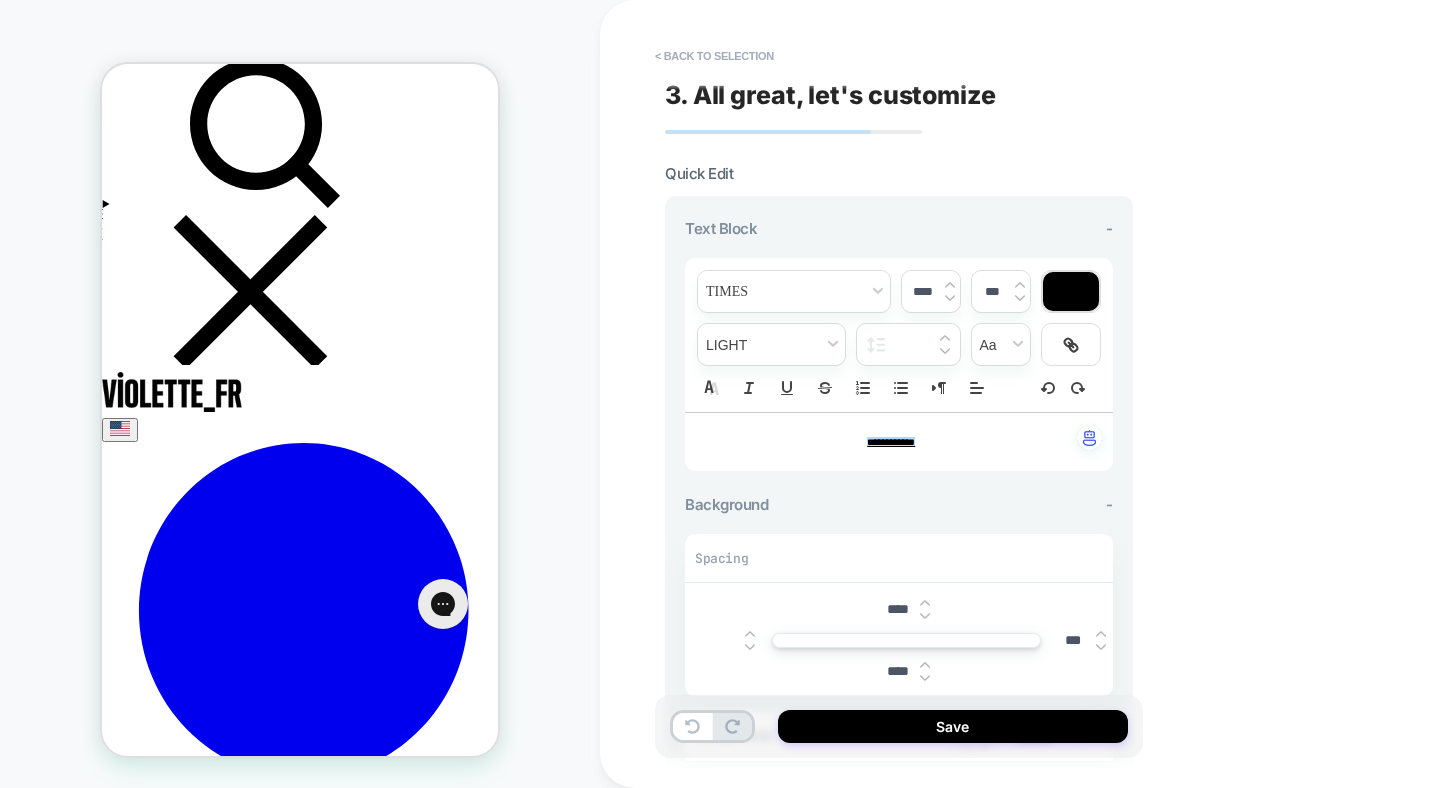 type on "*" 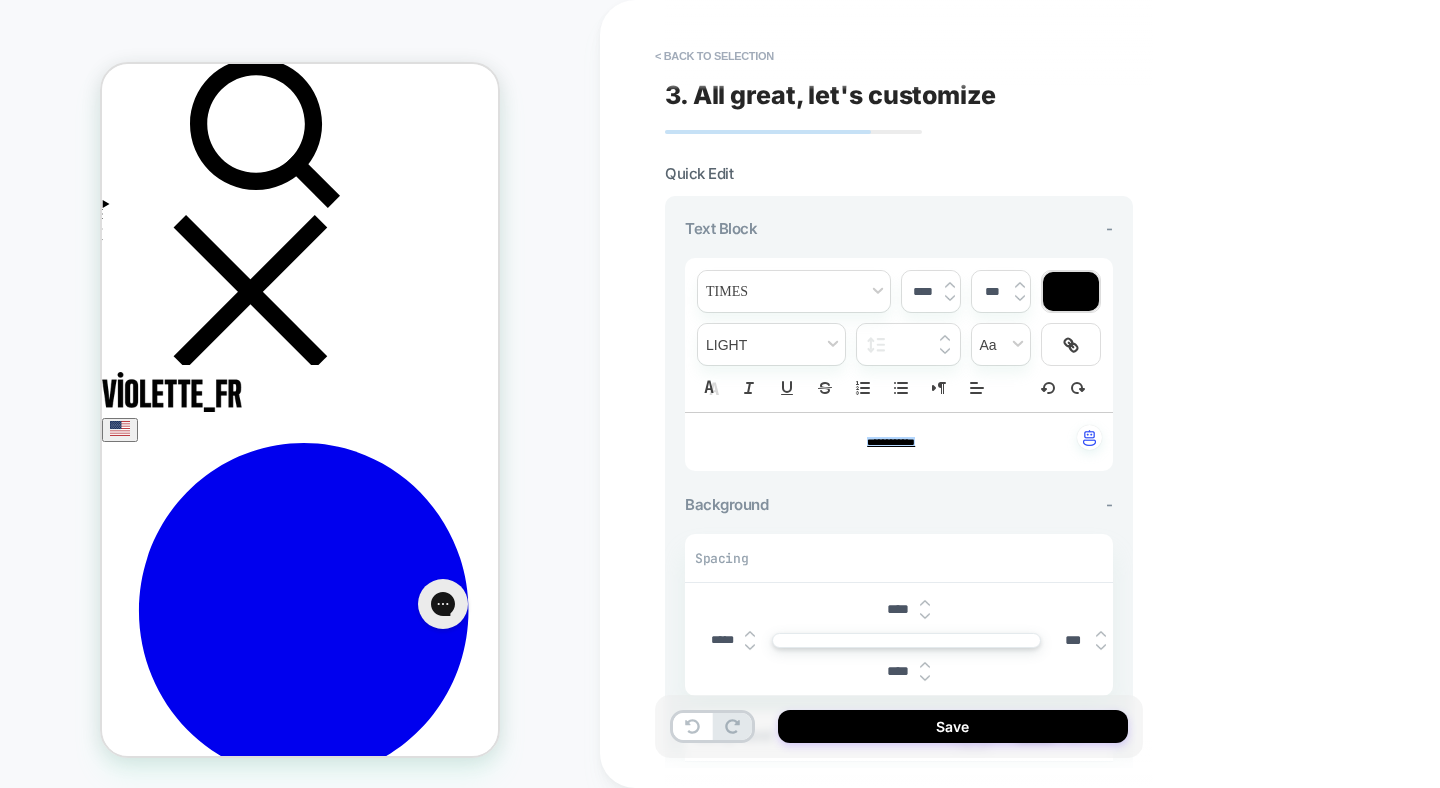 type on "******" 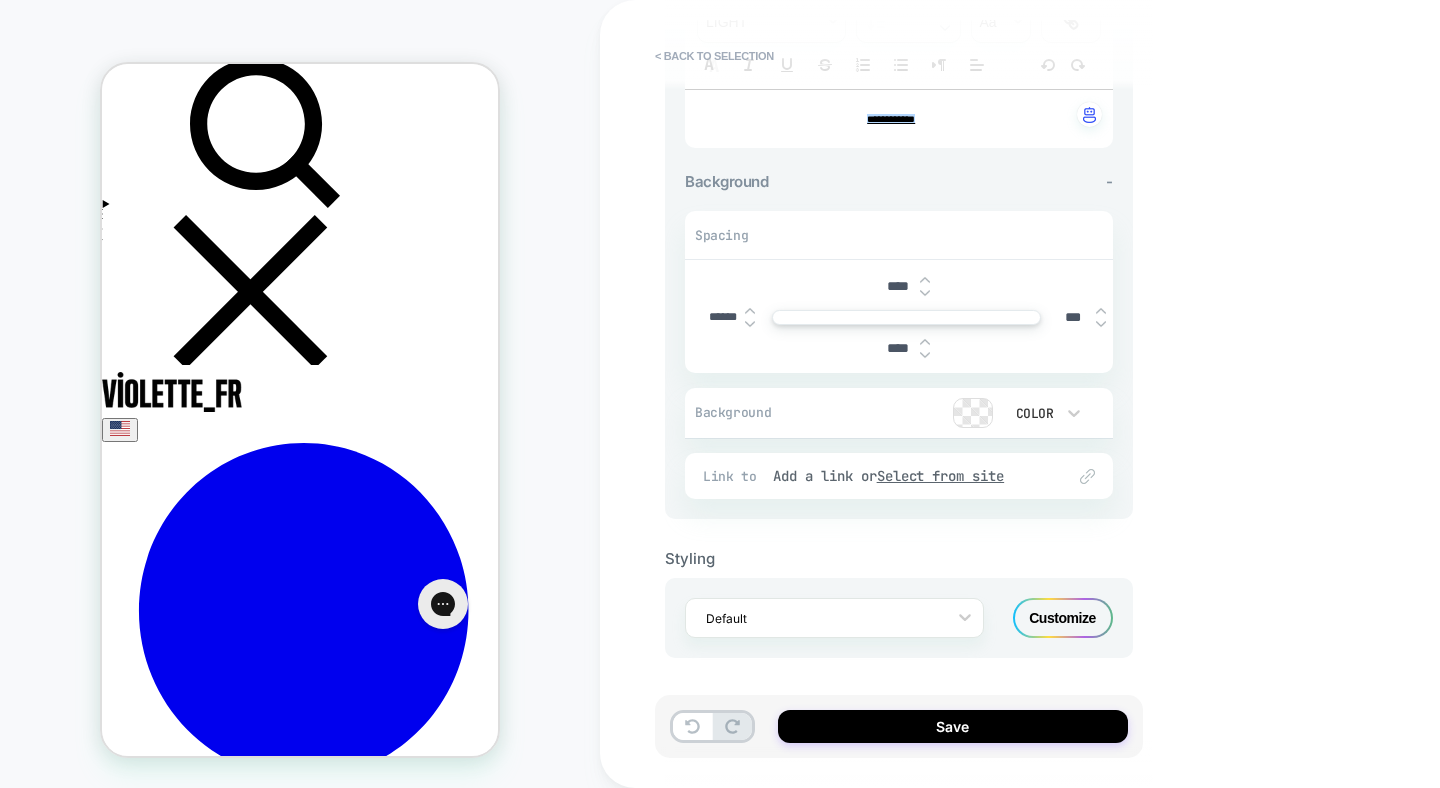 scroll, scrollTop: 323, scrollLeft: 0, axis: vertical 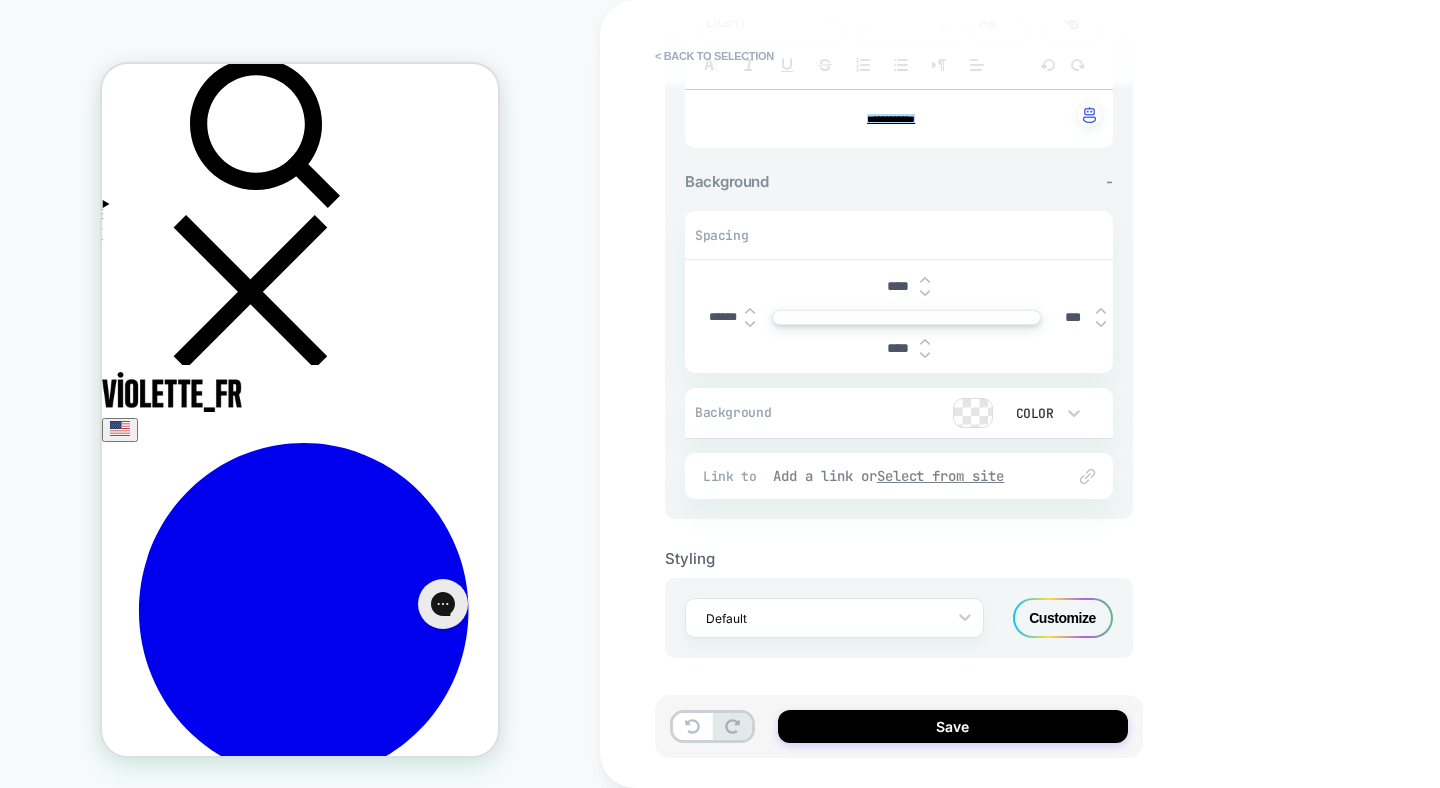 click on "Add a link or  Select from site" at bounding box center (909, 476) 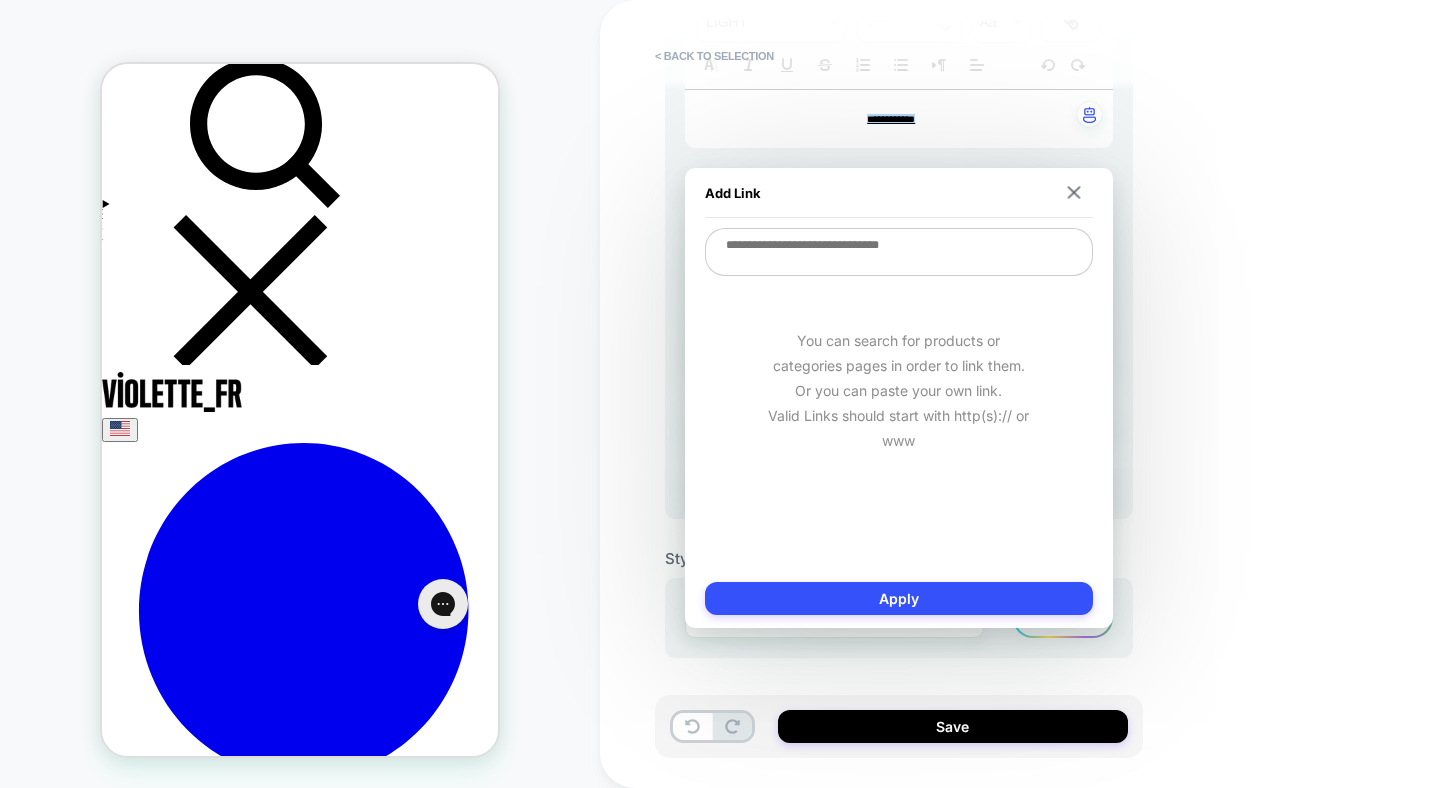 paste on "**********" 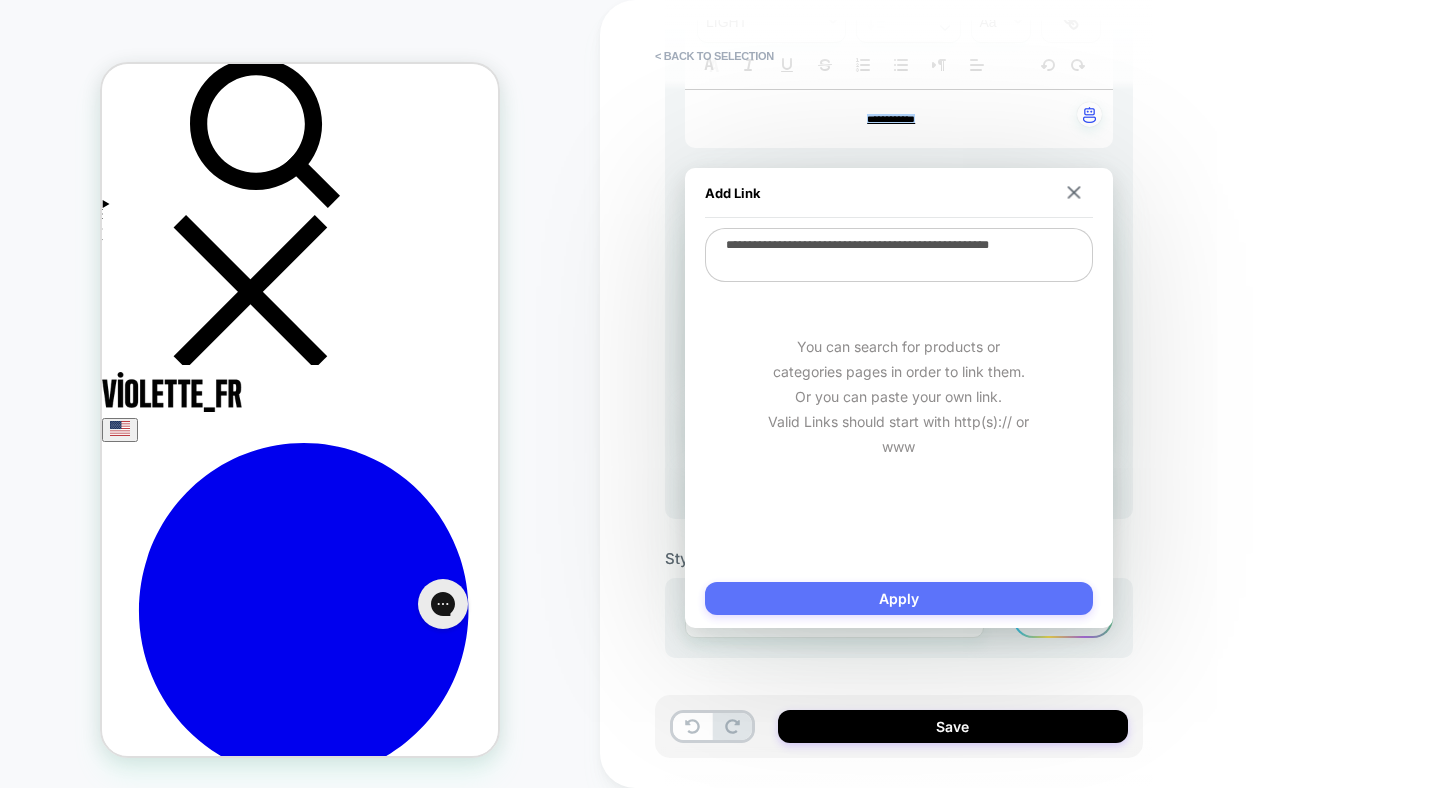type on "**********" 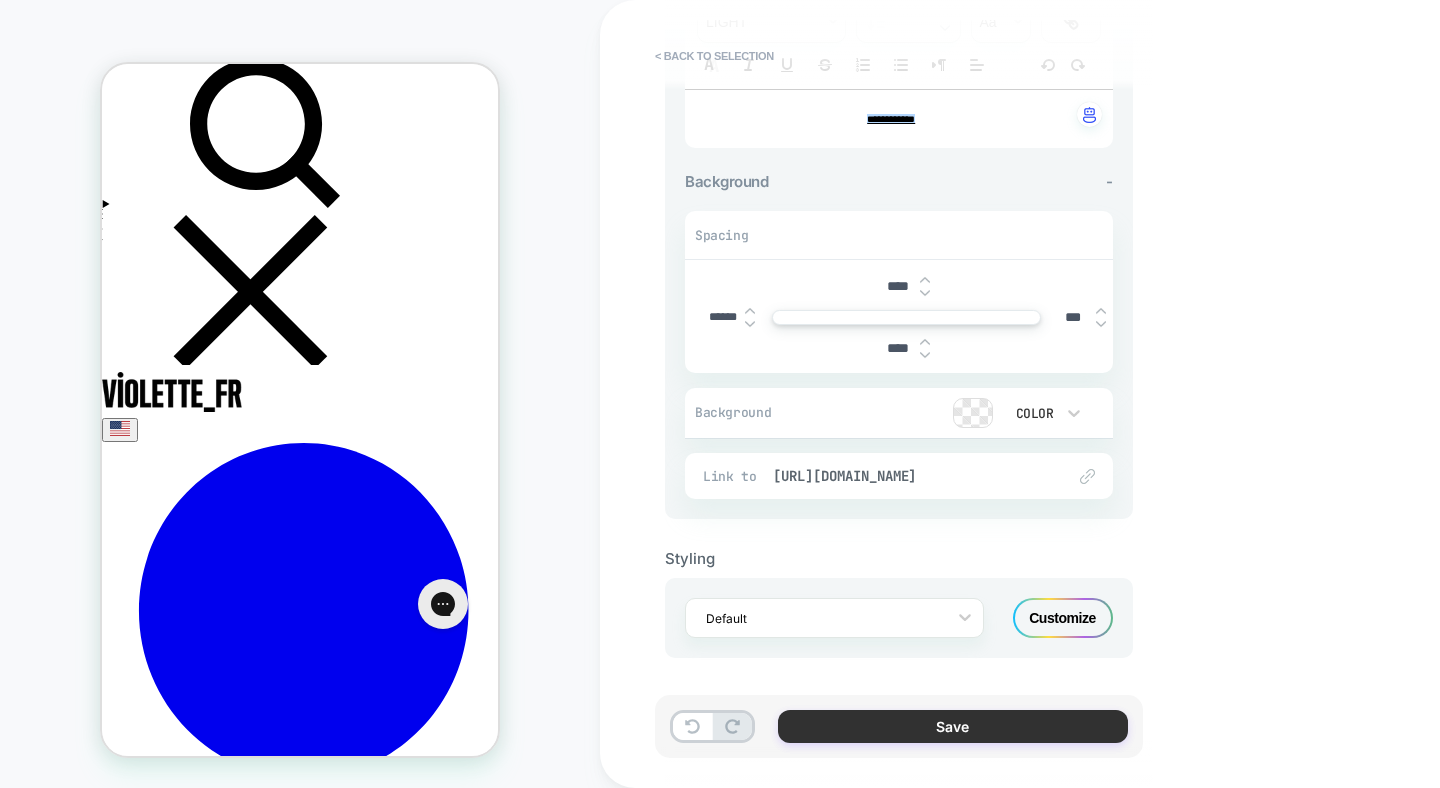 click on "Save" at bounding box center (953, 726) 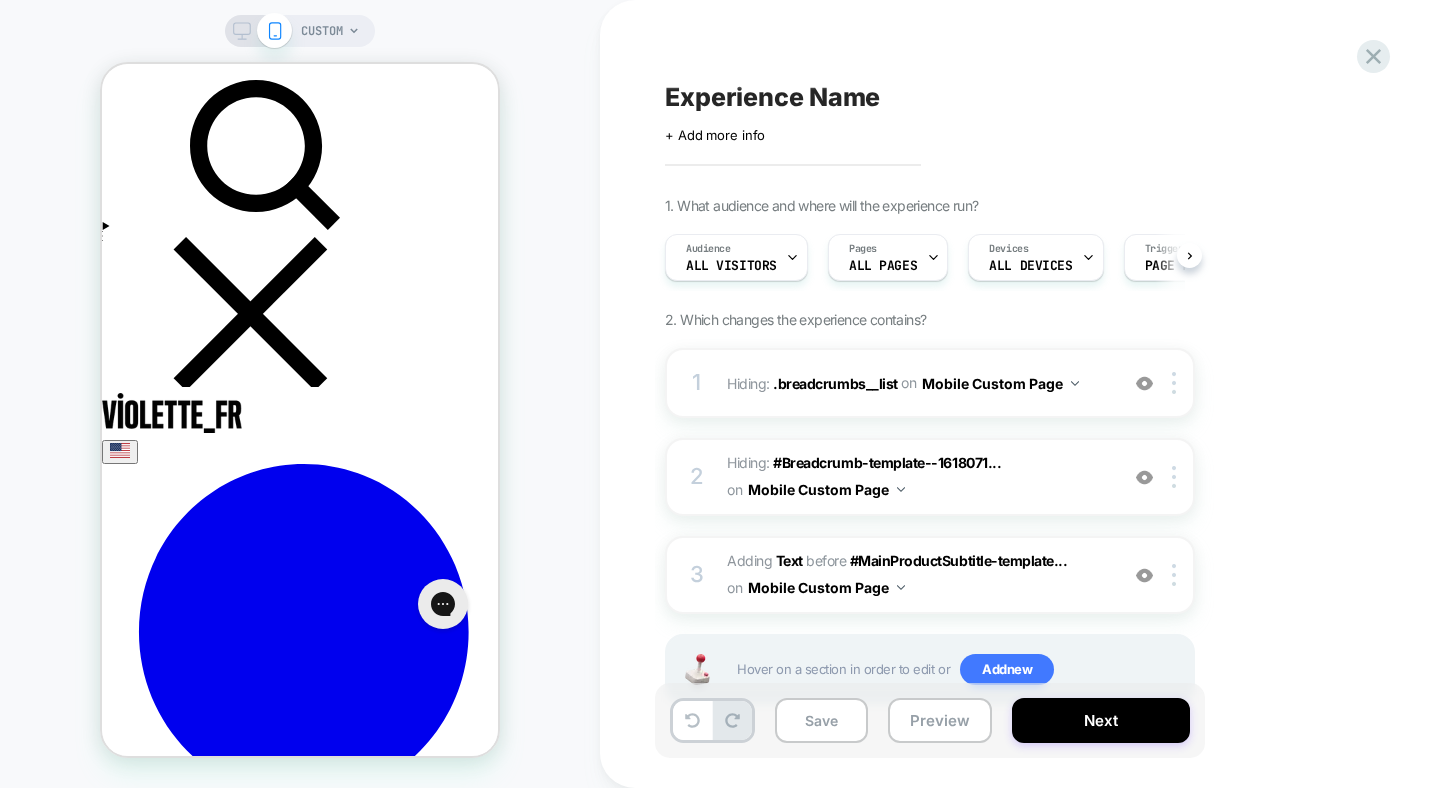 scroll, scrollTop: 0, scrollLeft: 1, axis: horizontal 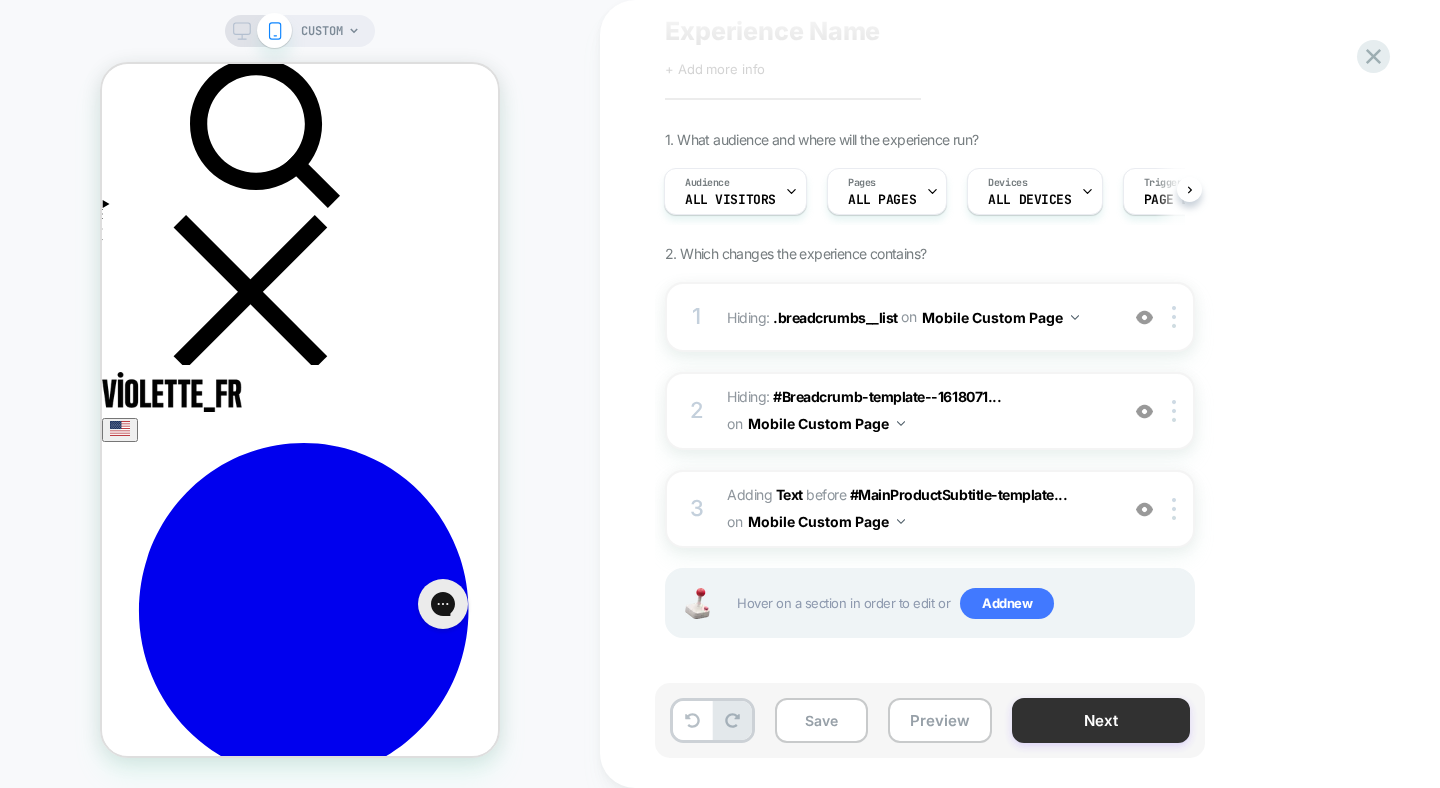 click on "Next" at bounding box center (1101, 720) 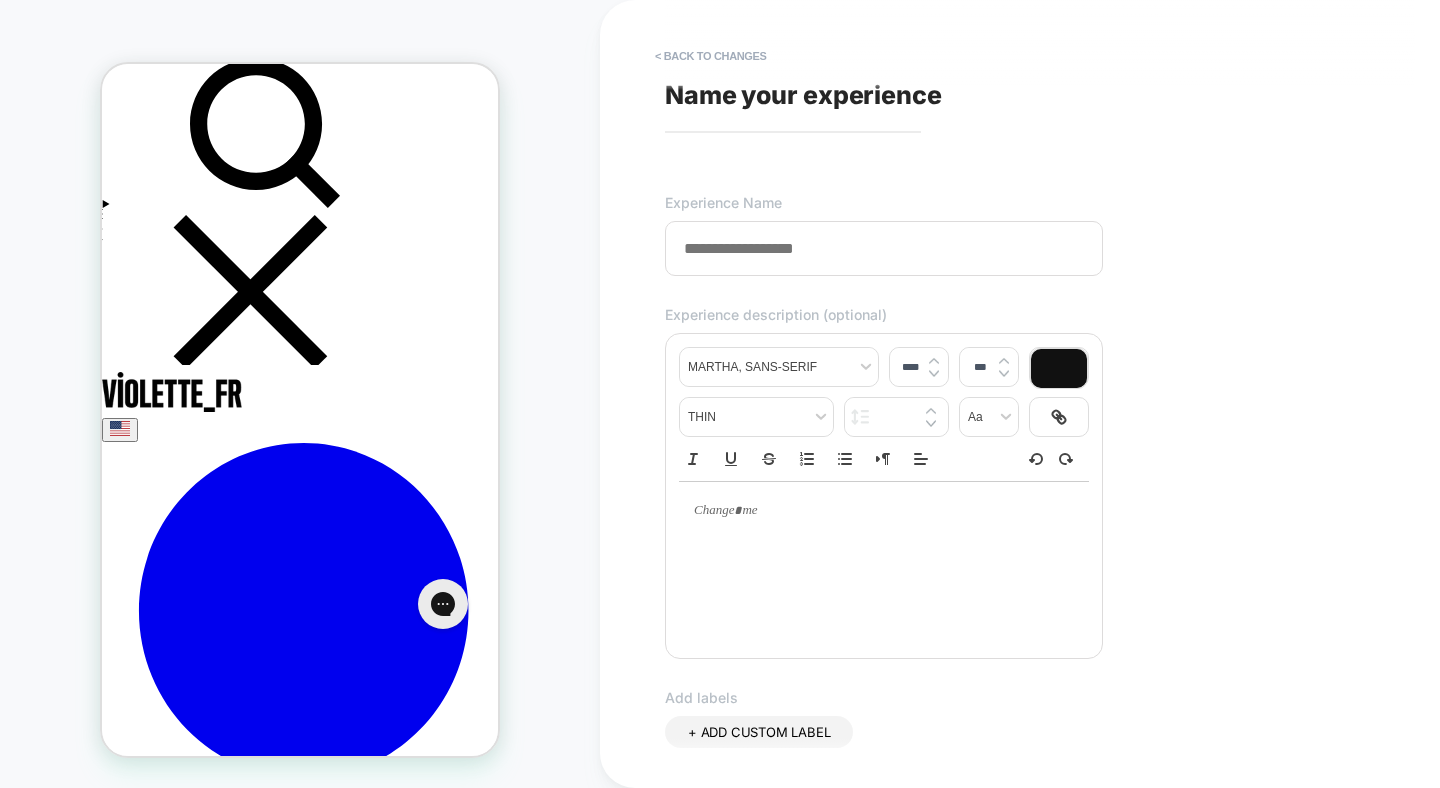 type on "*" 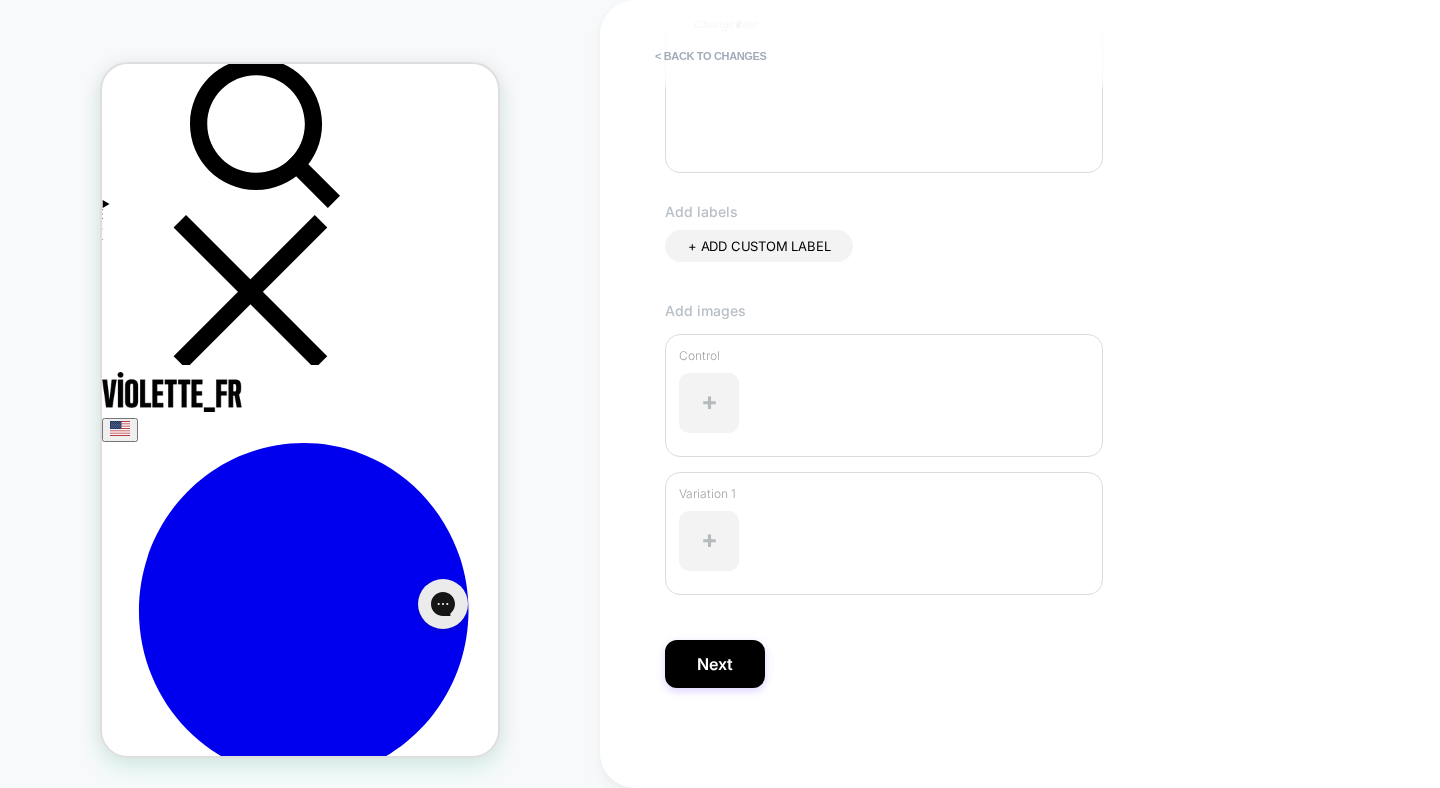 scroll, scrollTop: 489, scrollLeft: 0, axis: vertical 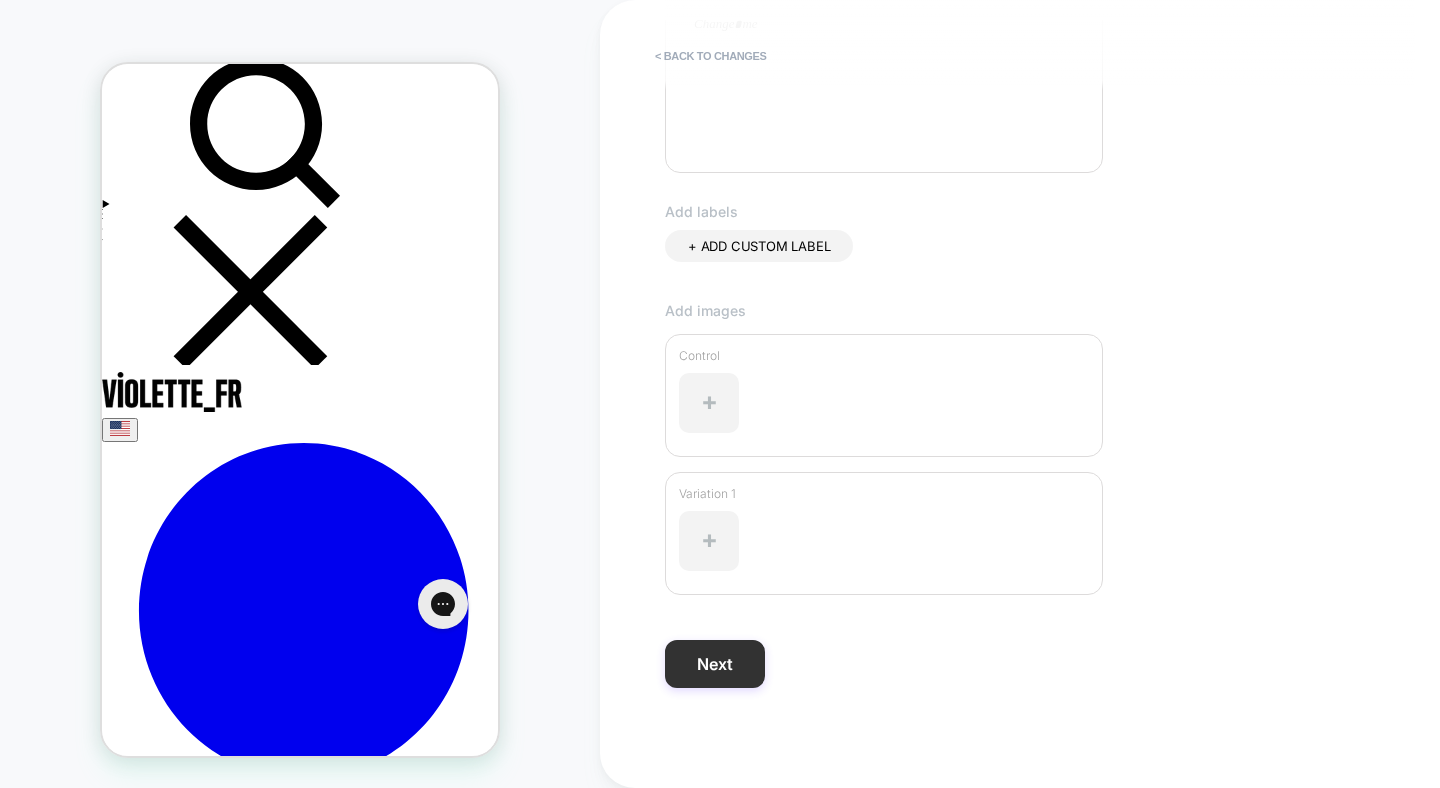 type on "**********" 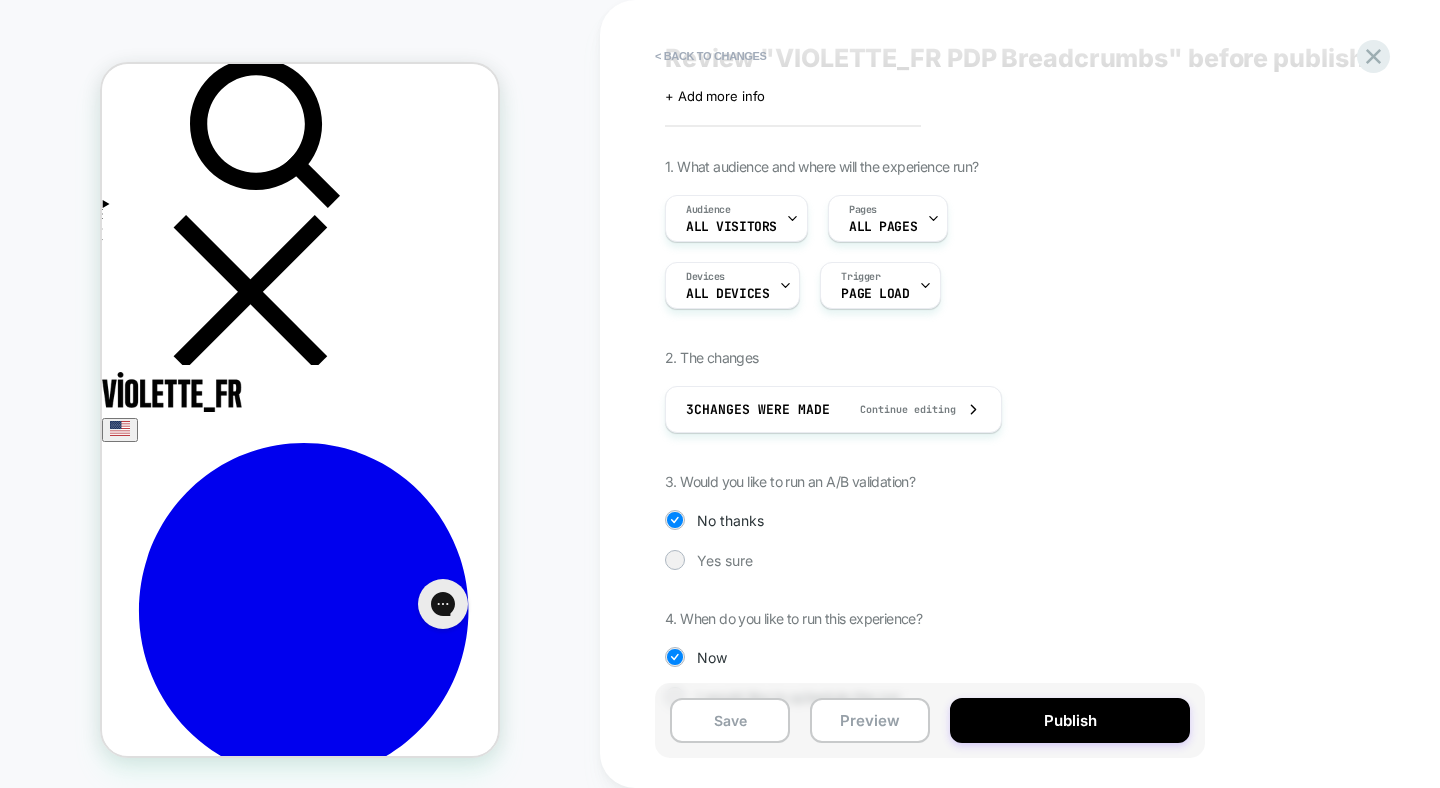 scroll, scrollTop: 40, scrollLeft: 0, axis: vertical 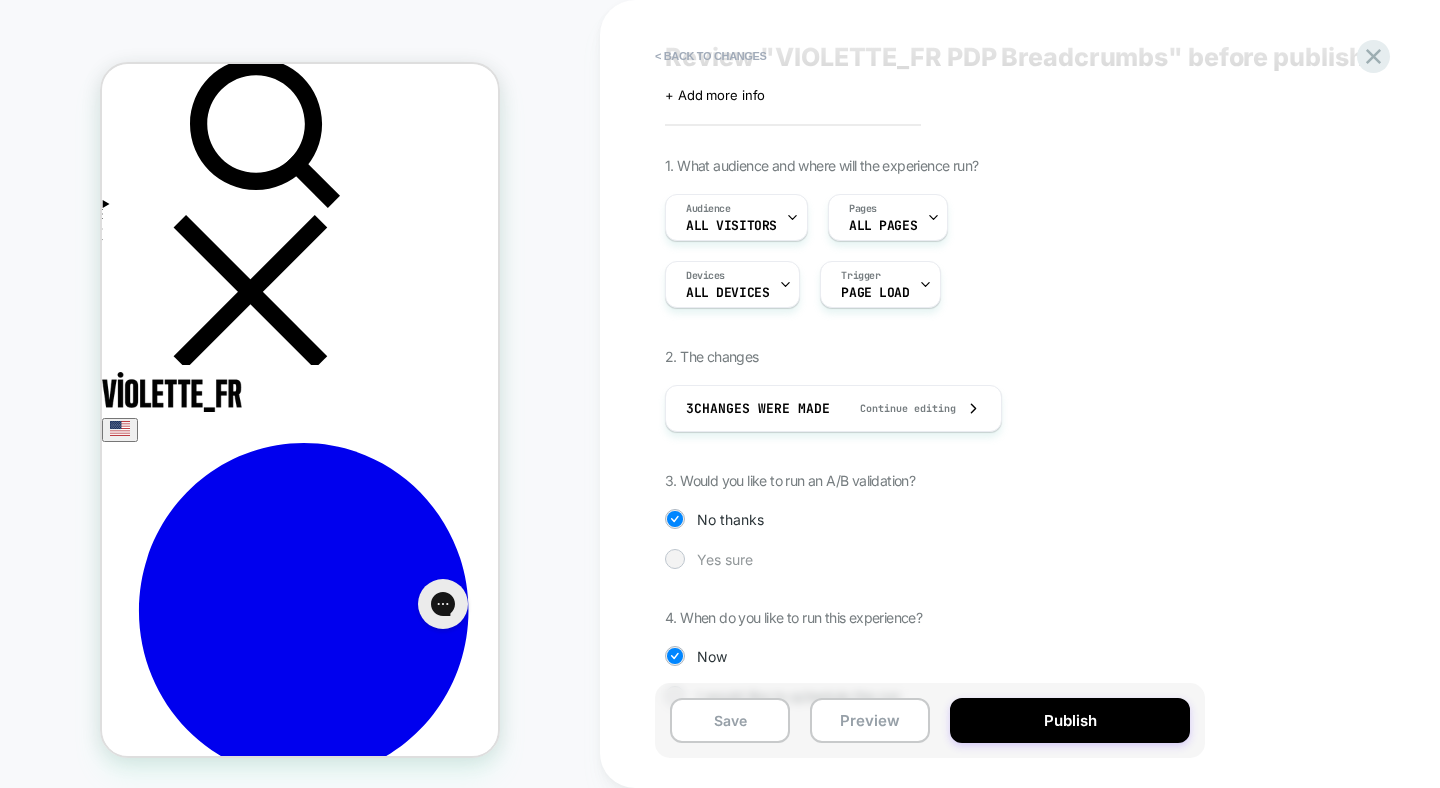 click on "Yes sure" at bounding box center (725, 559) 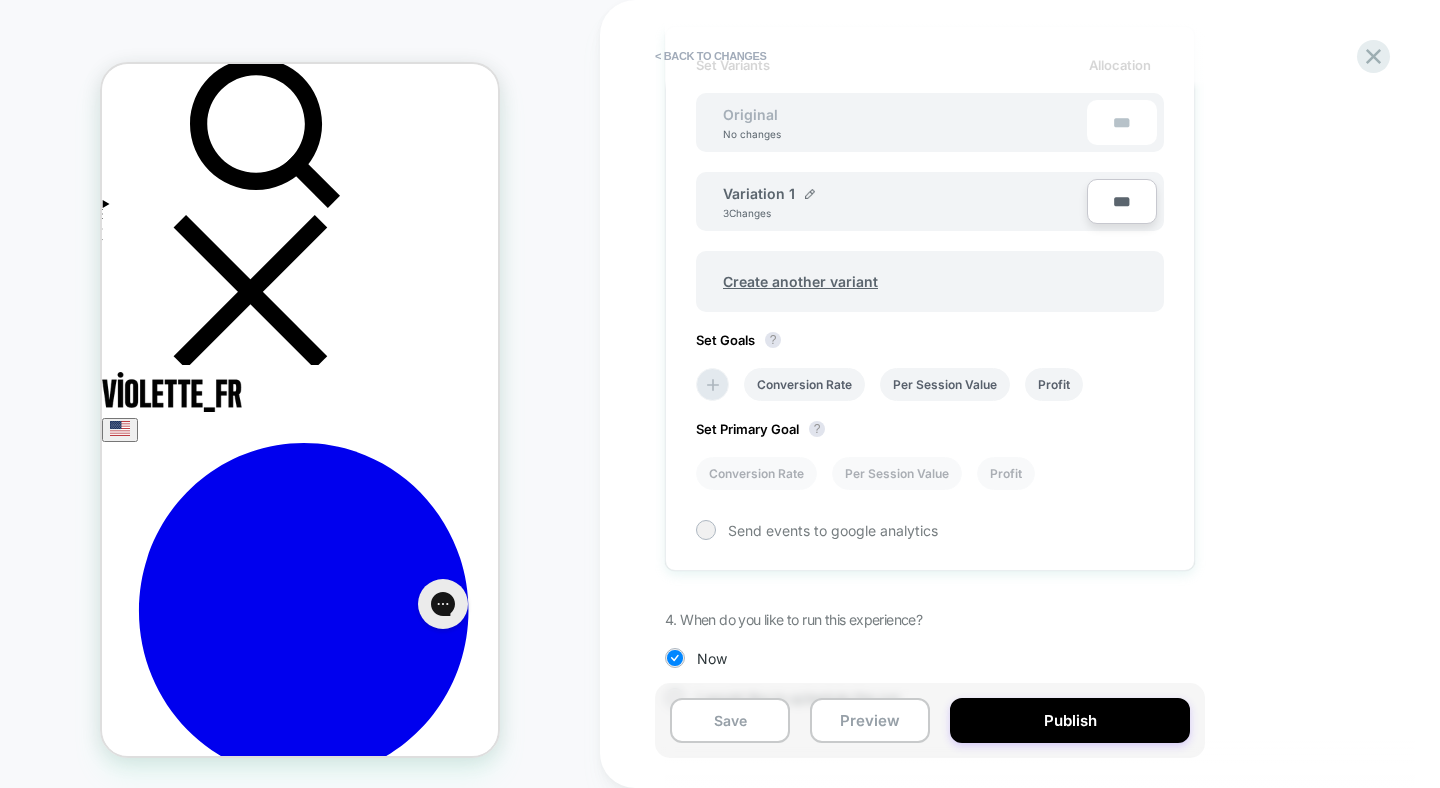 scroll, scrollTop: 601, scrollLeft: 0, axis: vertical 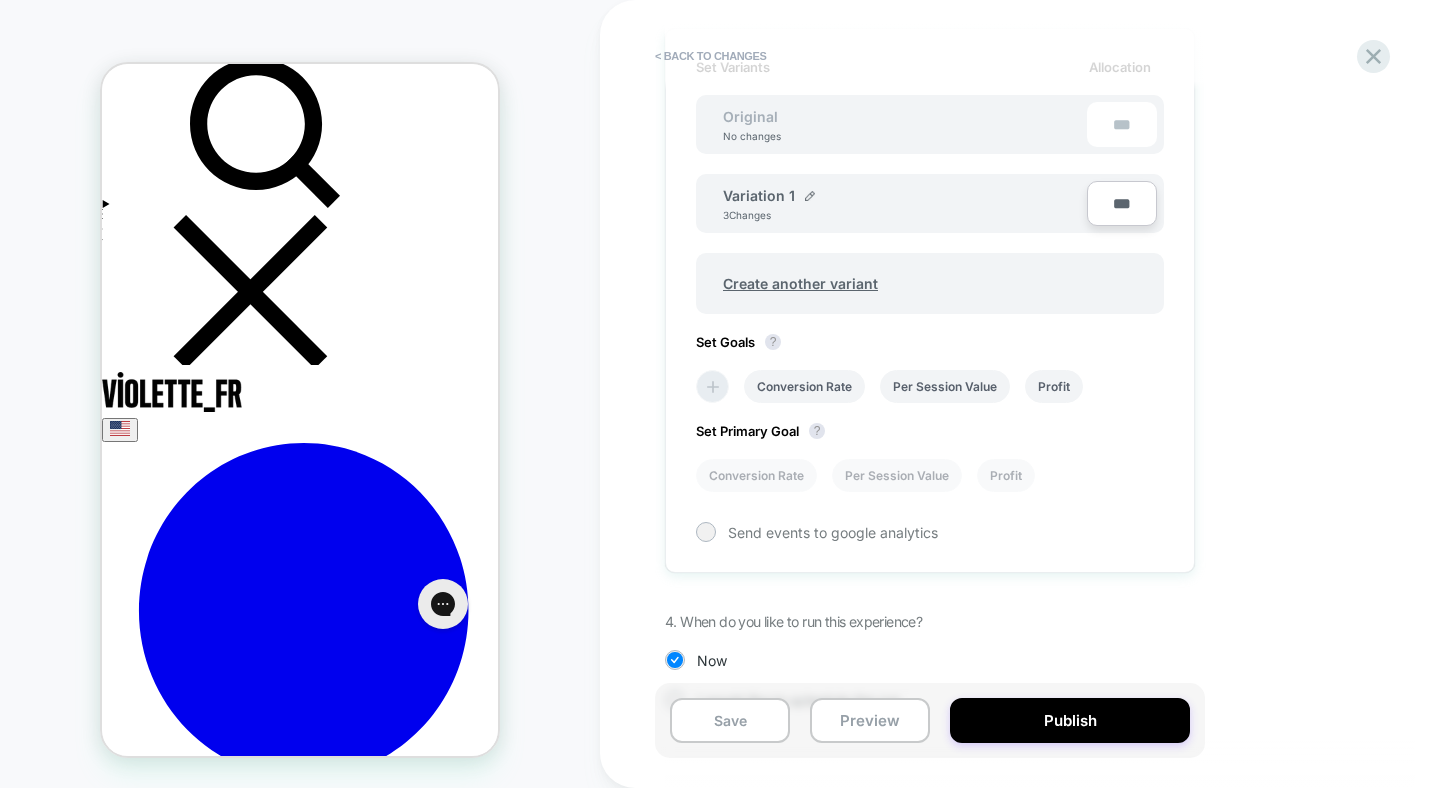 click 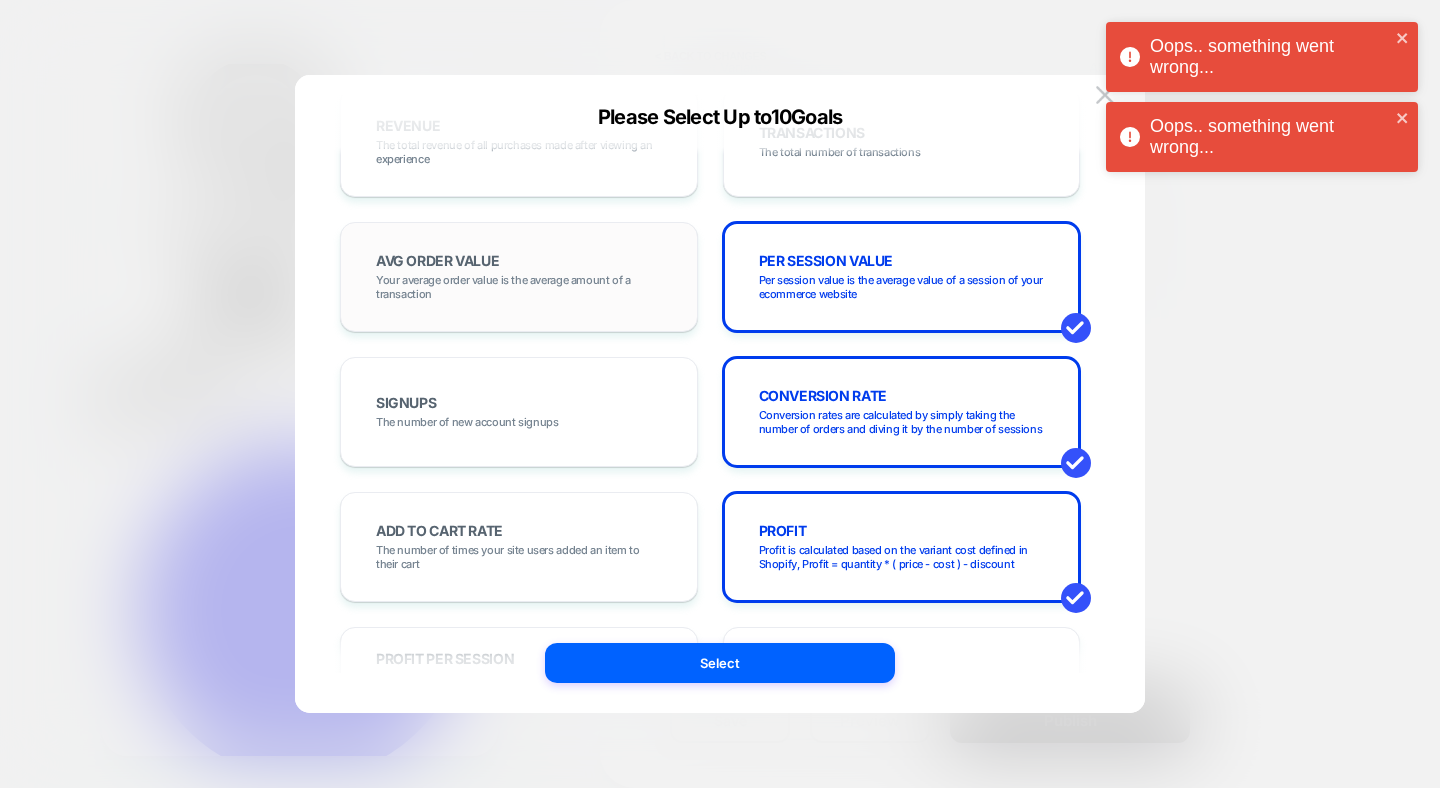 scroll, scrollTop: 93, scrollLeft: 0, axis: vertical 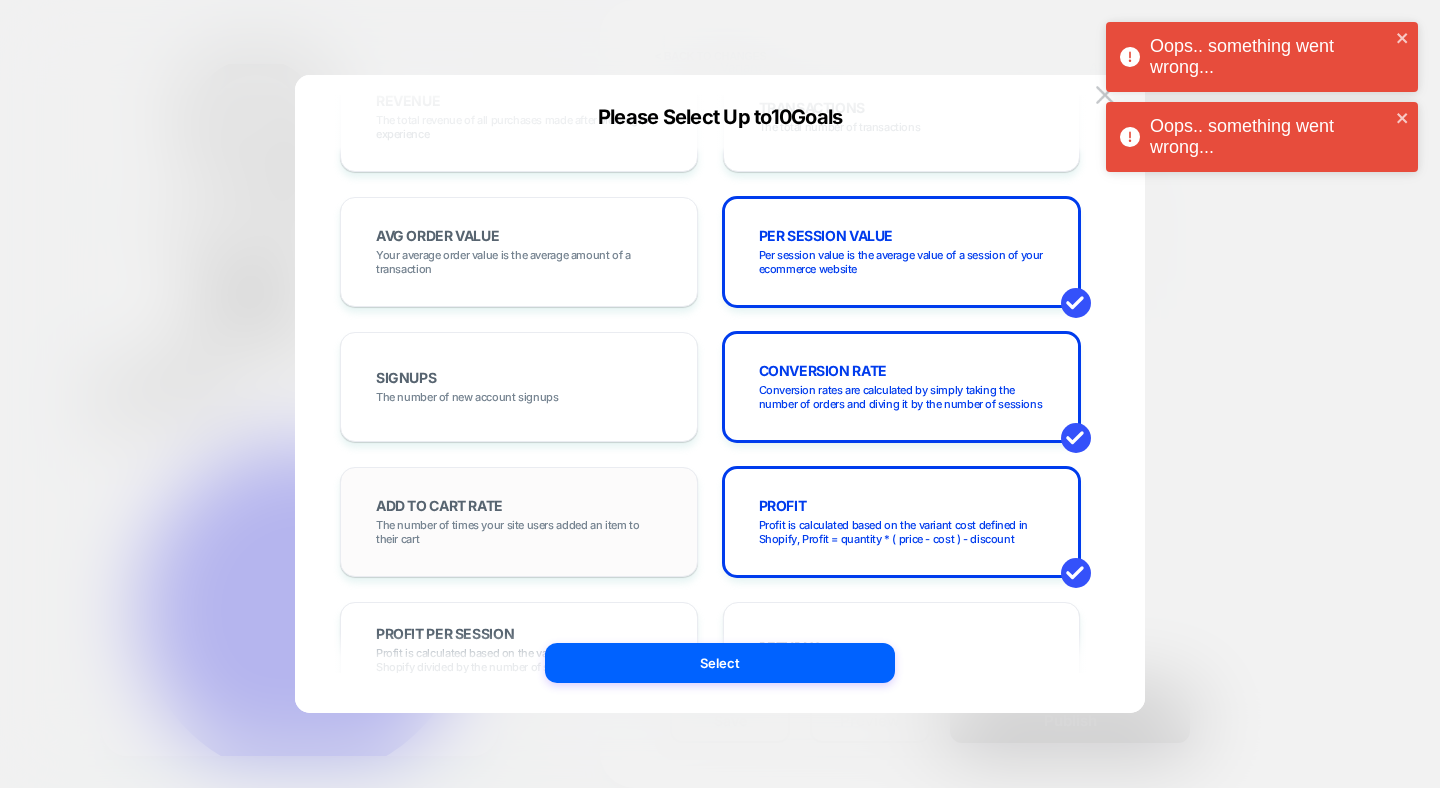 click on "ADD TO CART RATE The number of times your site users added an item to their cart" at bounding box center (519, 522) 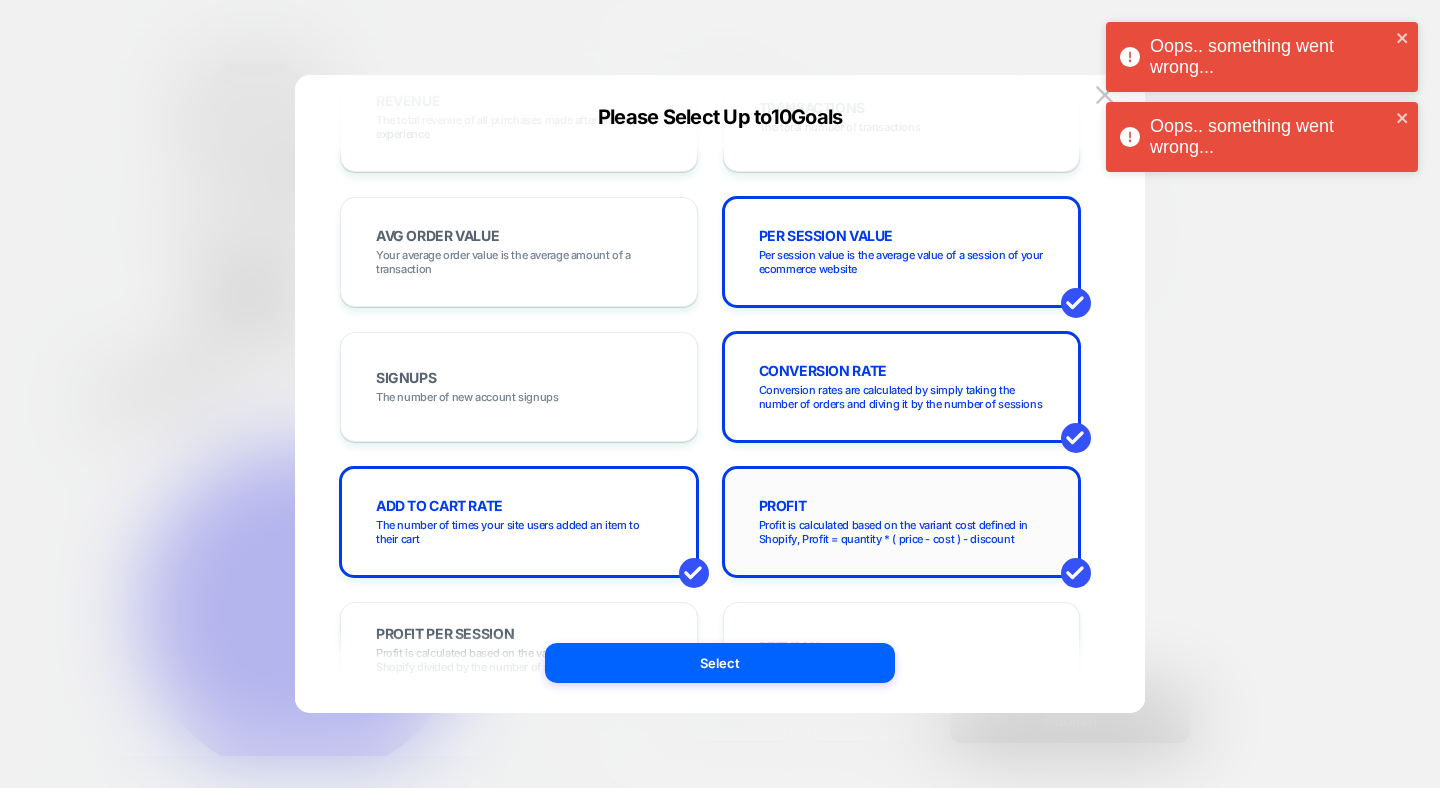 click on "PROFIT Profit is calculated based on the variant cost defined in Shopify, Profit = quantity * ( price - cost ) - discount" at bounding box center (902, 522) 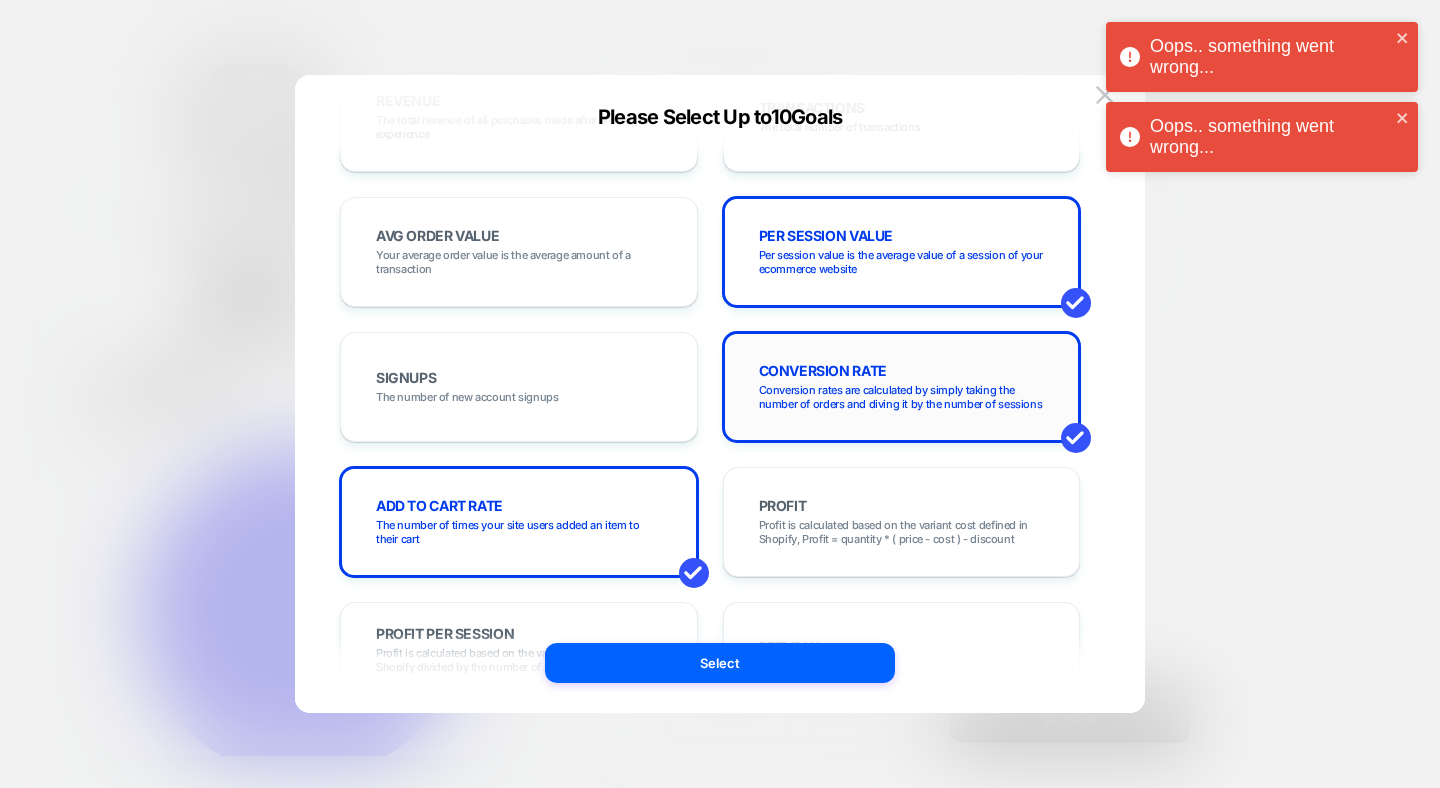 click on "Conversion rates are calculated by simply taking the number of orders and diving it by the number of sessions" at bounding box center [902, 397] 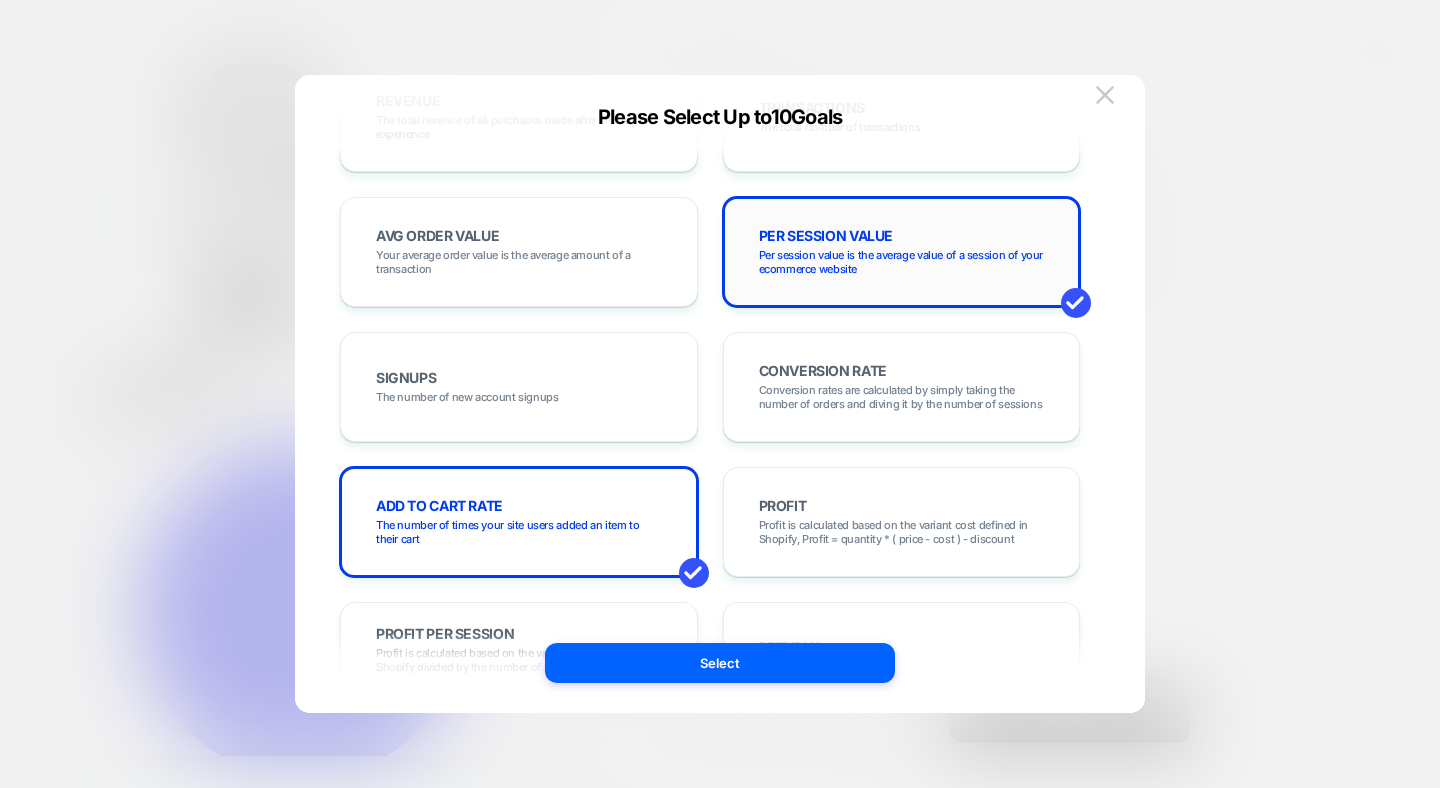 click on "PER SESSION VALUE Per session value is the average value of a session of your ecommerce website" at bounding box center (902, 252) 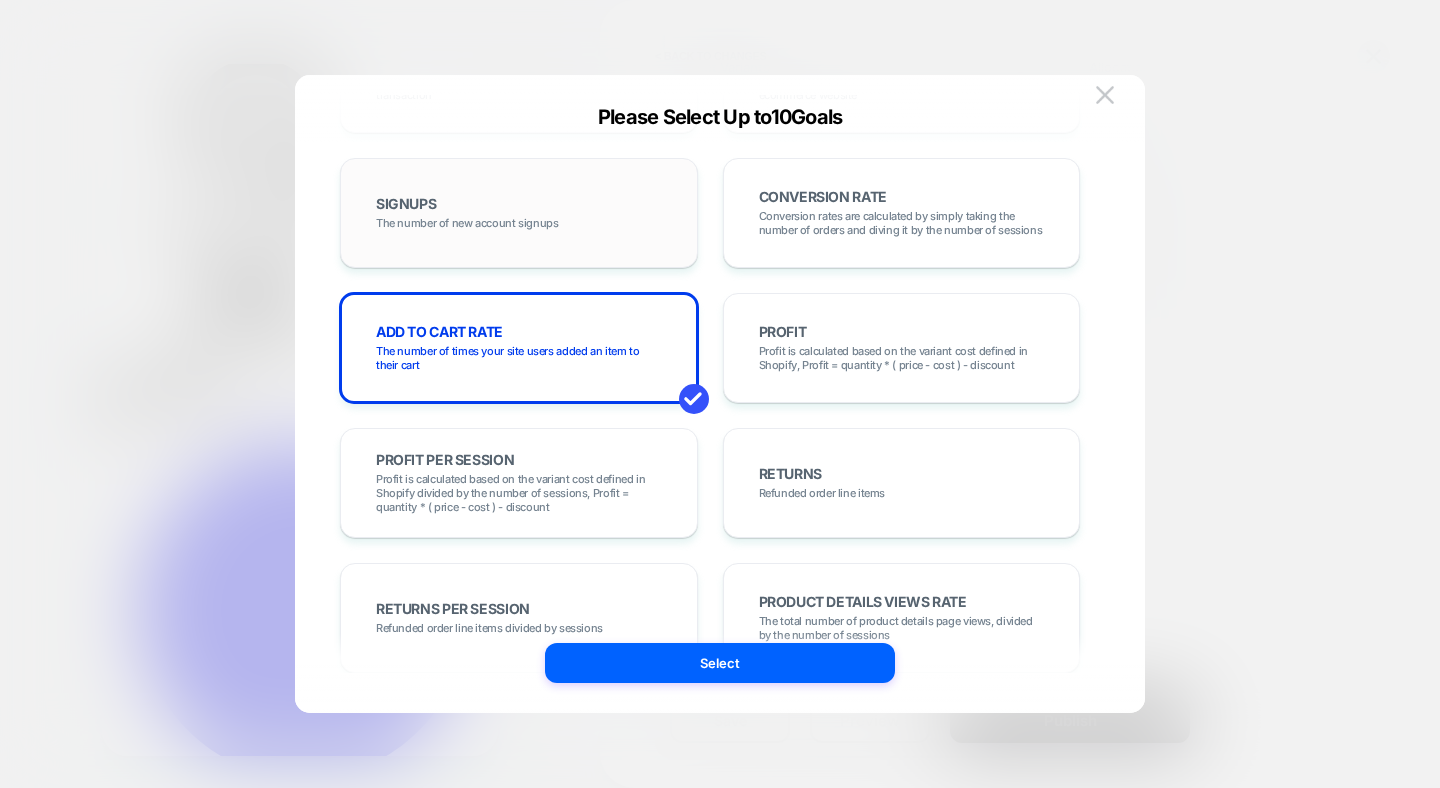 scroll, scrollTop: 470, scrollLeft: 0, axis: vertical 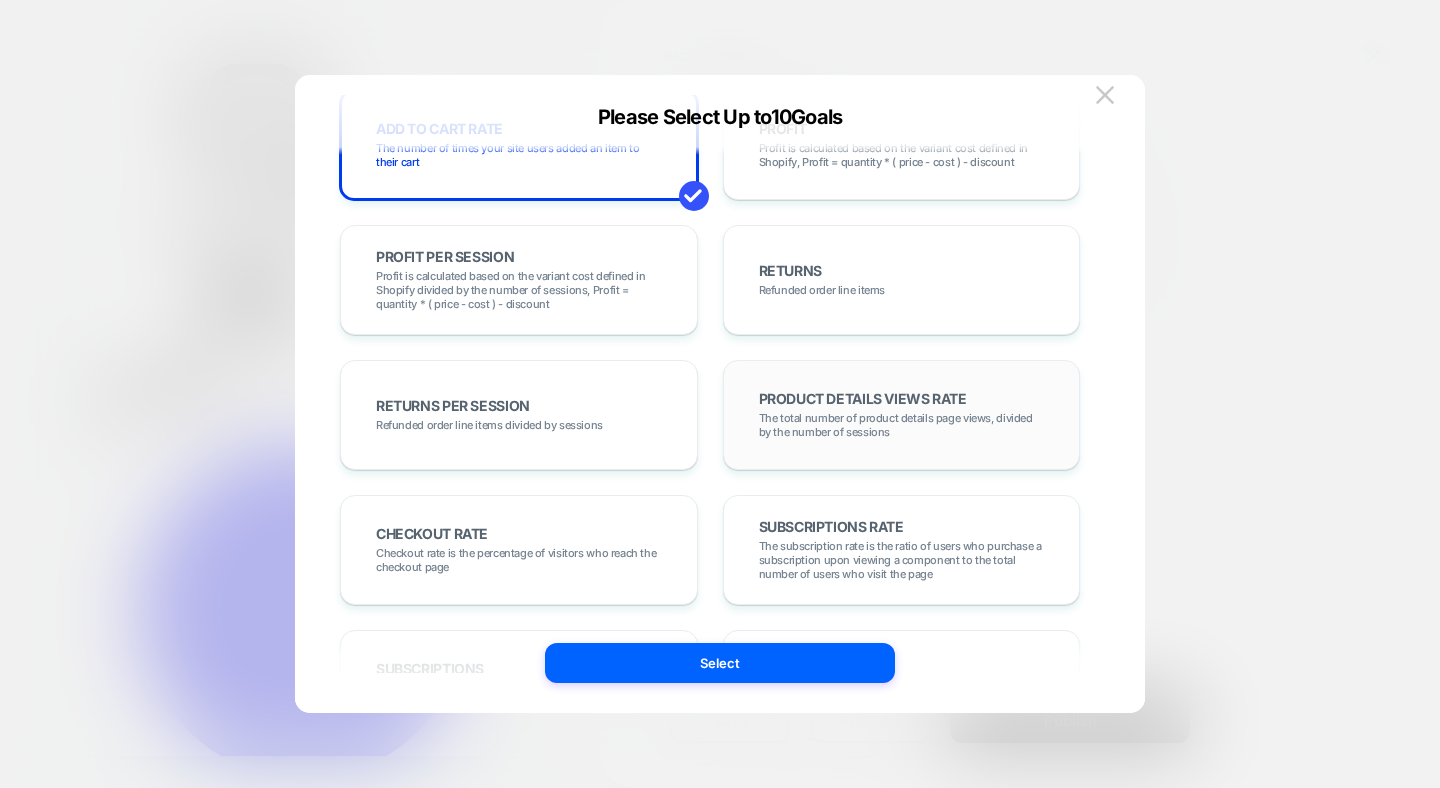 click on "The total number of product details page views, divided by the number of sessions" at bounding box center (902, 425) 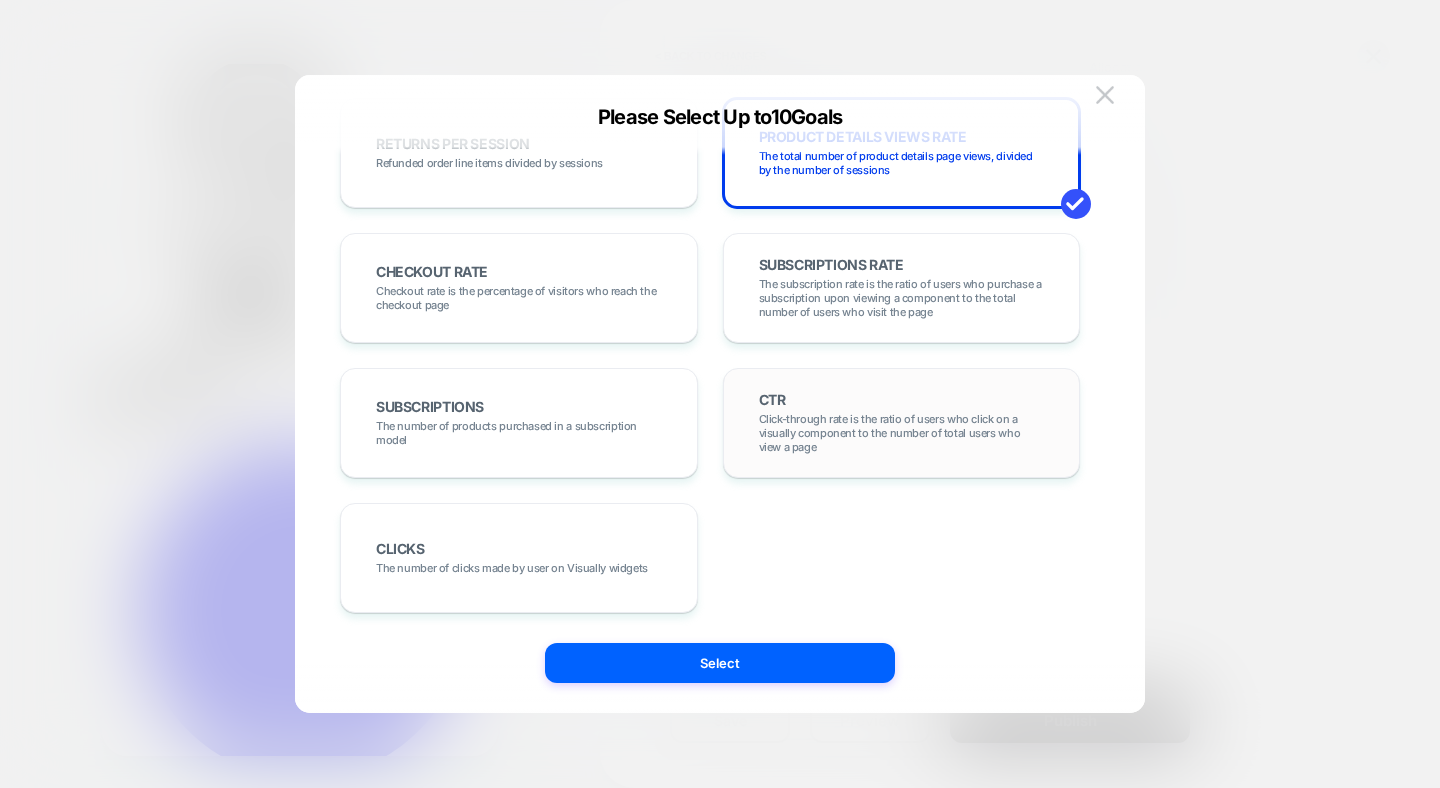 scroll, scrollTop: 732, scrollLeft: 0, axis: vertical 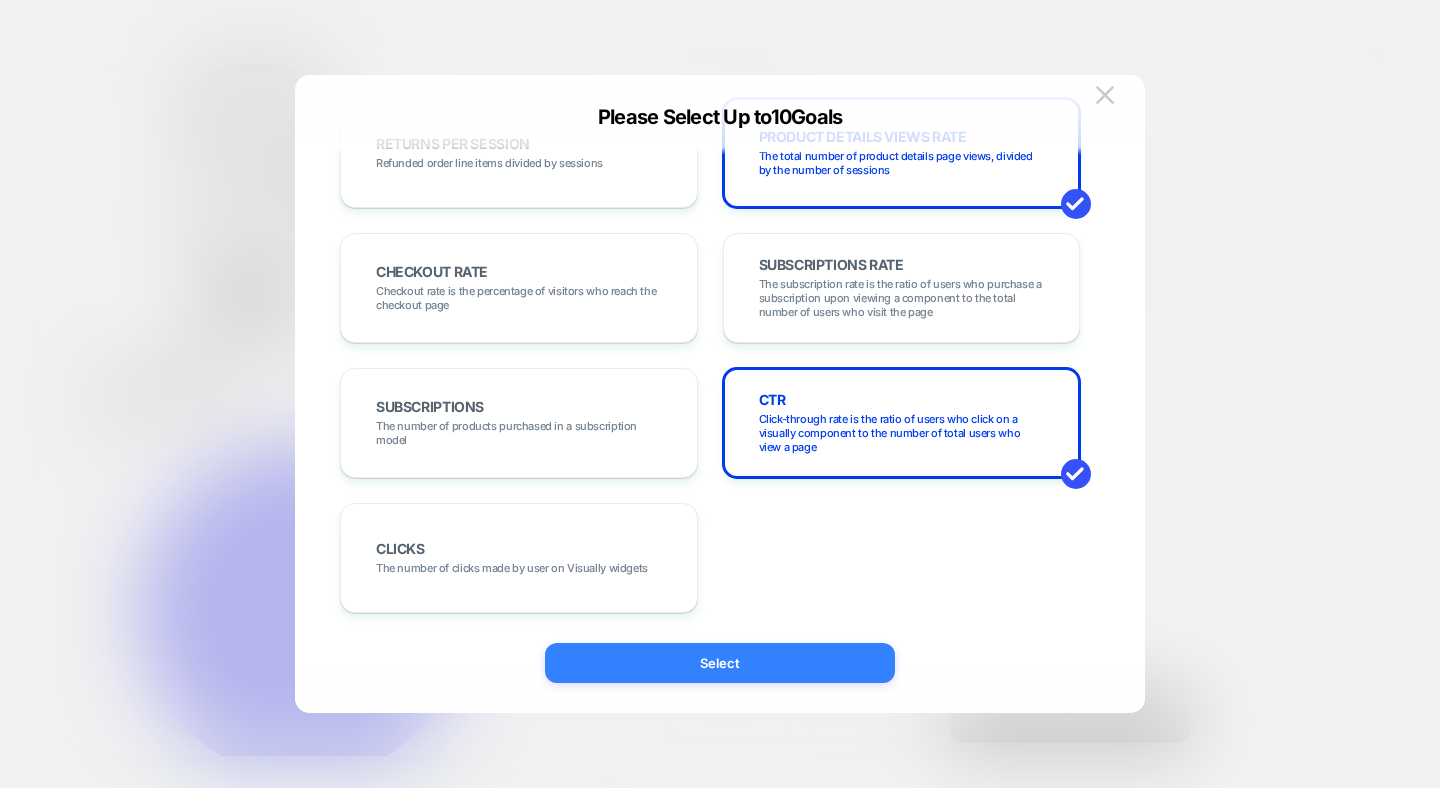 click on "Select" at bounding box center [720, 663] 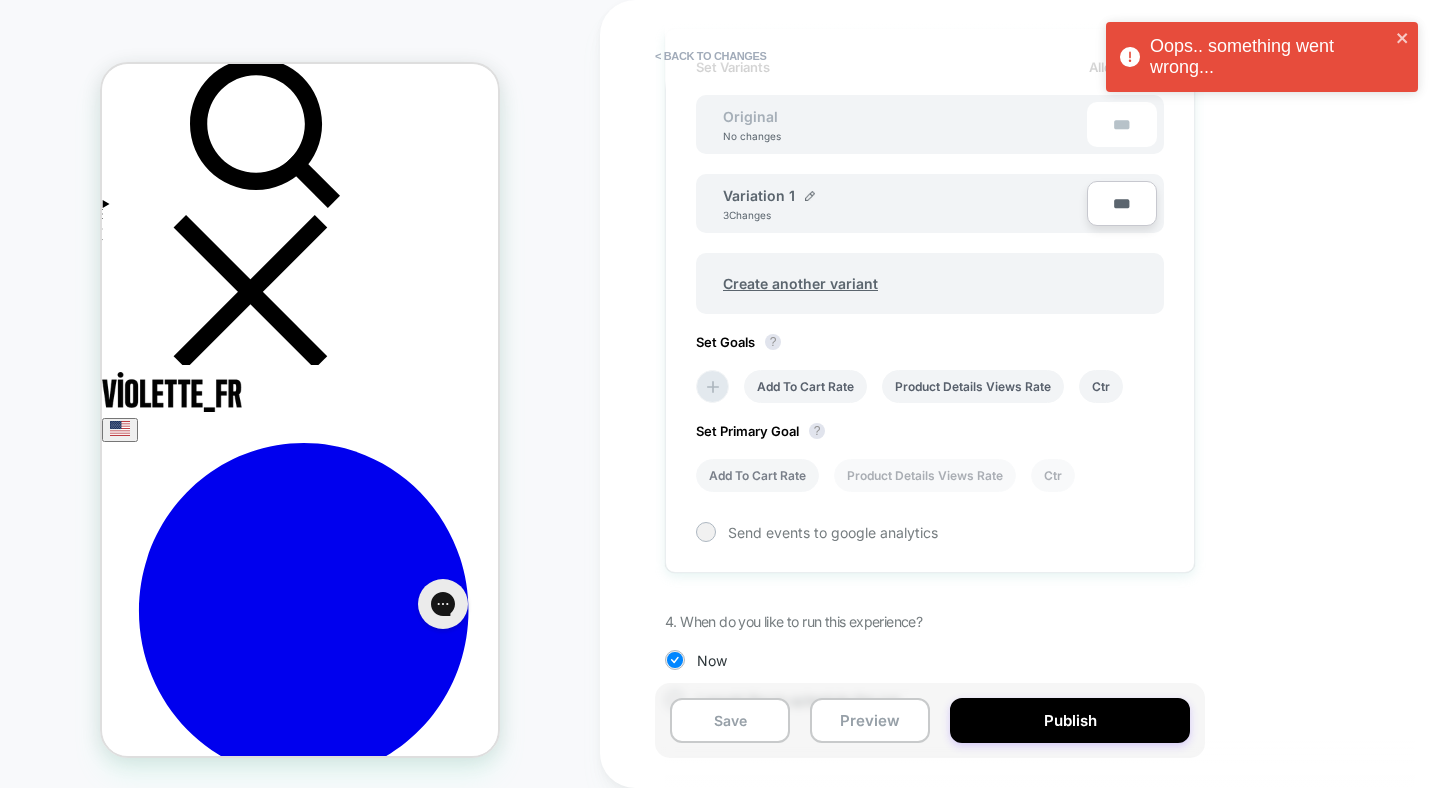 click on "Add To Cart Rate" at bounding box center [757, 475] 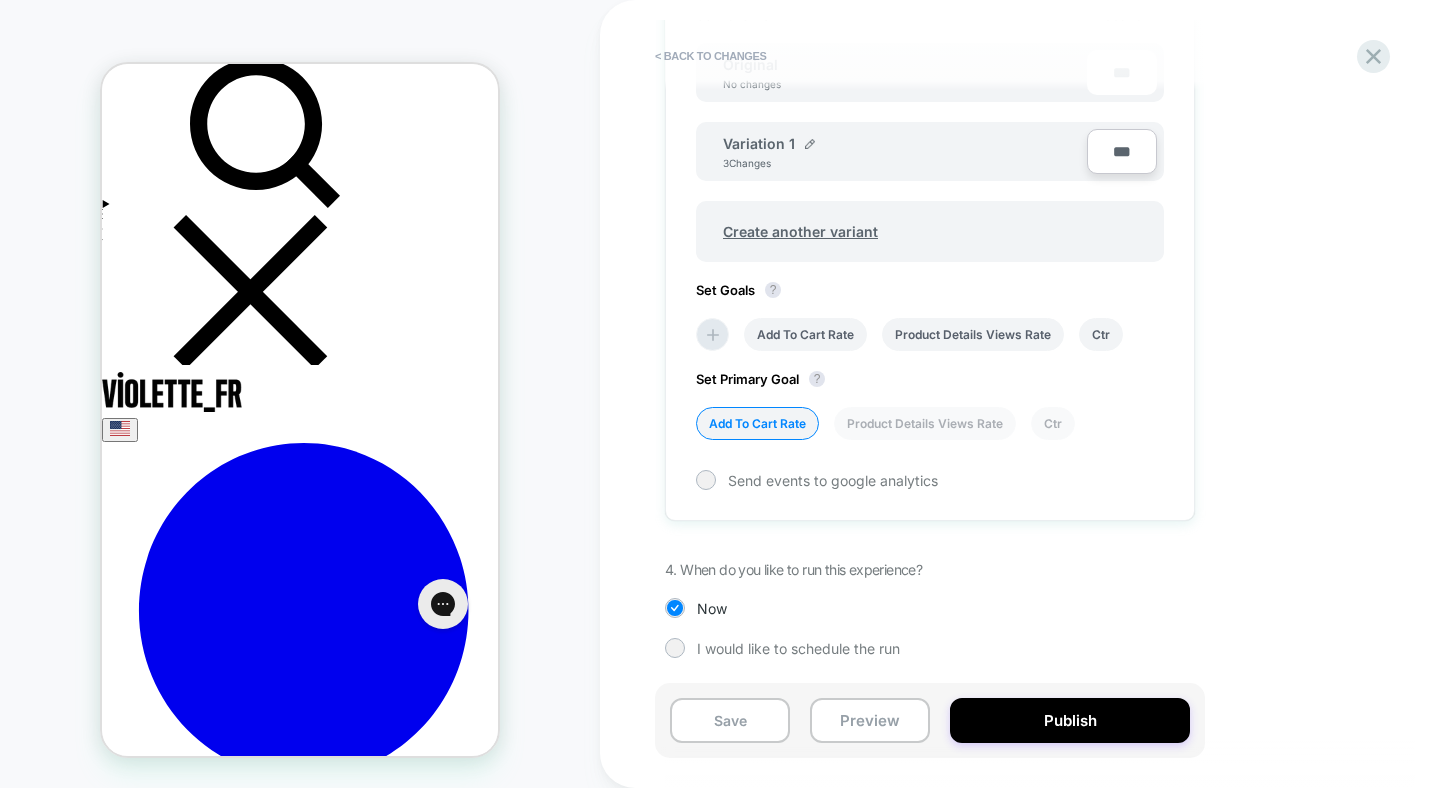 scroll, scrollTop: 655, scrollLeft: 0, axis: vertical 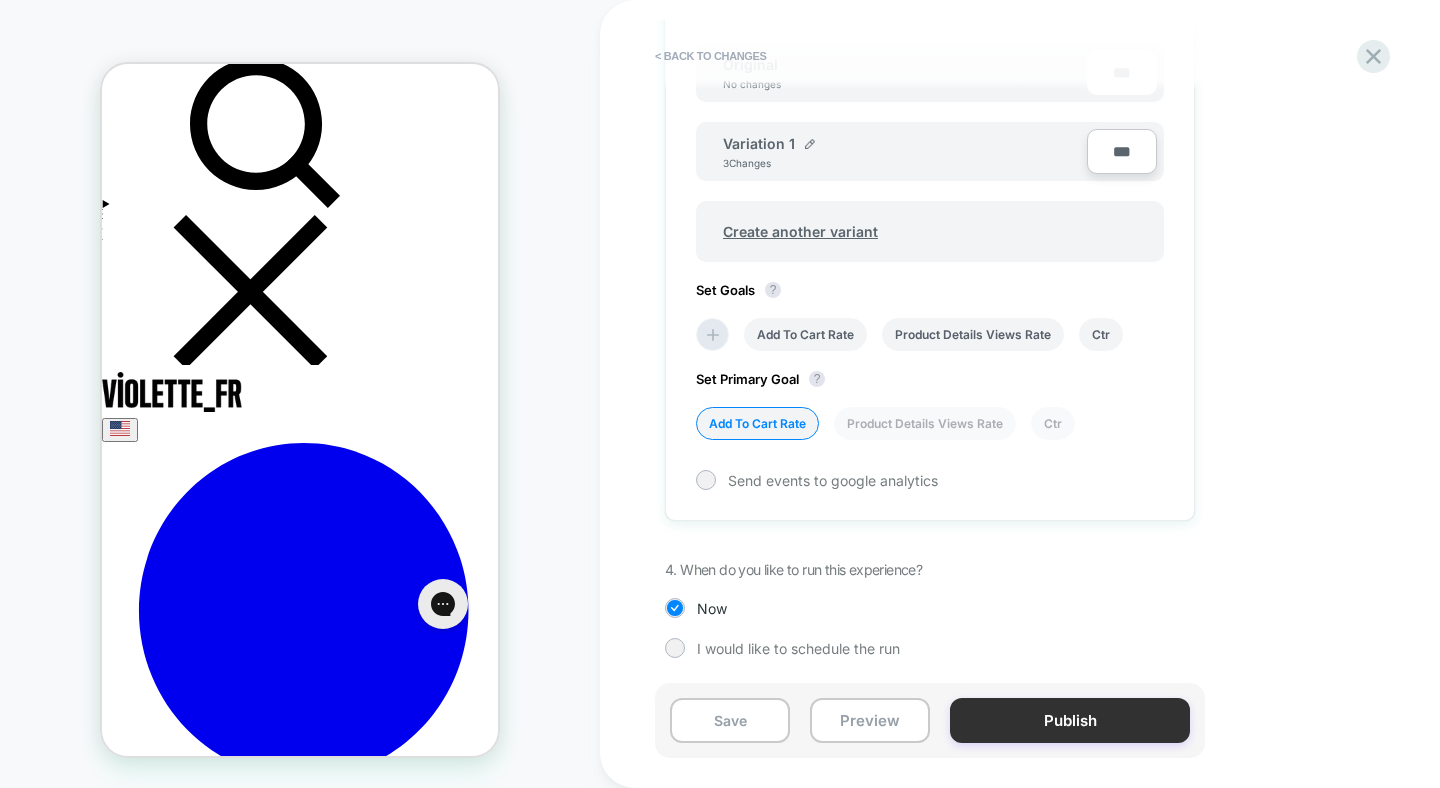 click on "Publish" at bounding box center (1070, 720) 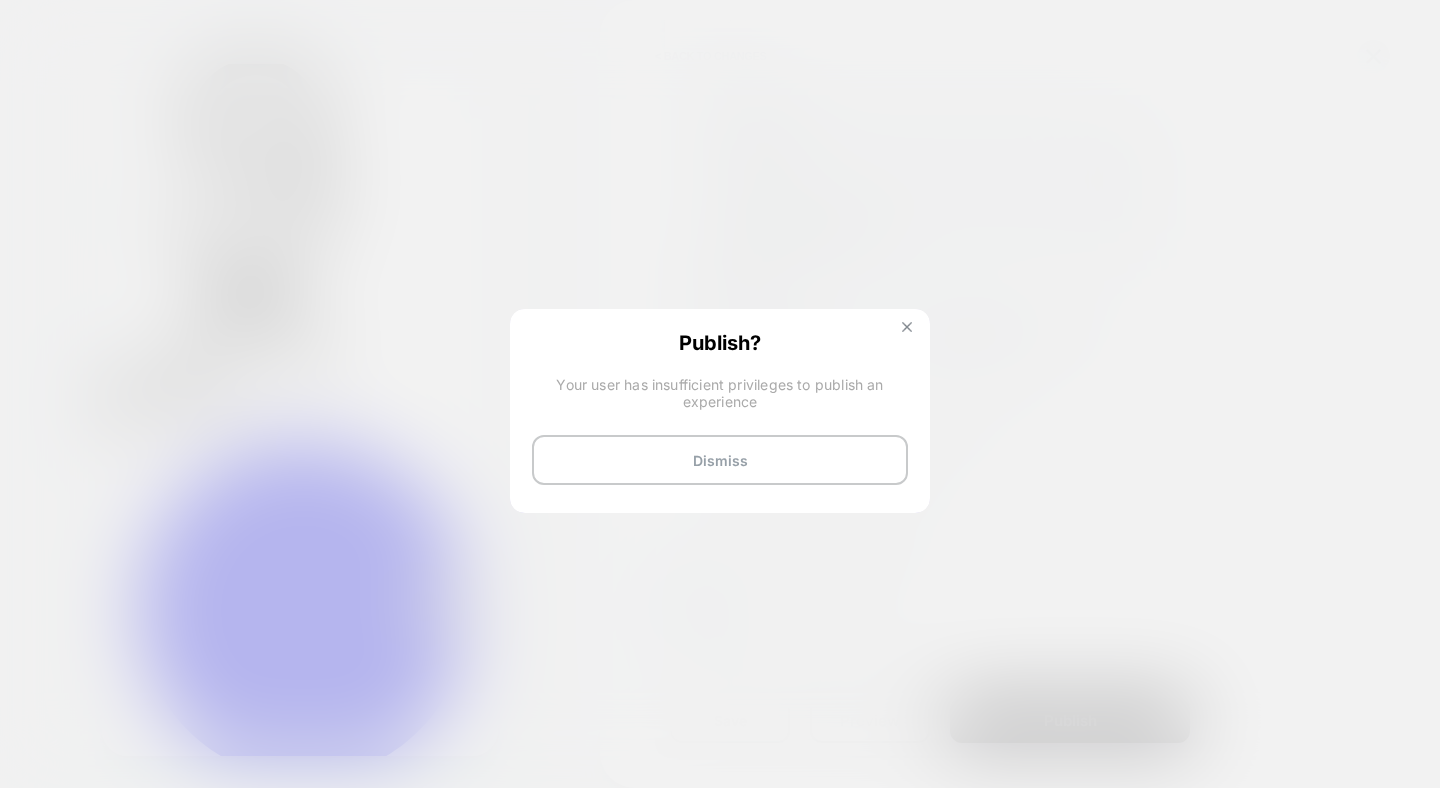 click at bounding box center [907, 327] 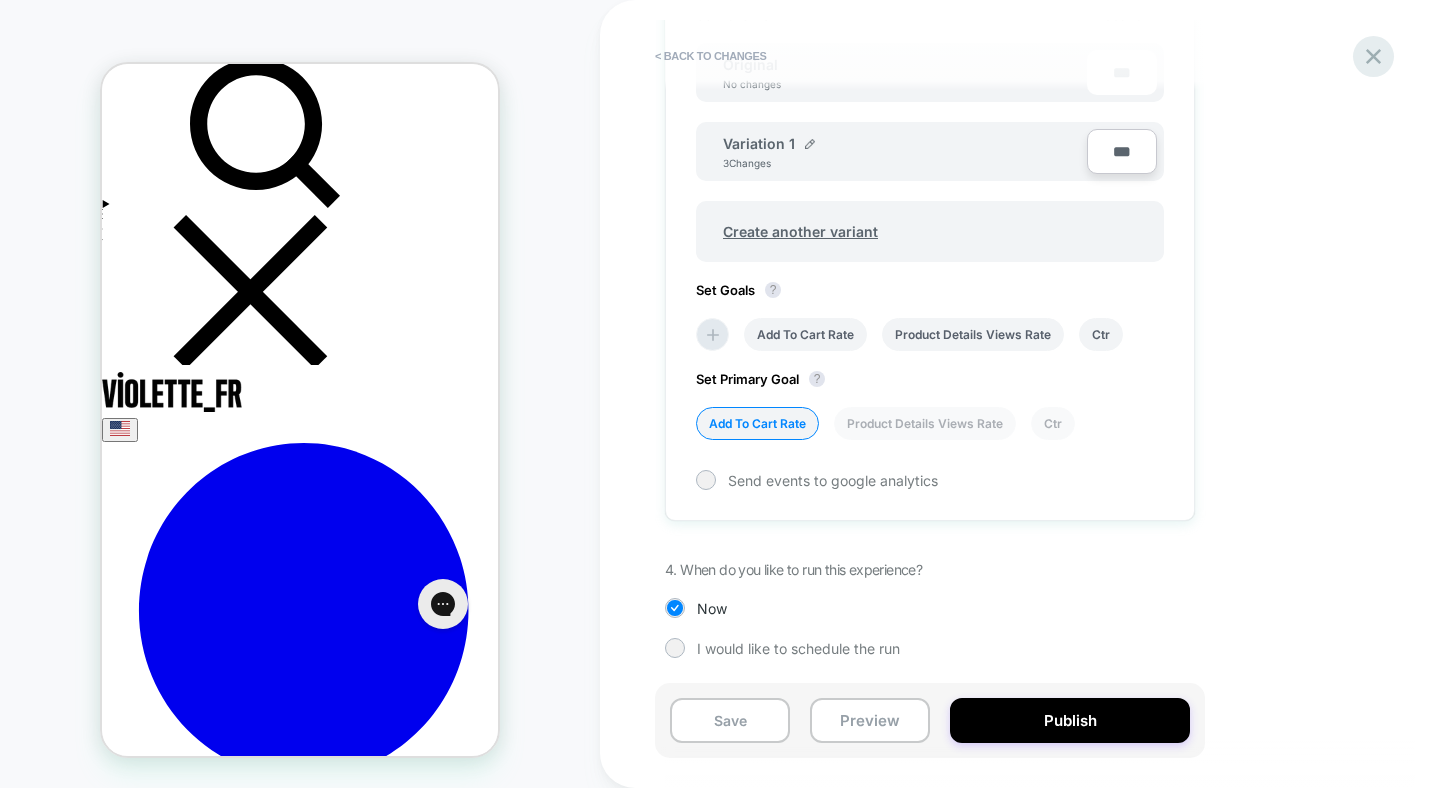 click 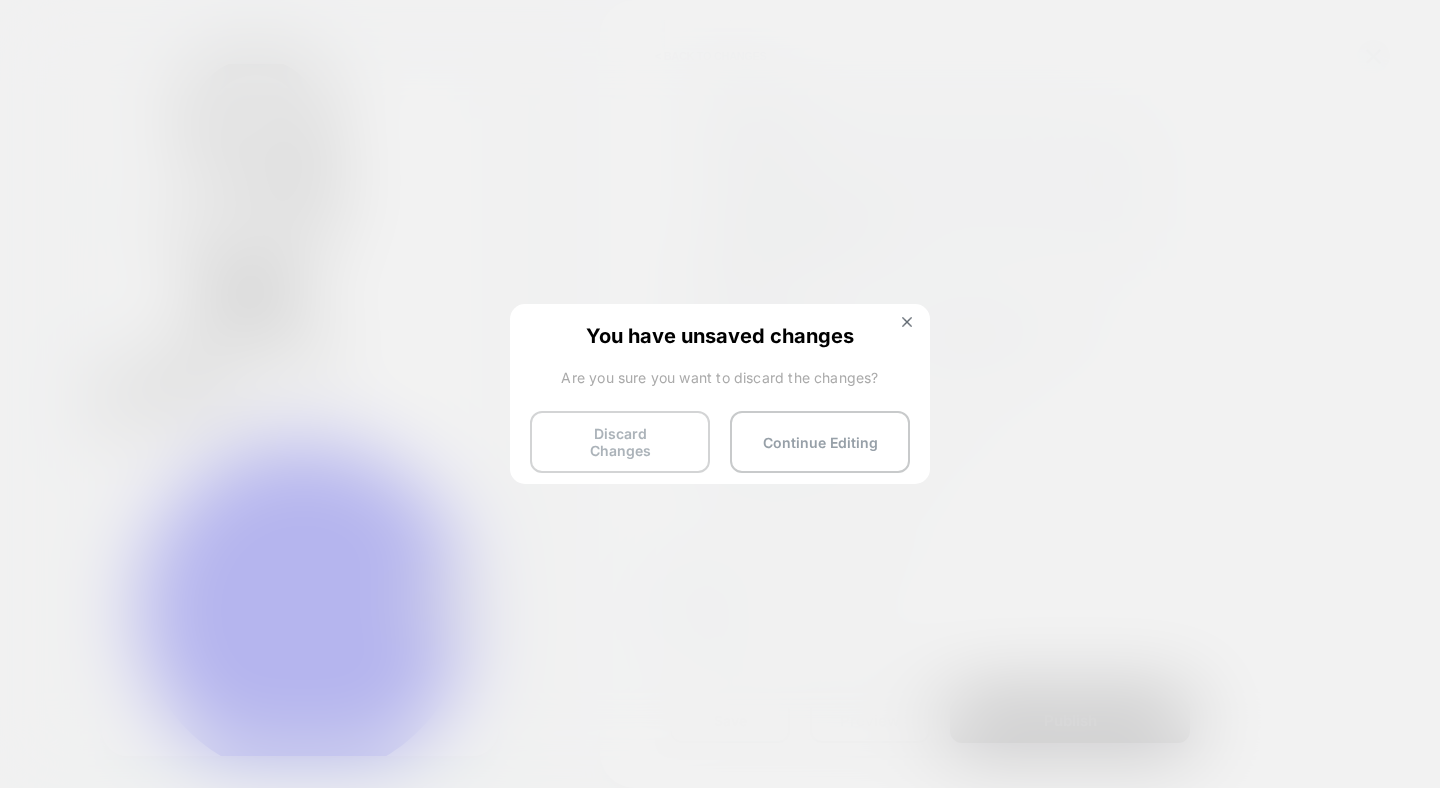click on "Discard Changes" at bounding box center [620, 442] 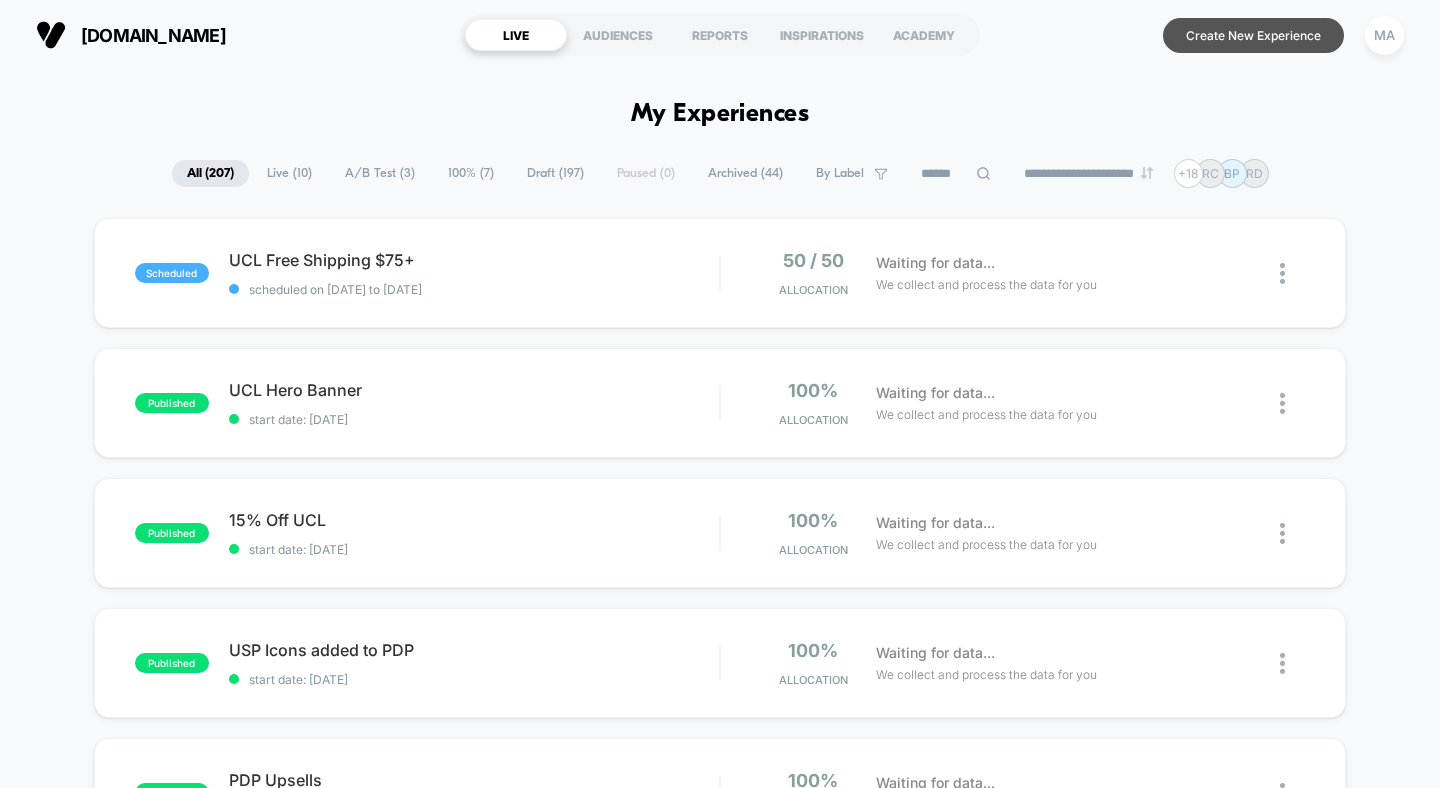 click on "Create New Experience" at bounding box center (1253, 35) 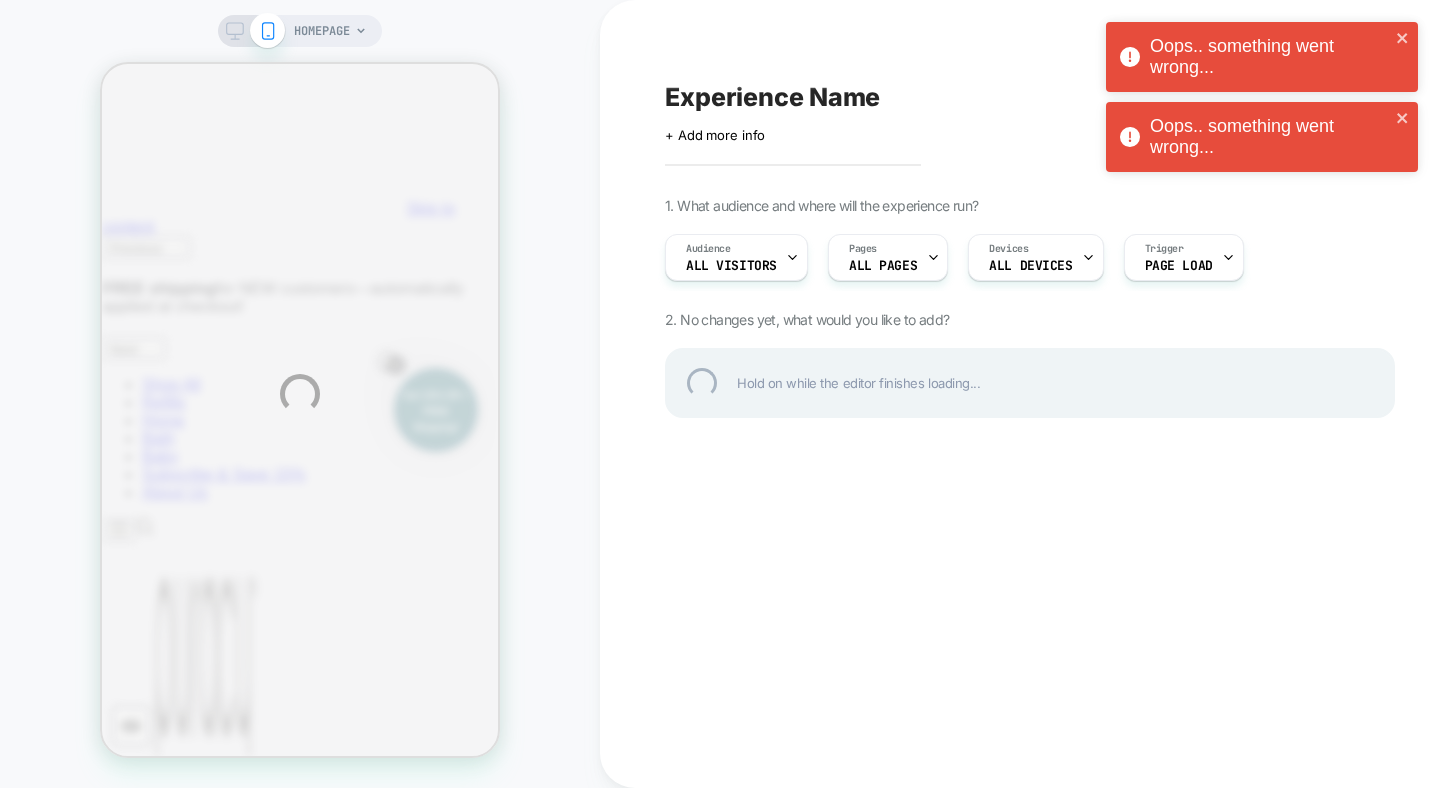 scroll, scrollTop: 0, scrollLeft: 0, axis: both 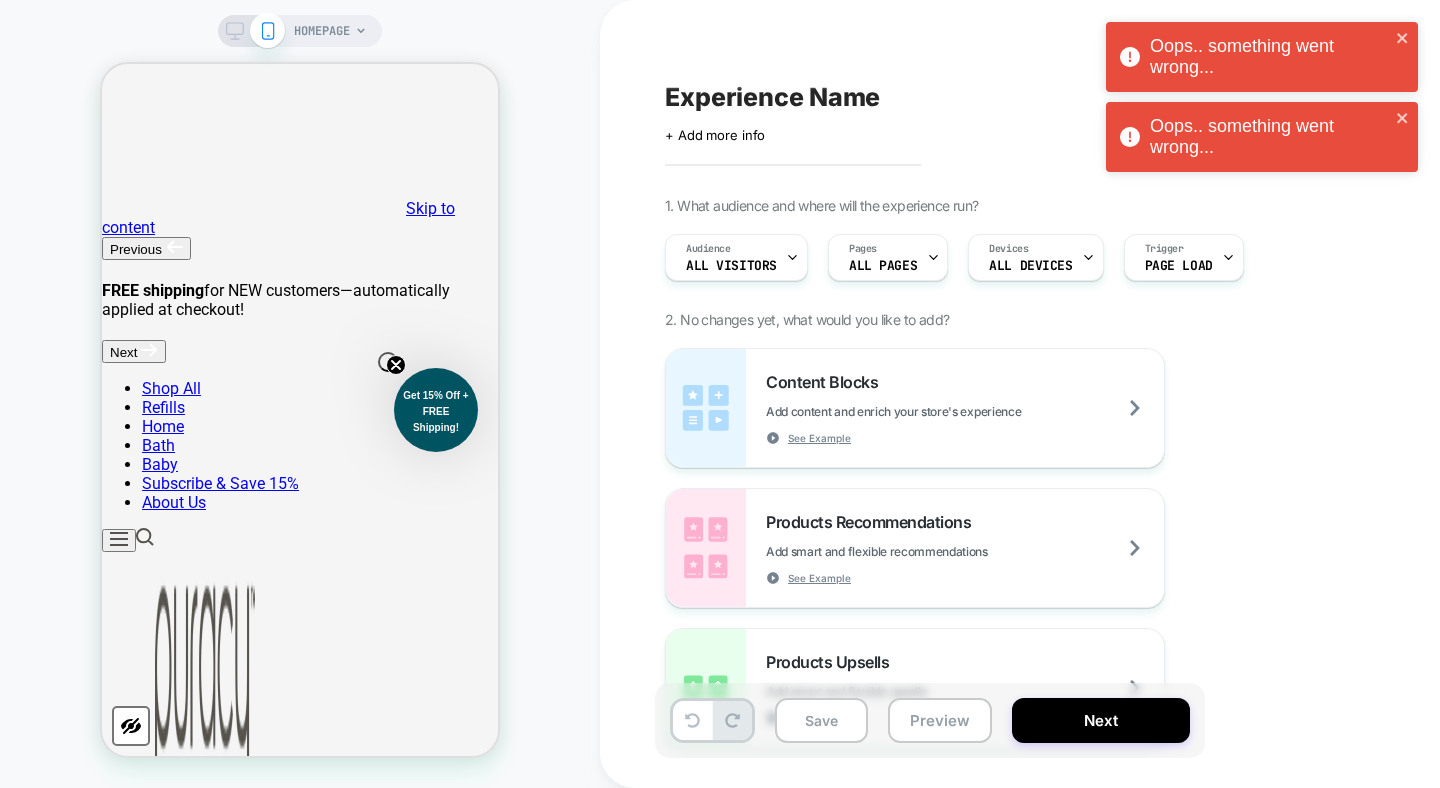 click on "HOMEPAGE" at bounding box center (322, 31) 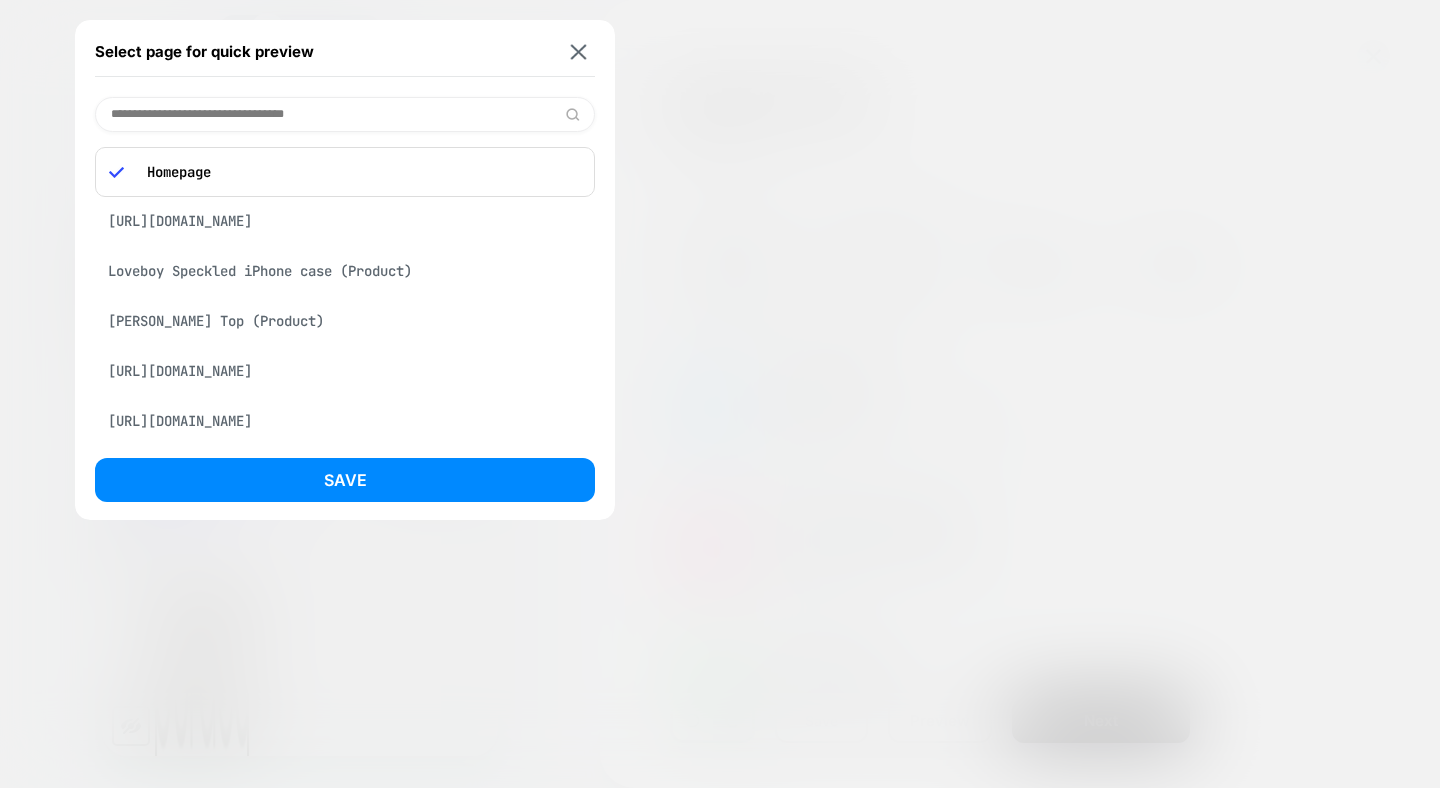 paste on "**********" 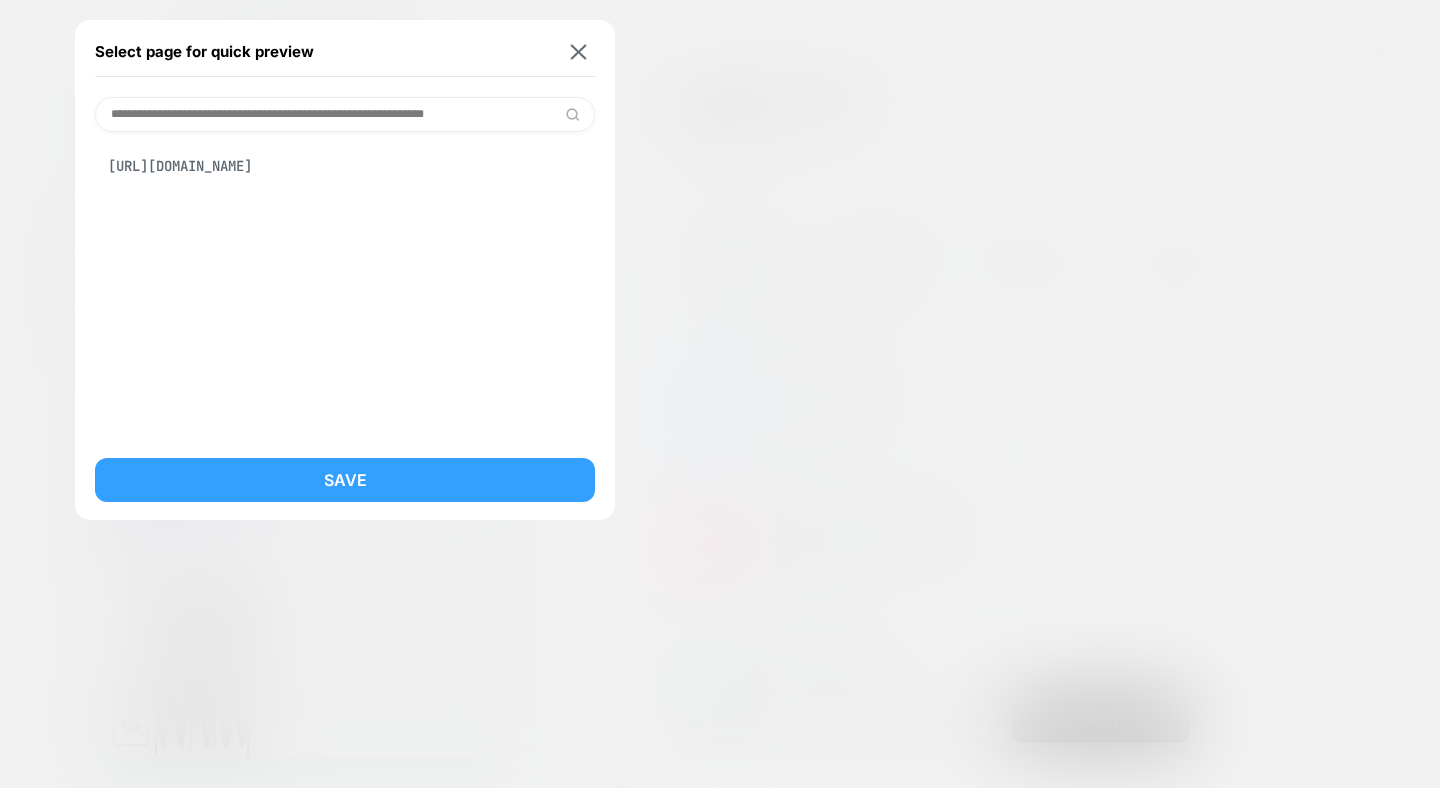 type on "**********" 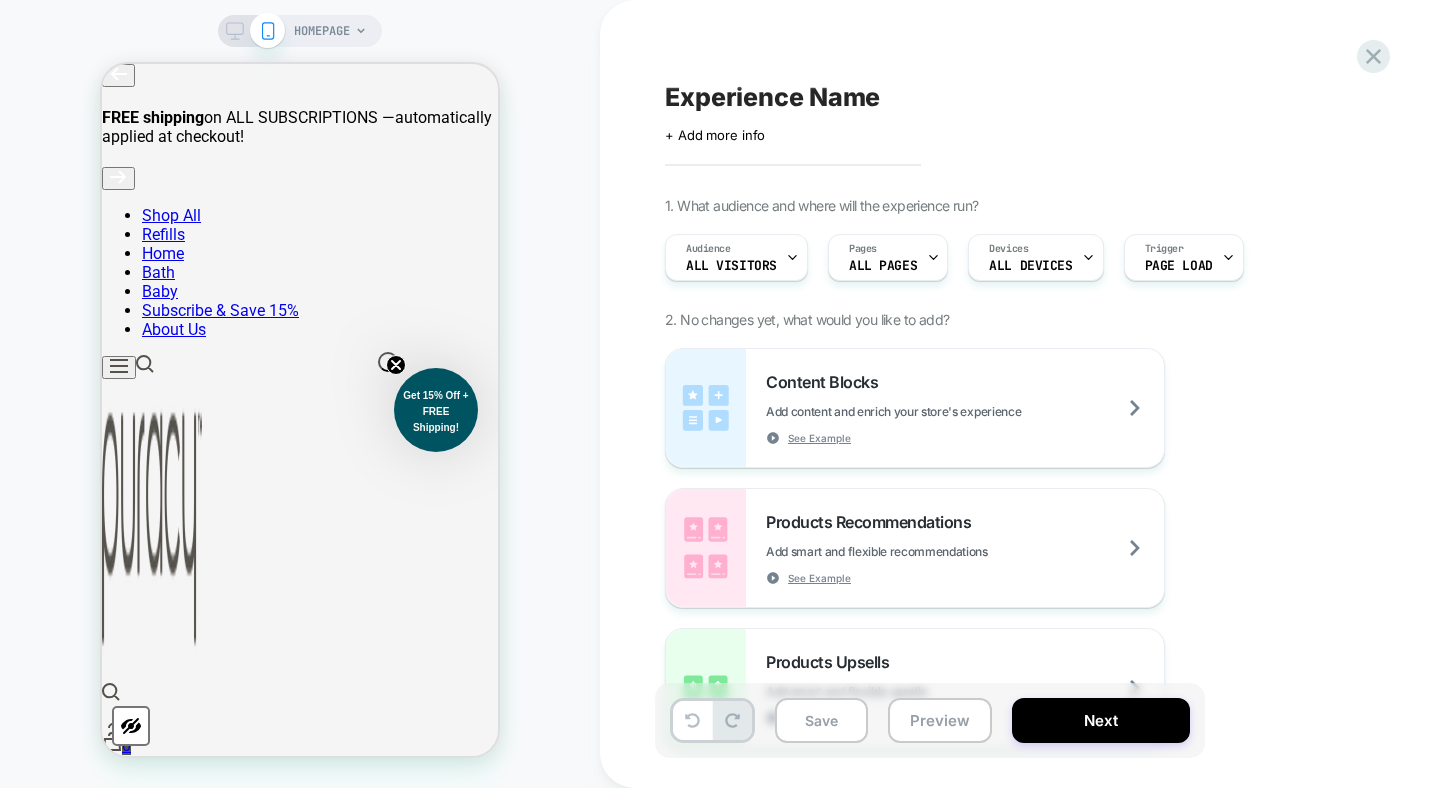 click on "HOMEPAGE" at bounding box center [322, 31] 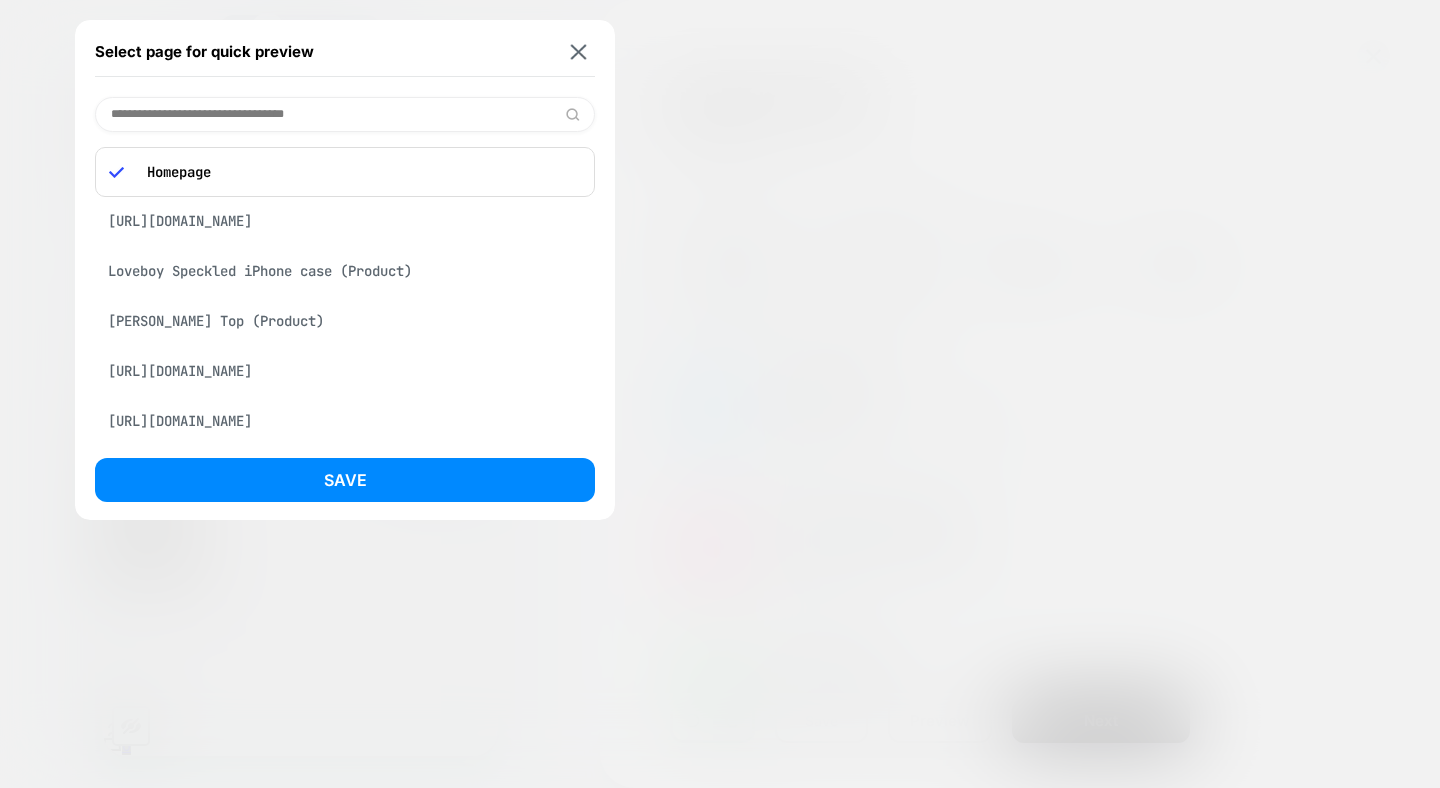click on "[URL][DOMAIN_NAME]" at bounding box center (345, 221) 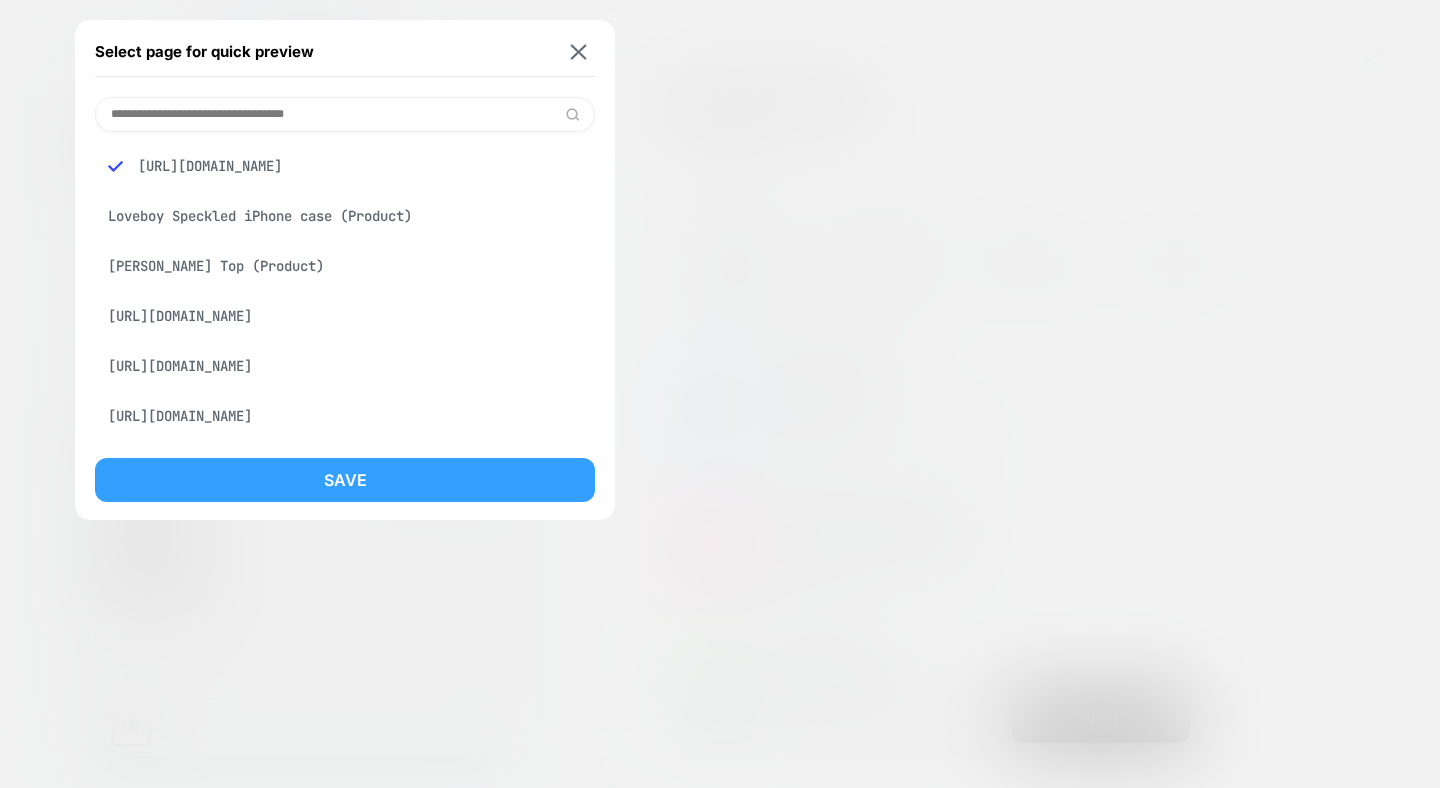 click on "Save" at bounding box center (345, 480) 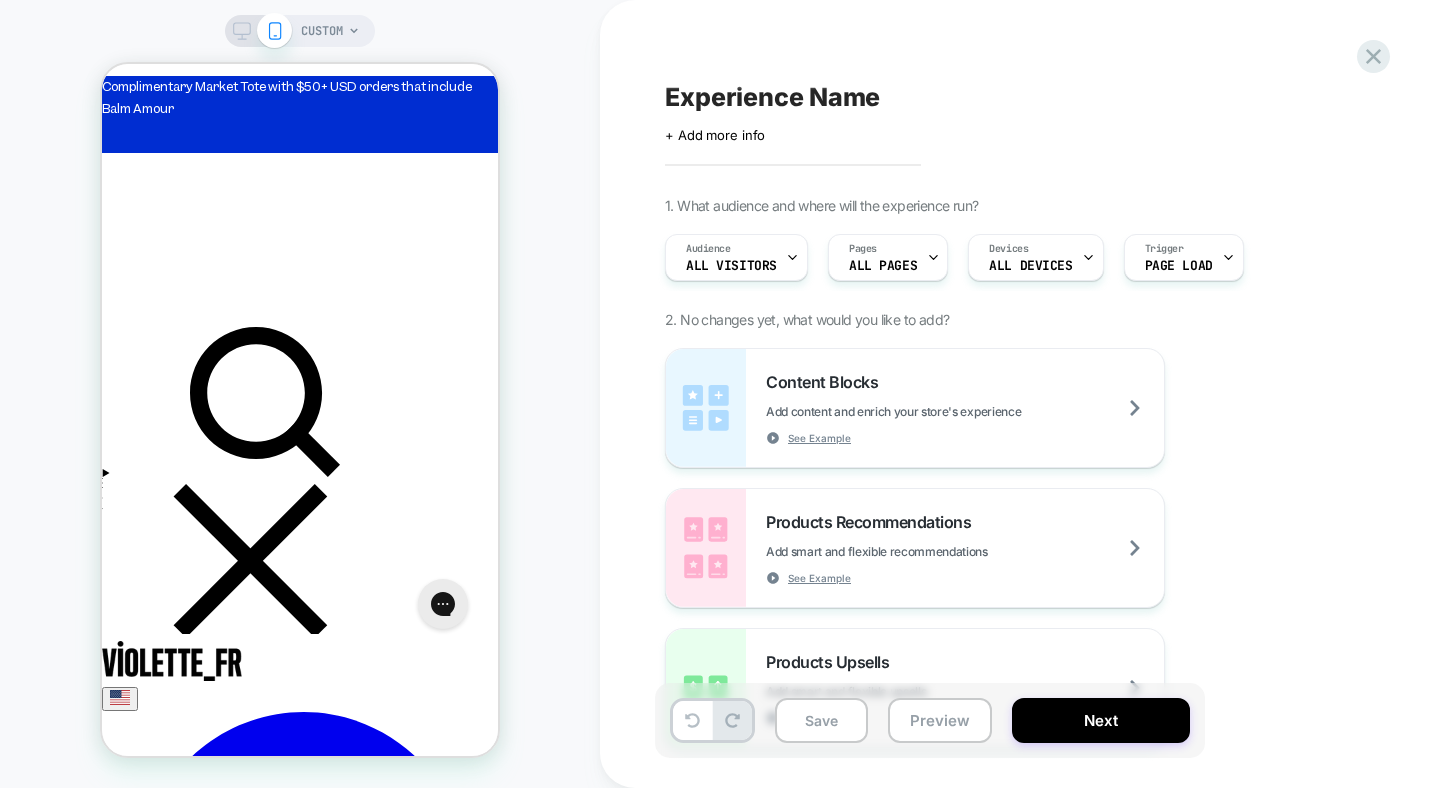 scroll, scrollTop: 0, scrollLeft: 0, axis: both 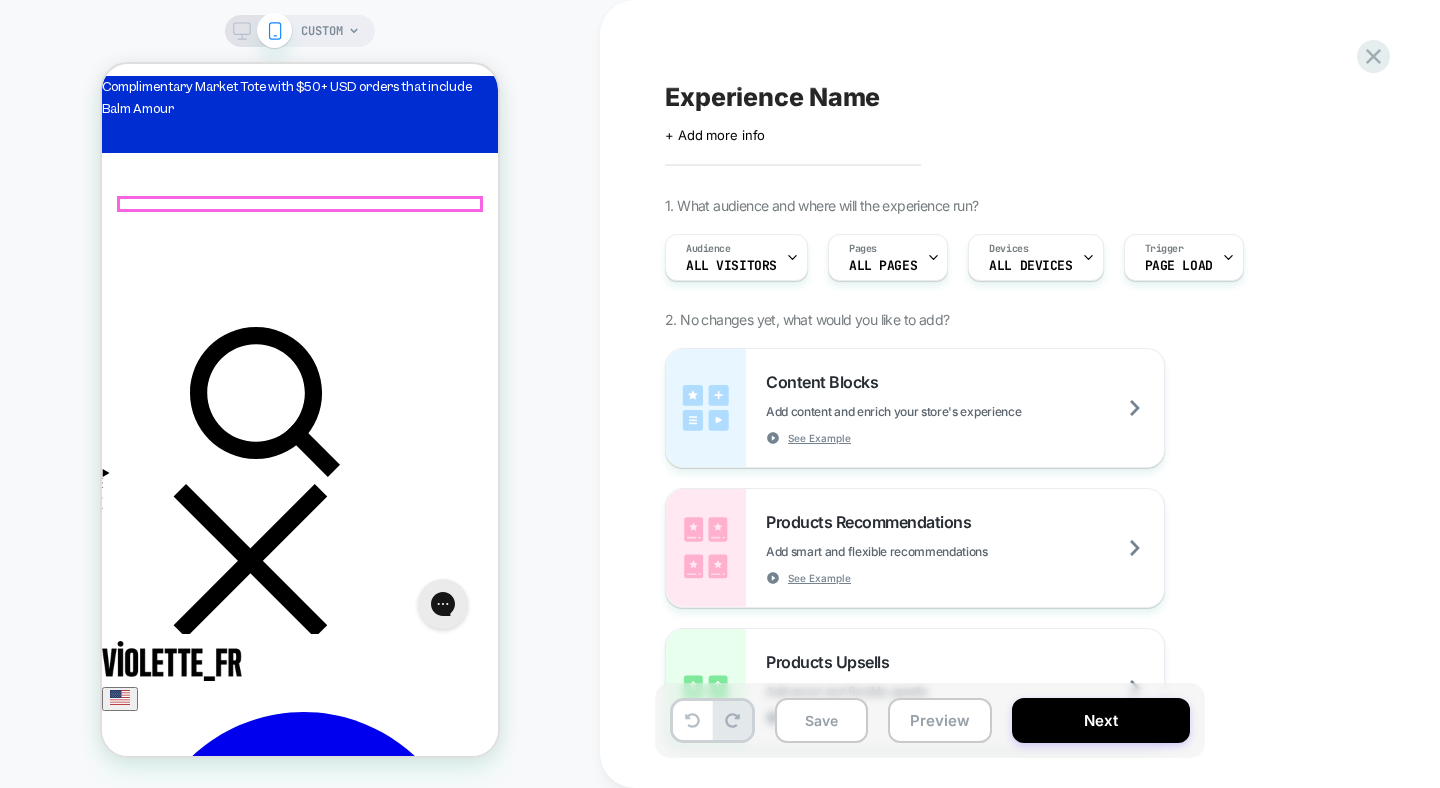 click on "Boum-Boum Milk - 100 ml" at bounding box center (215, 1762) 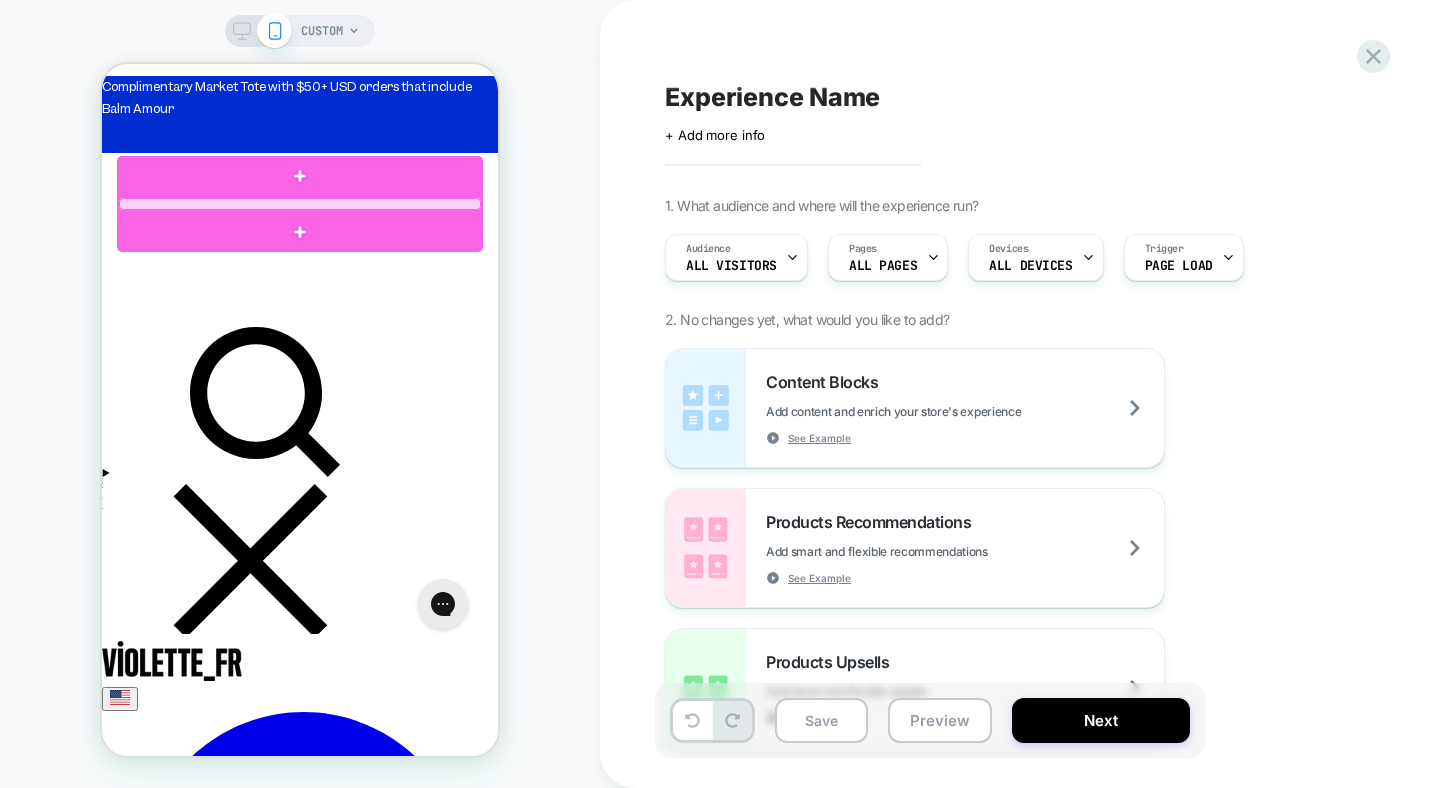click at bounding box center (300, 204) 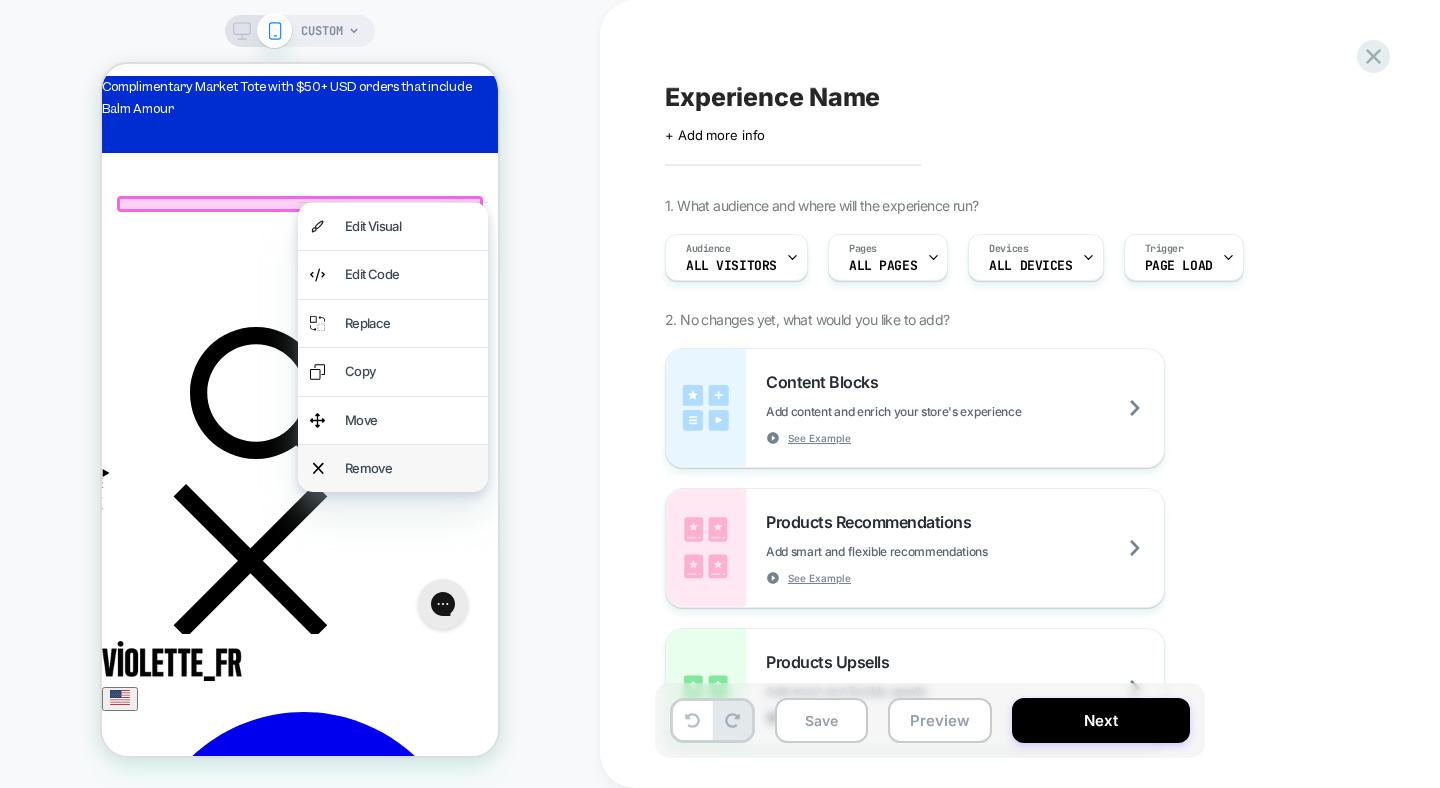 click on "Remove" at bounding box center (410, 468) 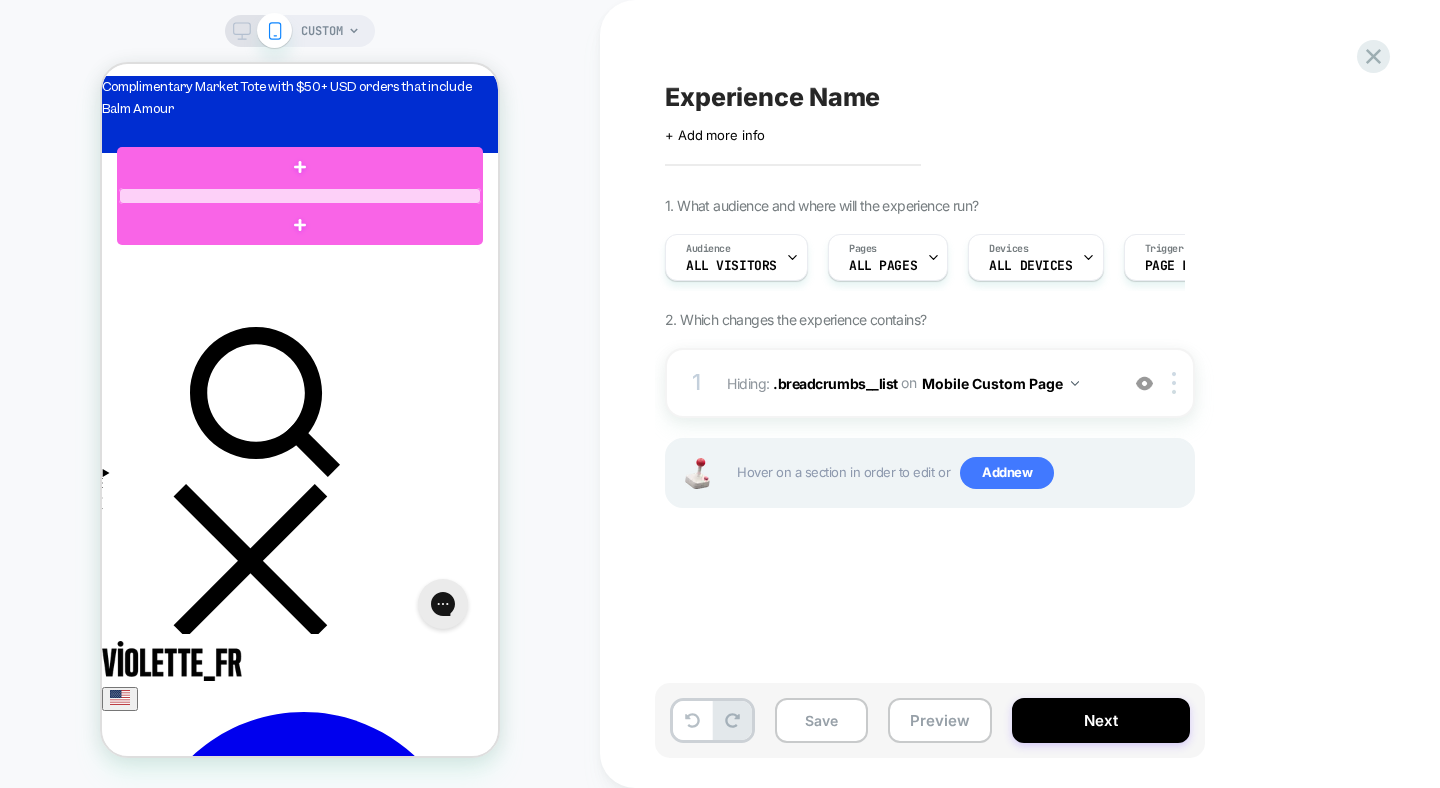 click at bounding box center (300, 196) 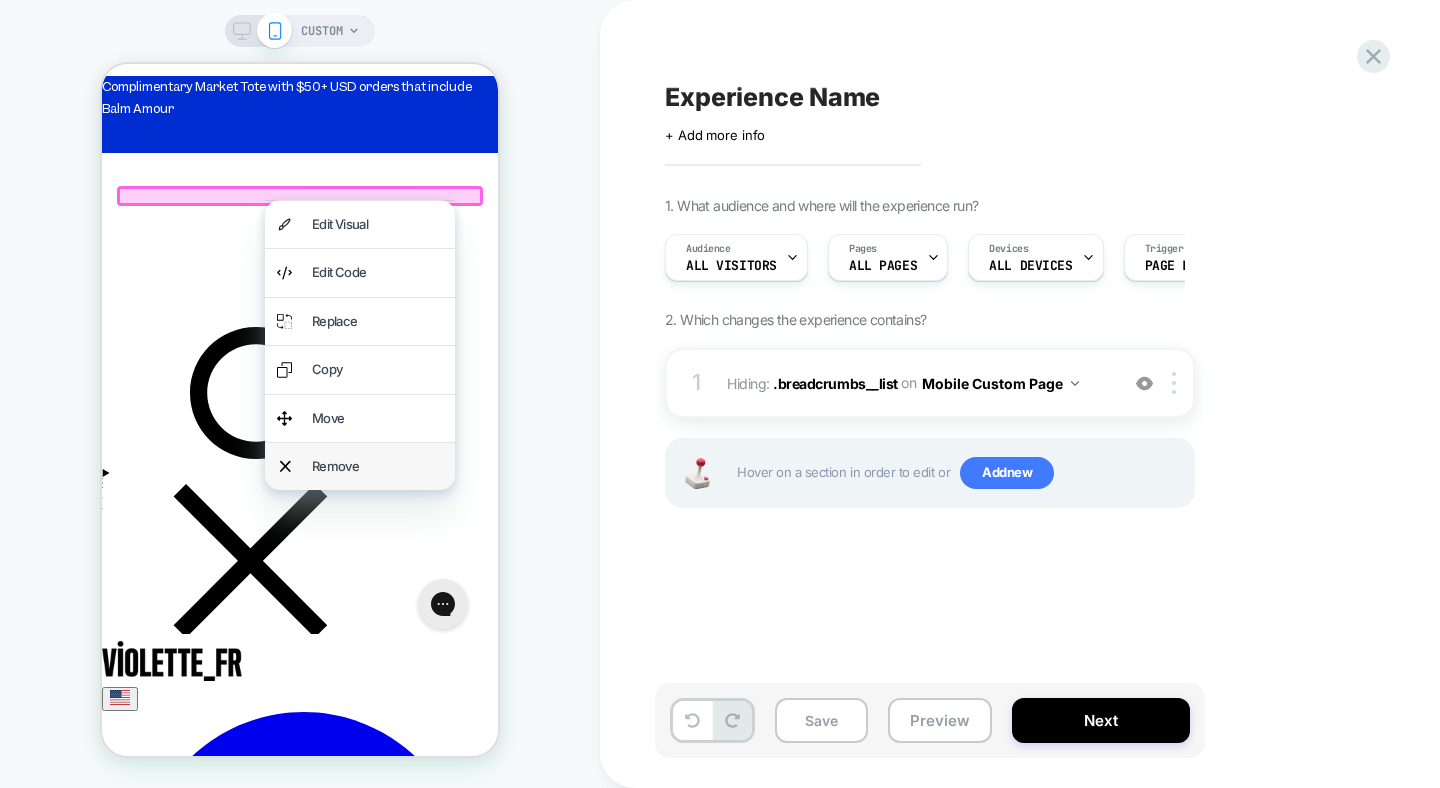 click on "Remove" at bounding box center (360, 466) 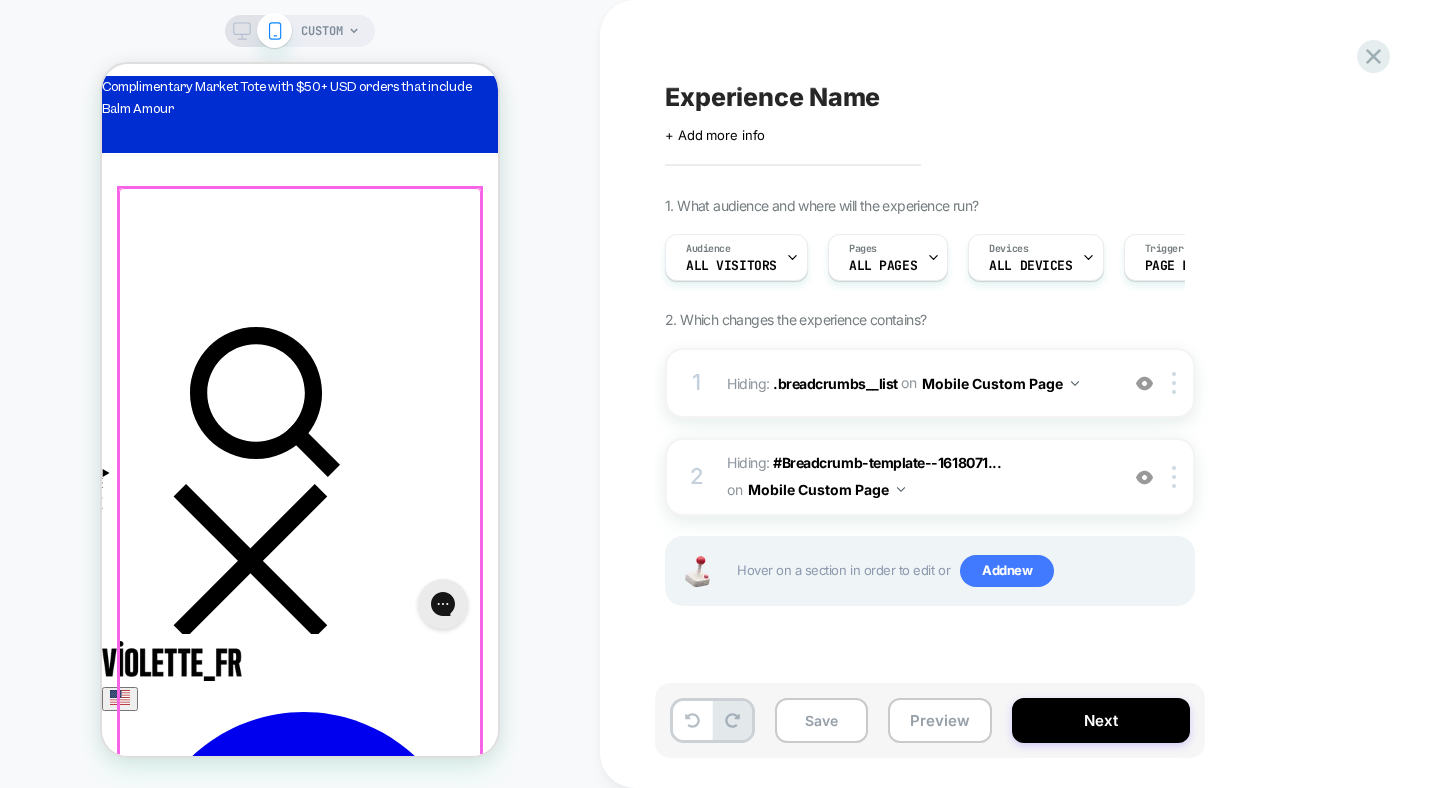 click at bounding box center [300, 729] 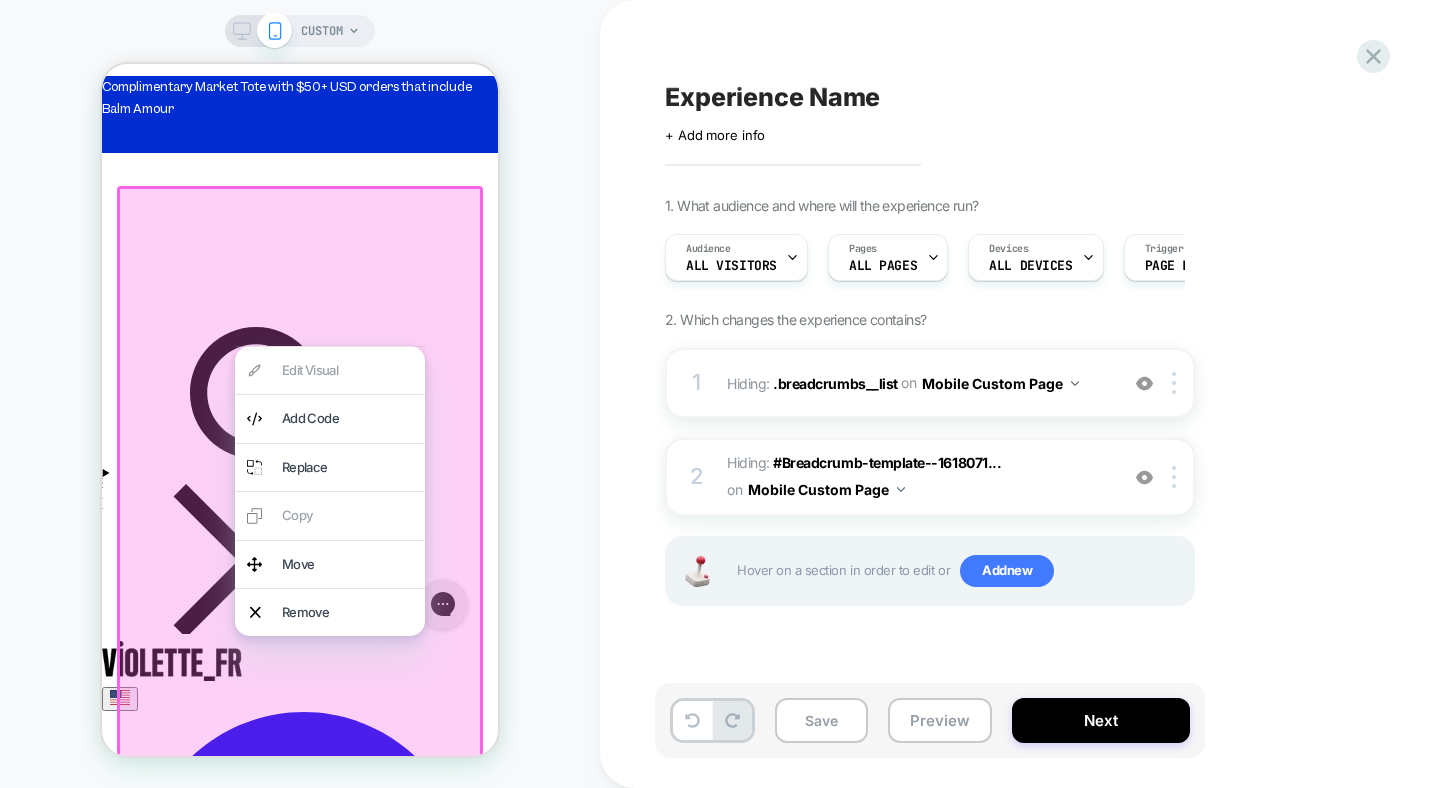 click on "Homepage
Shop Collection
Boum-Boum Milk - 100 ml" at bounding box center (300, 98246) 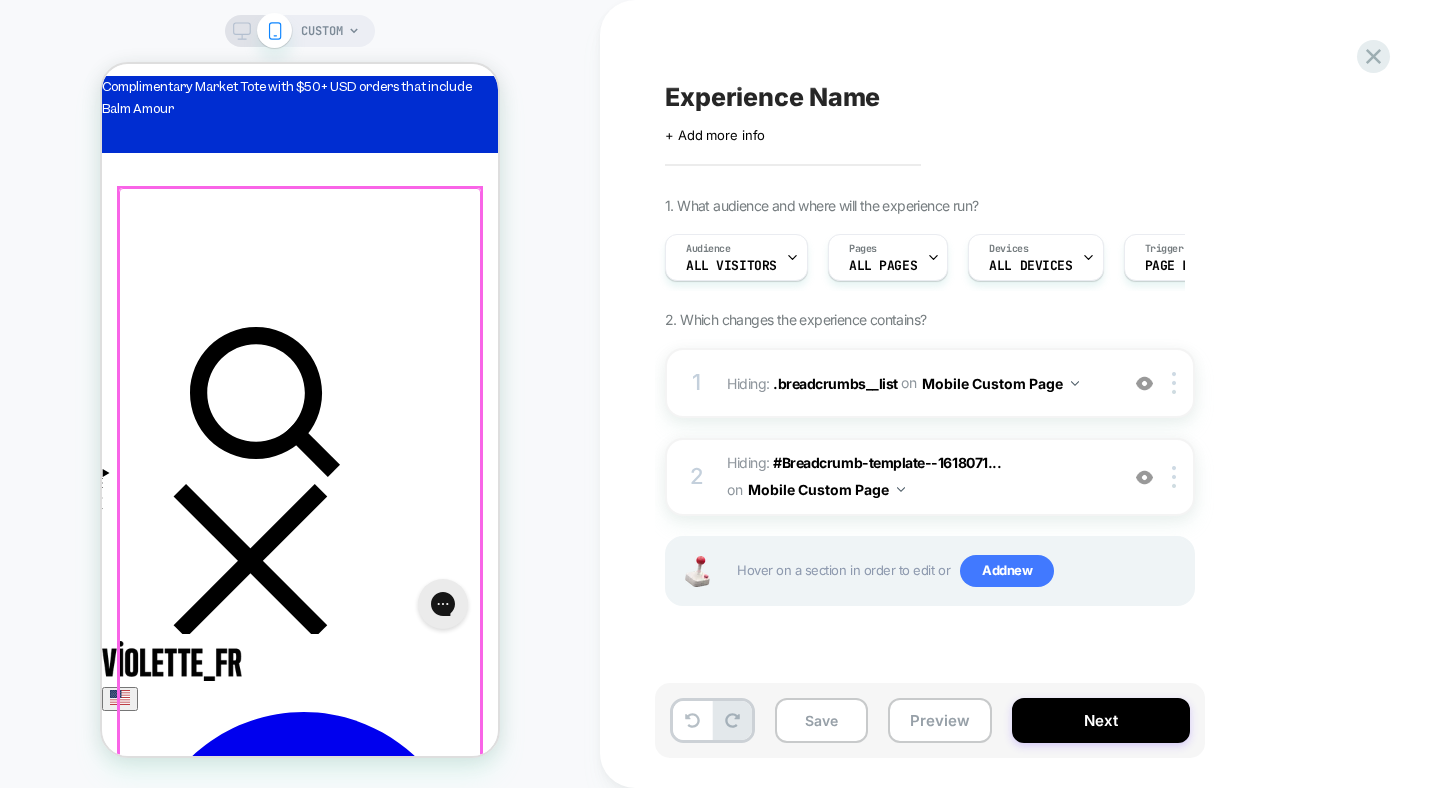 click on "Homepage
Shop Collection
Boum-Boum Milk - 100 ml" at bounding box center [300, 98246] 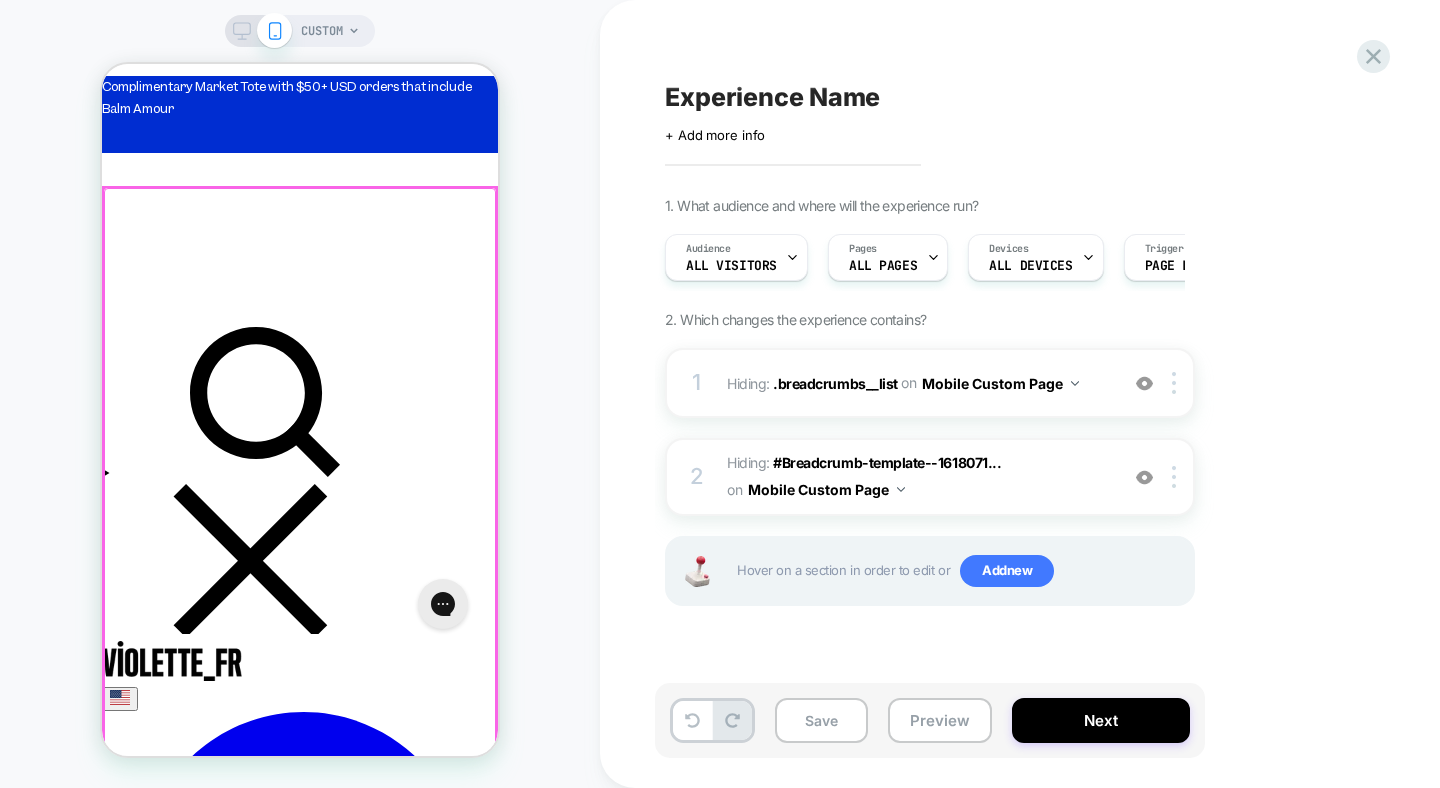 click at bounding box center [300, 741] 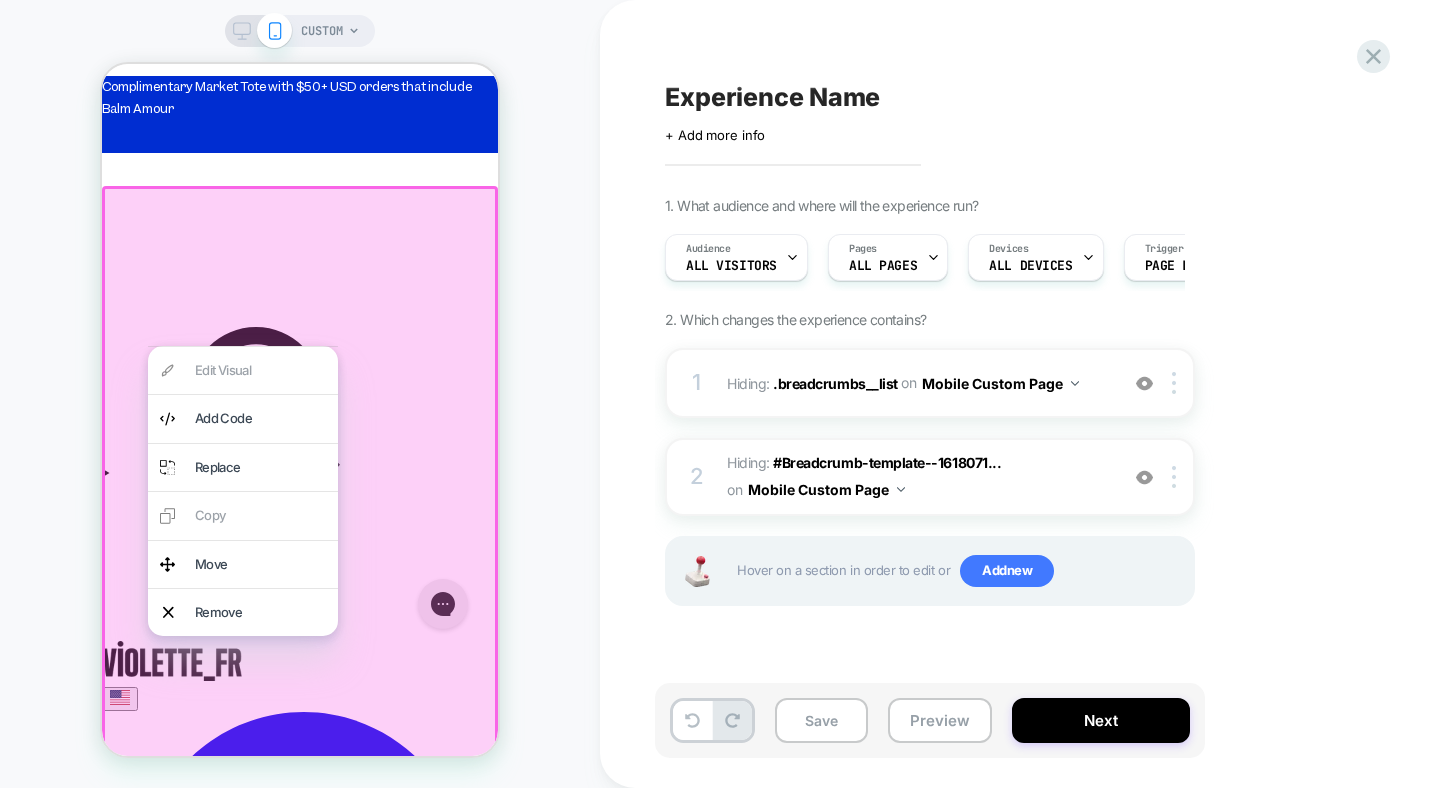 click at bounding box center (300, 741) 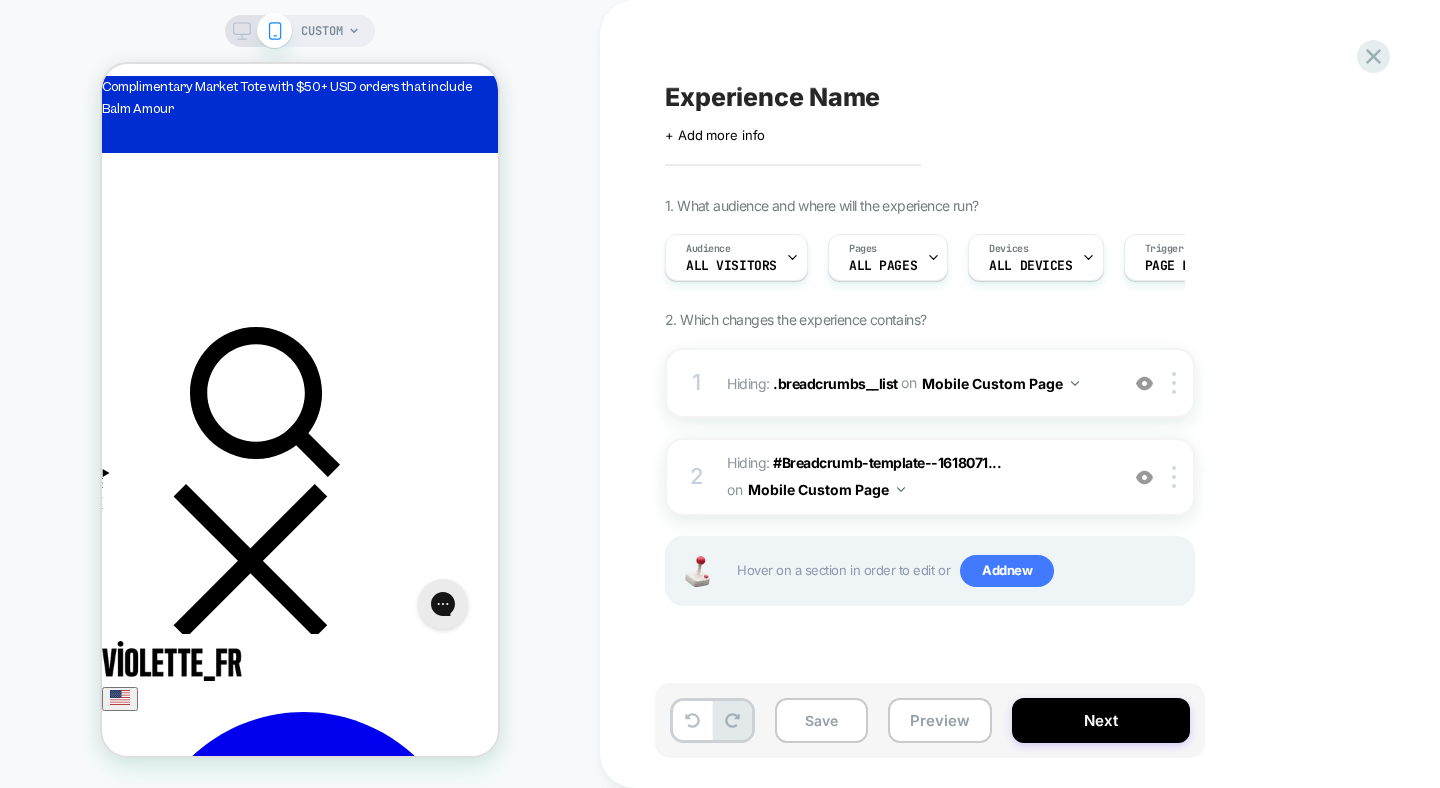 click on "CUSTOM" at bounding box center (300, 394) 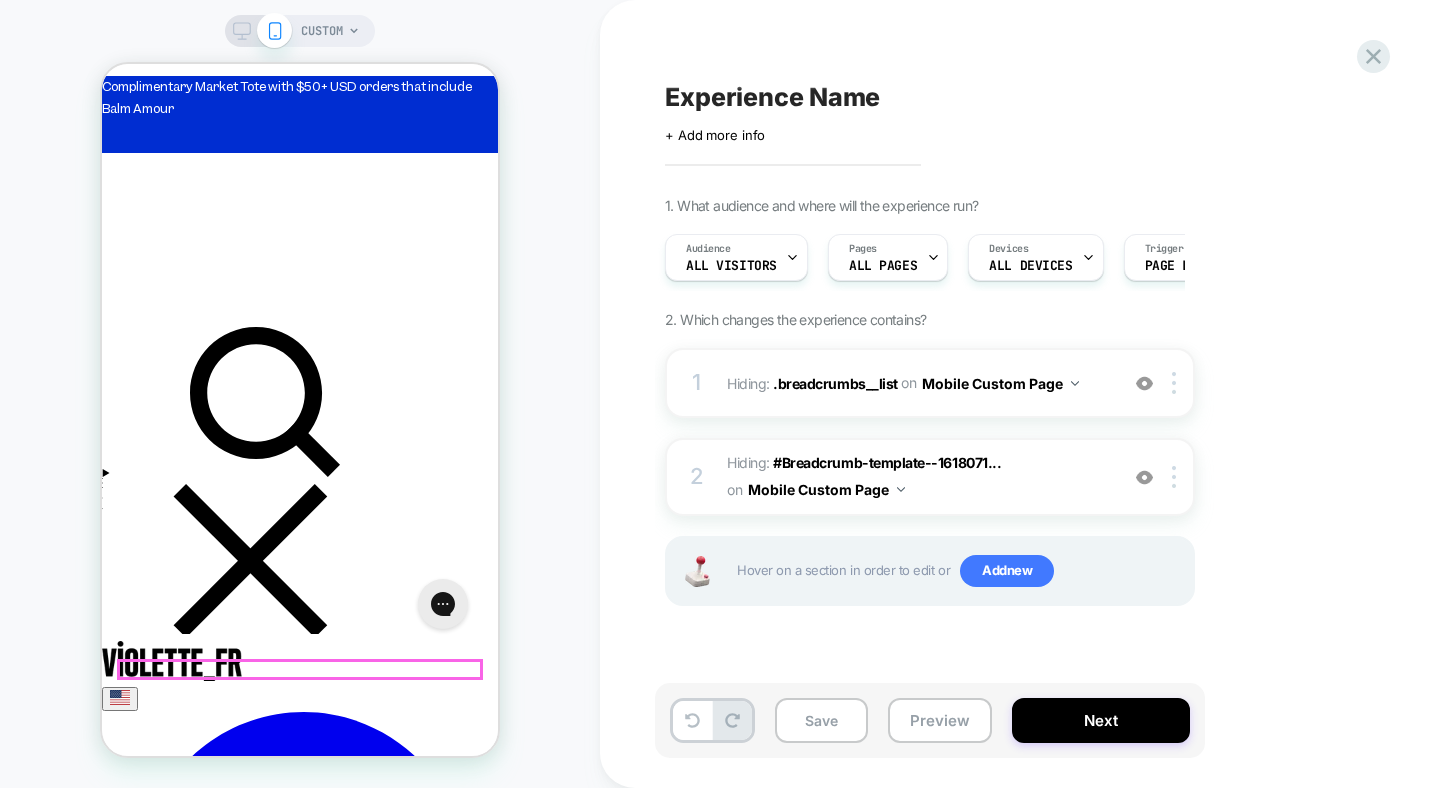 click on "3-in-1 Skincare Spray" at bounding box center [300, 191914] 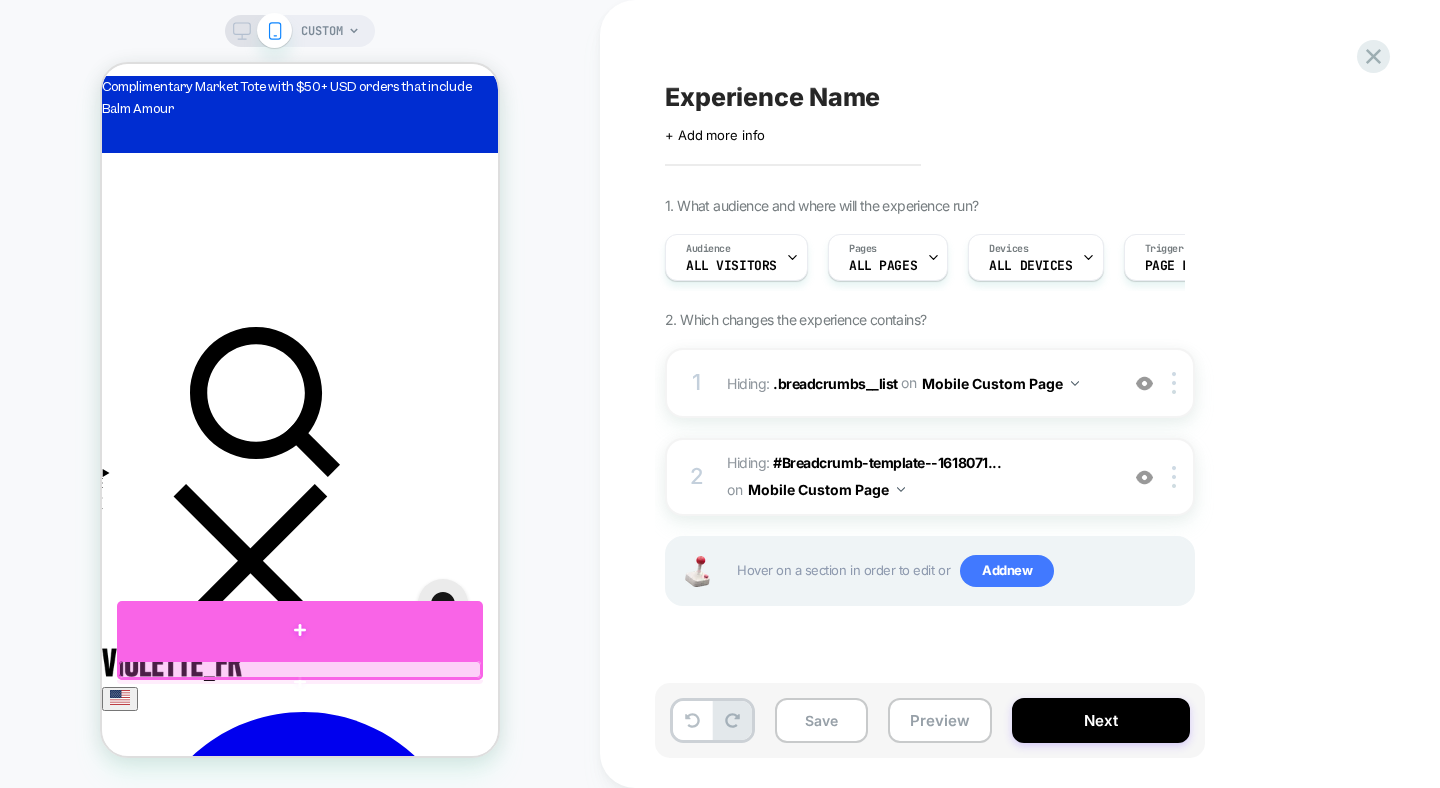 click at bounding box center [300, 630] 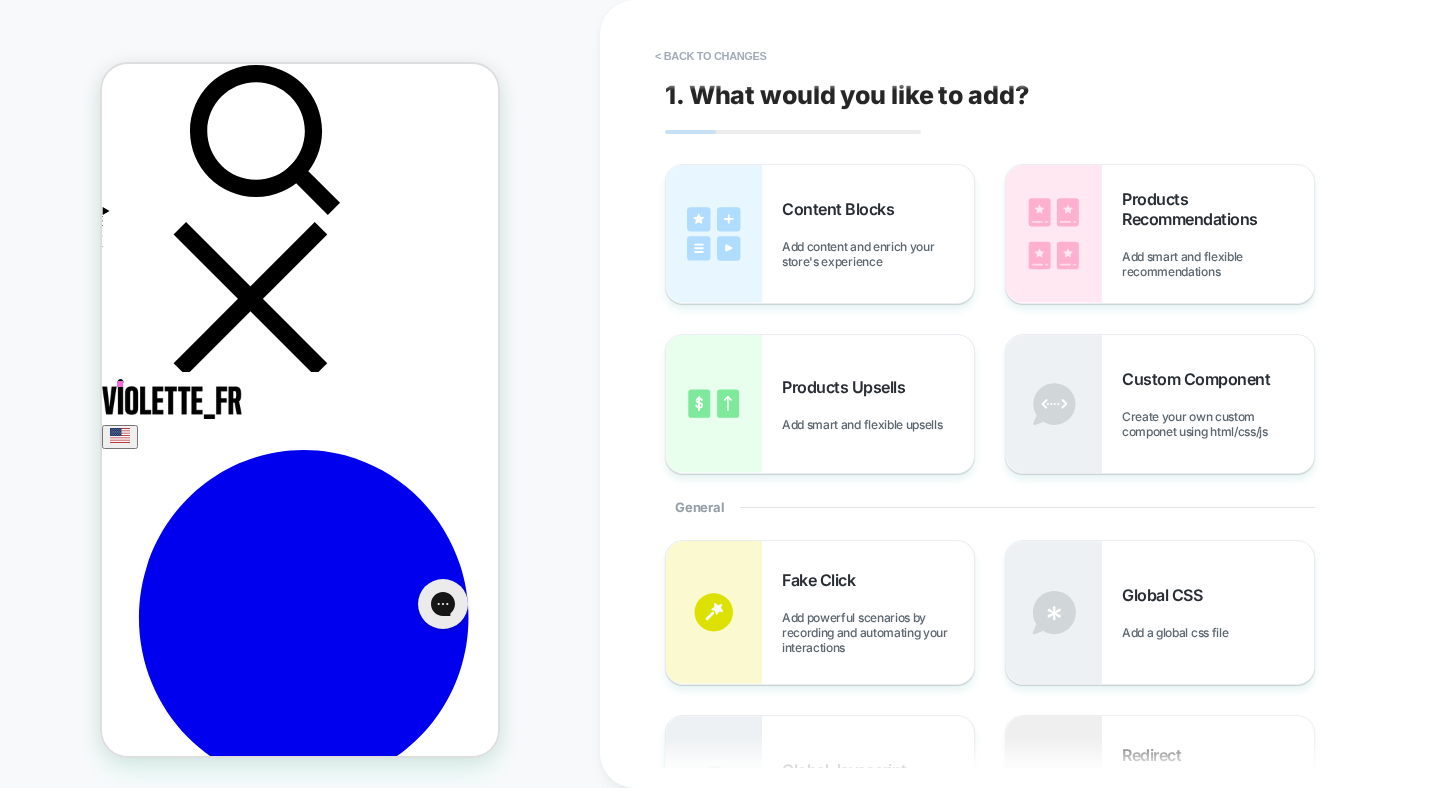 scroll, scrollTop: 269, scrollLeft: 0, axis: vertical 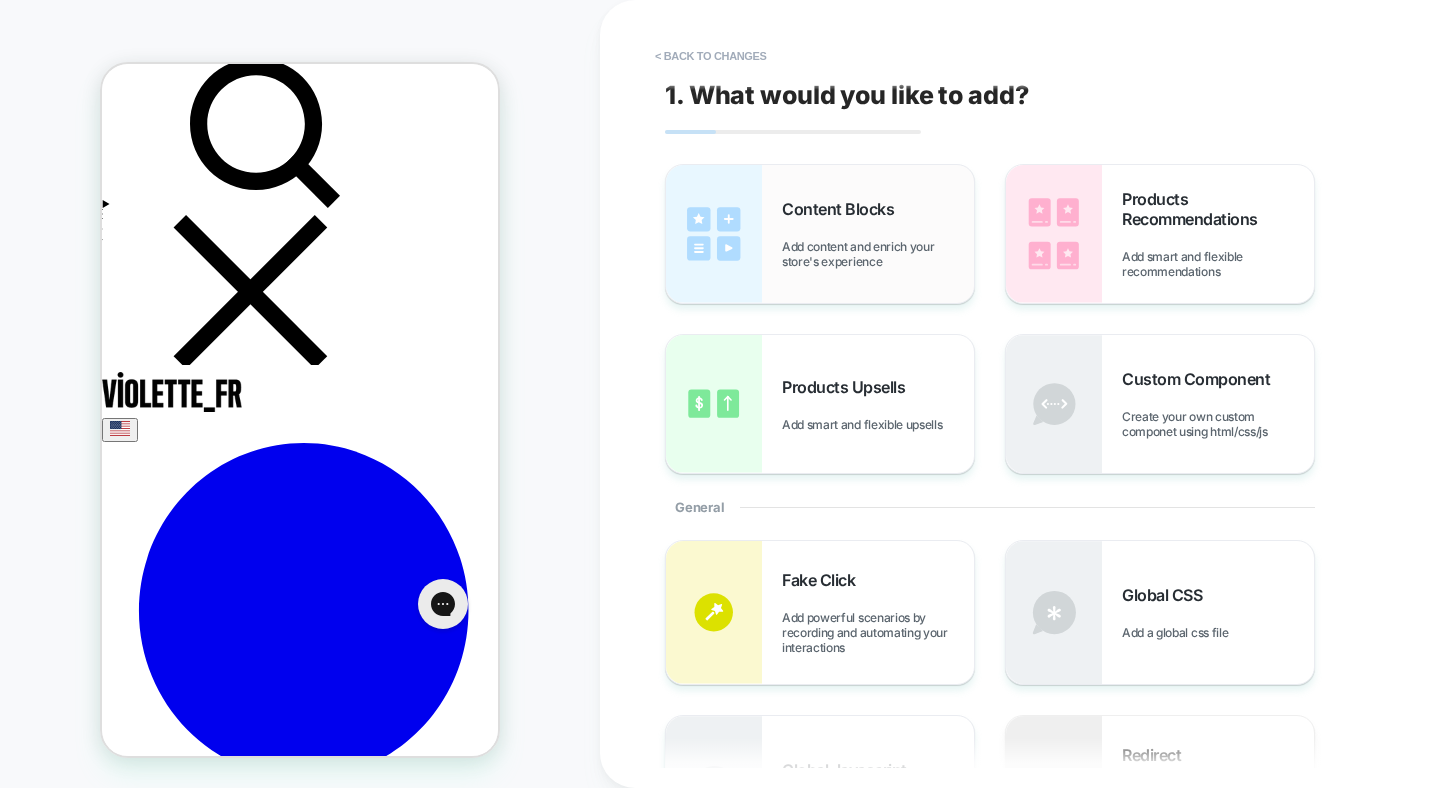 click on "Add content and enrich your store's experience" at bounding box center (878, 254) 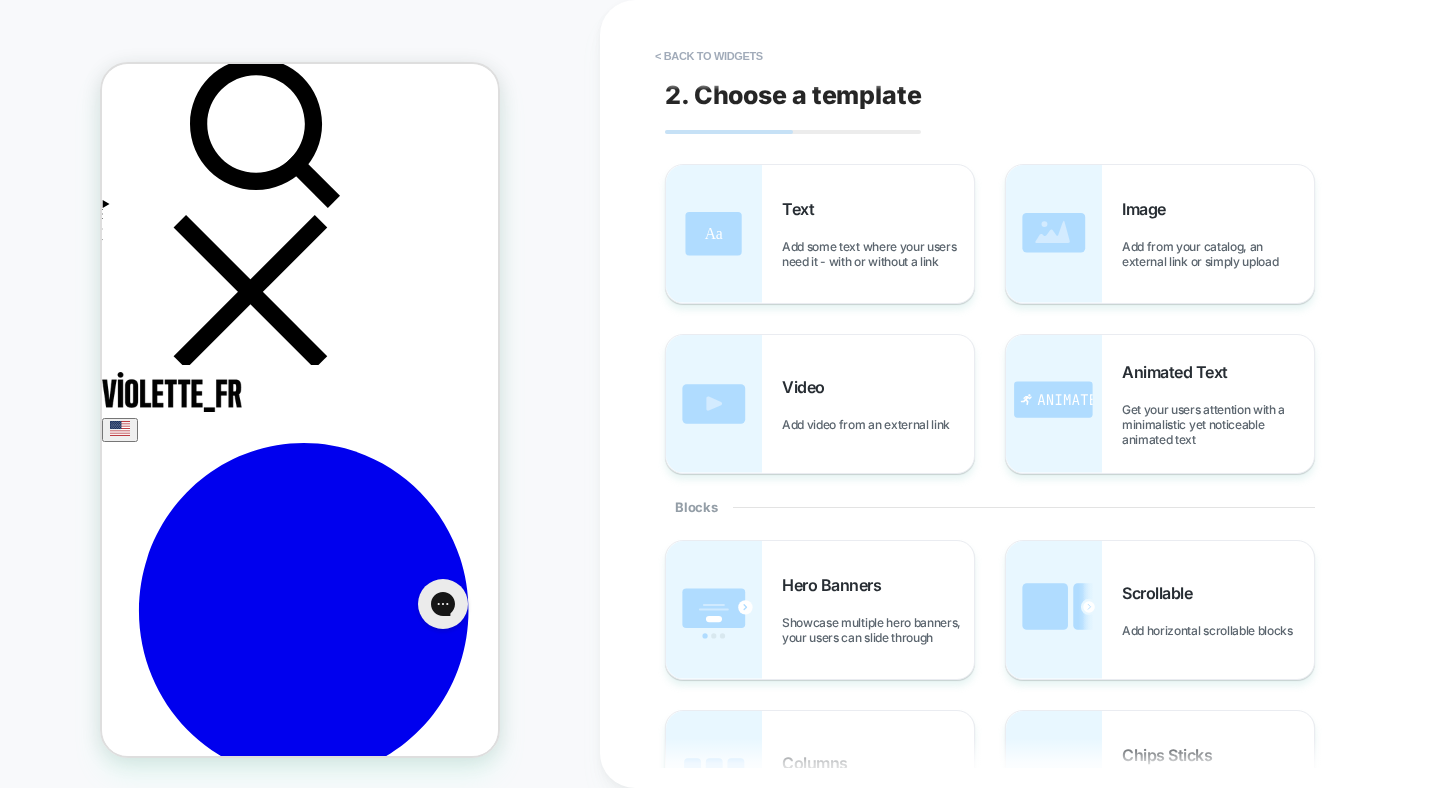 click on "Add some text where your users need it - with or without a link" at bounding box center (878, 254) 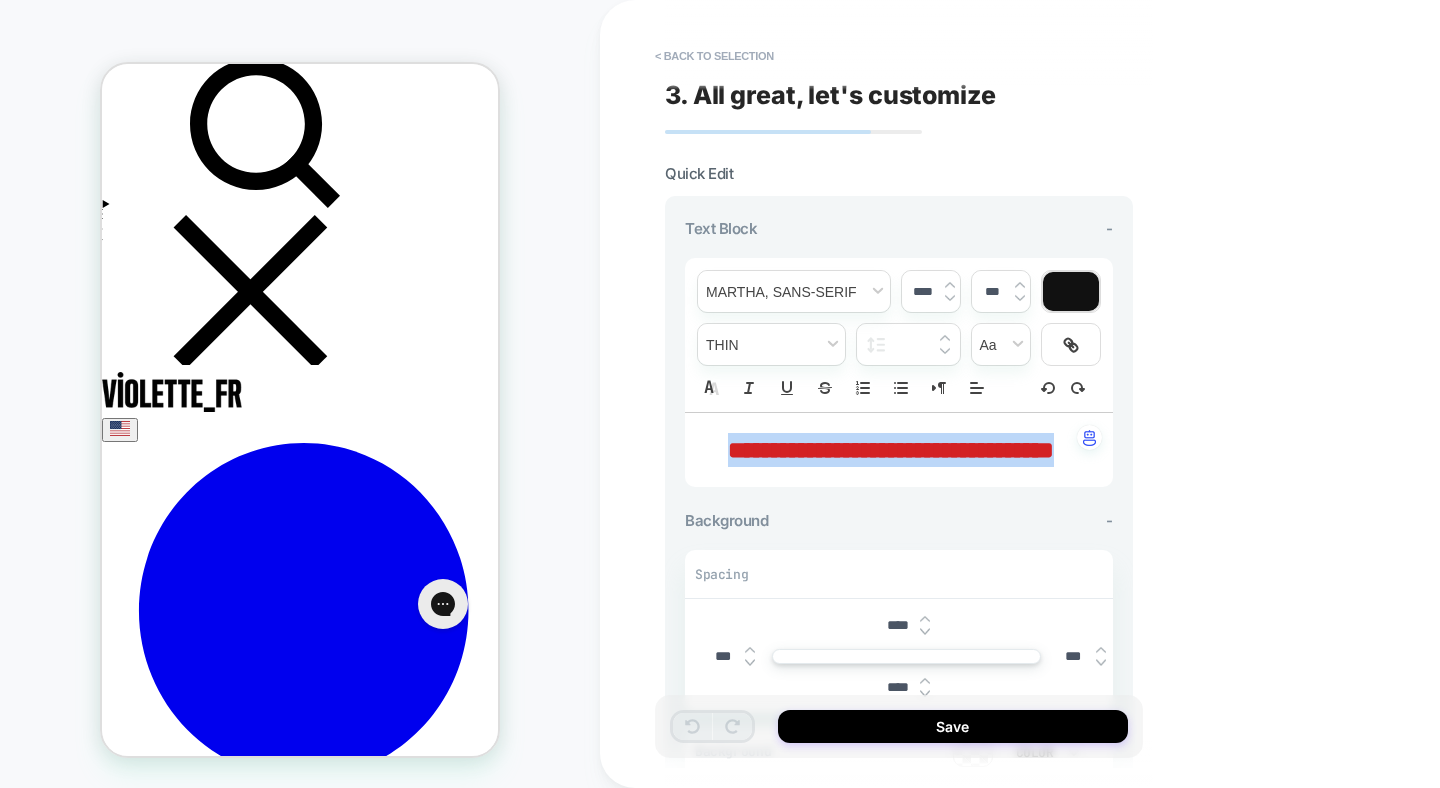 drag, startPoint x: 931, startPoint y: 481, endPoint x: 708, endPoint y: 435, distance: 227.69498 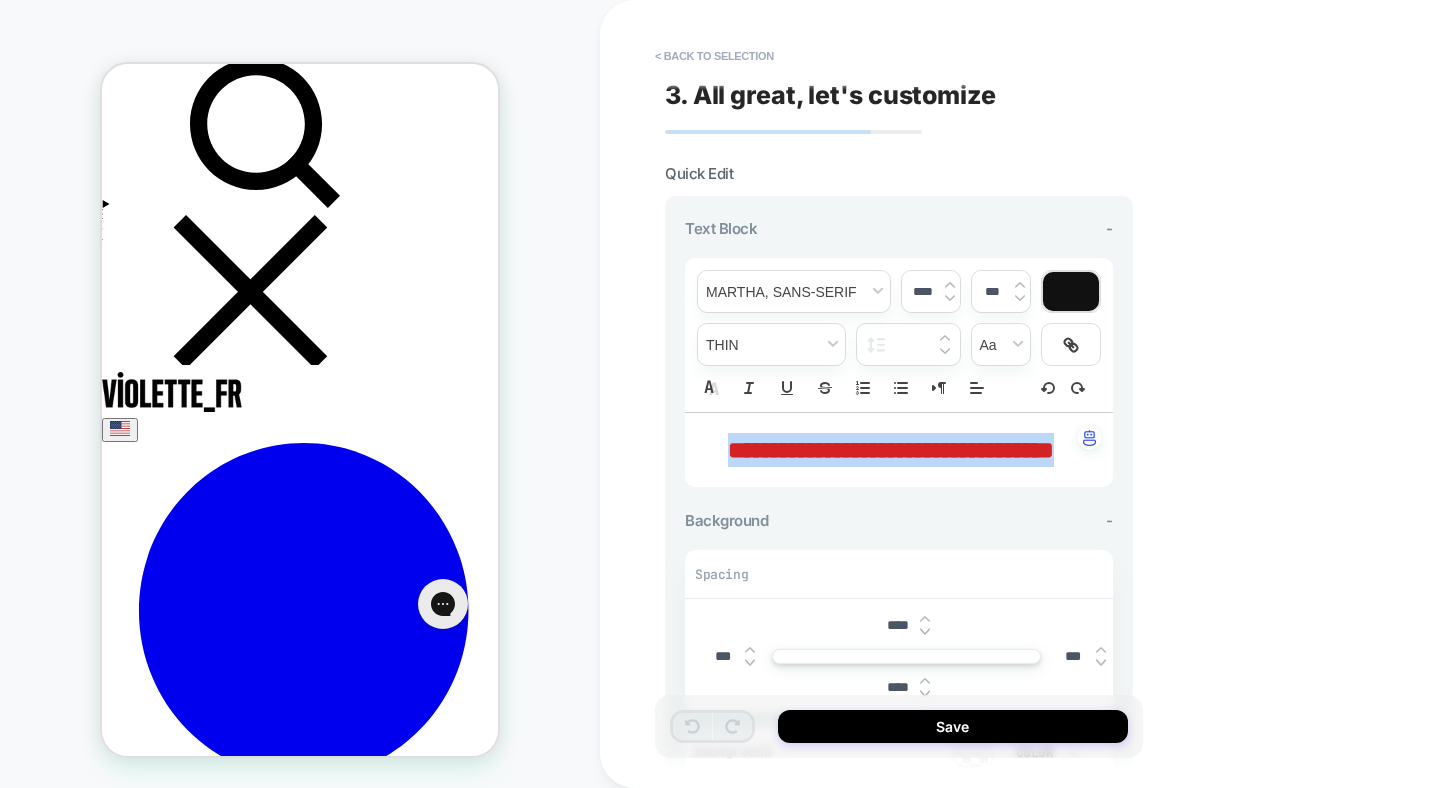 click on "**********" at bounding box center (891, 450) 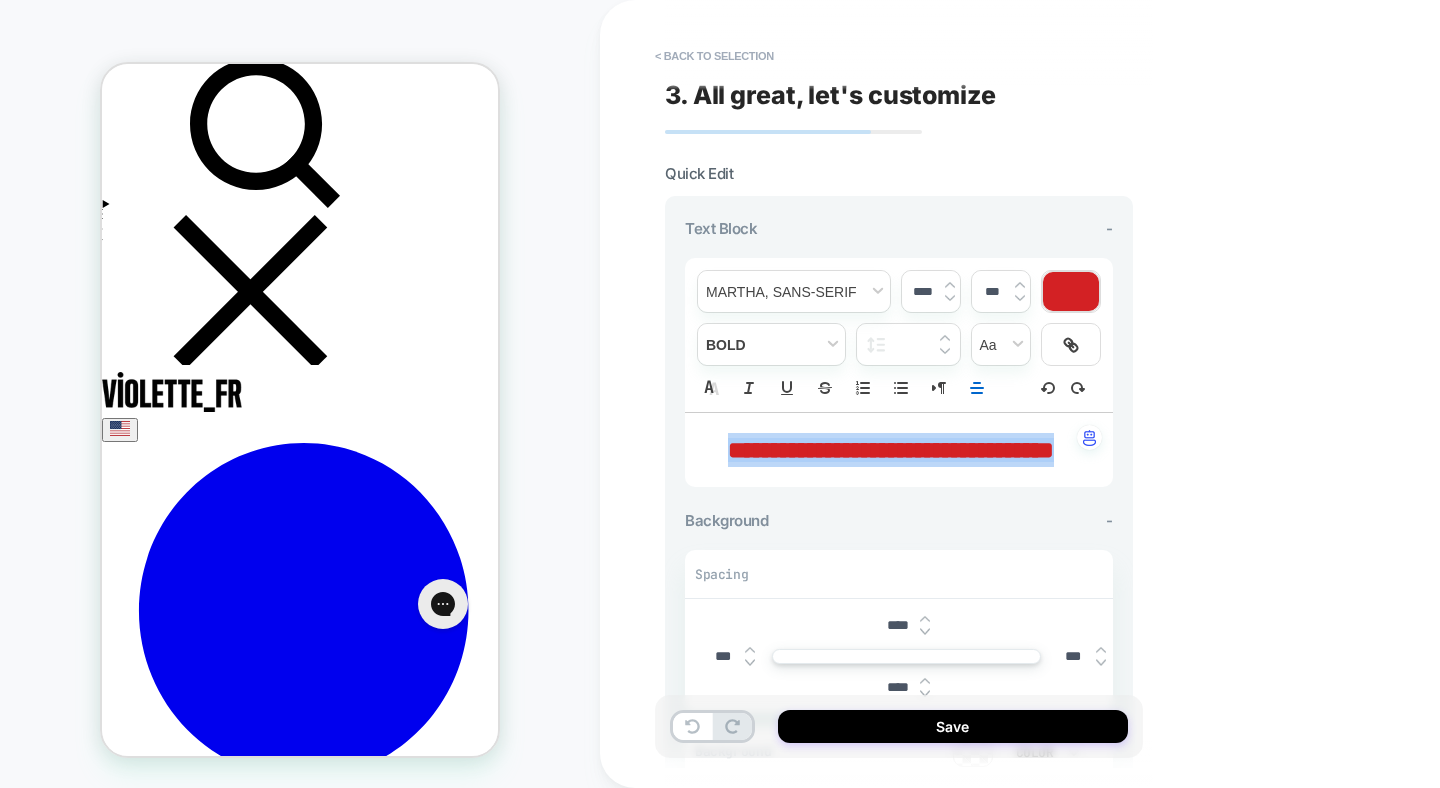 type 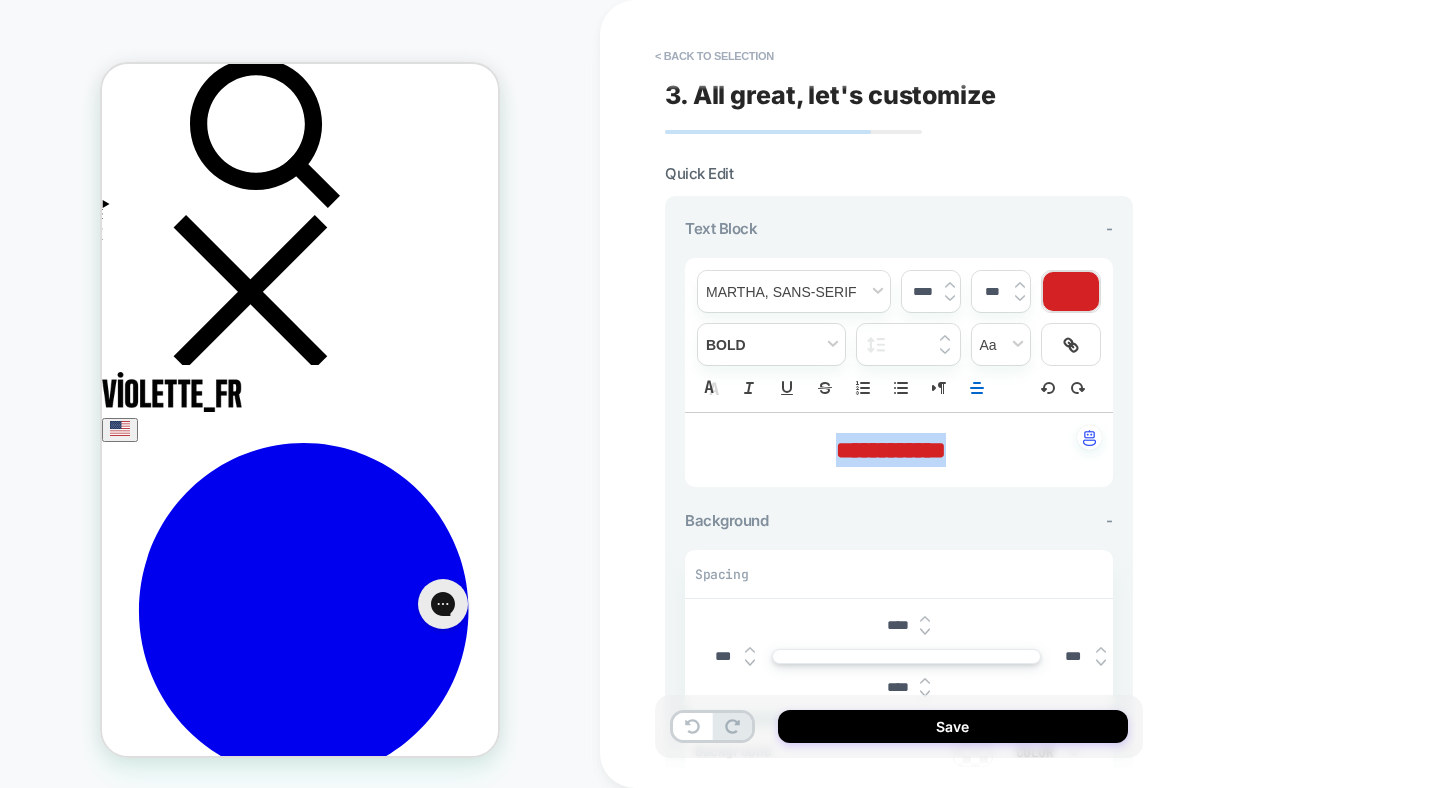 drag, startPoint x: 960, startPoint y: 454, endPoint x: 826, endPoint y: 455, distance: 134.00374 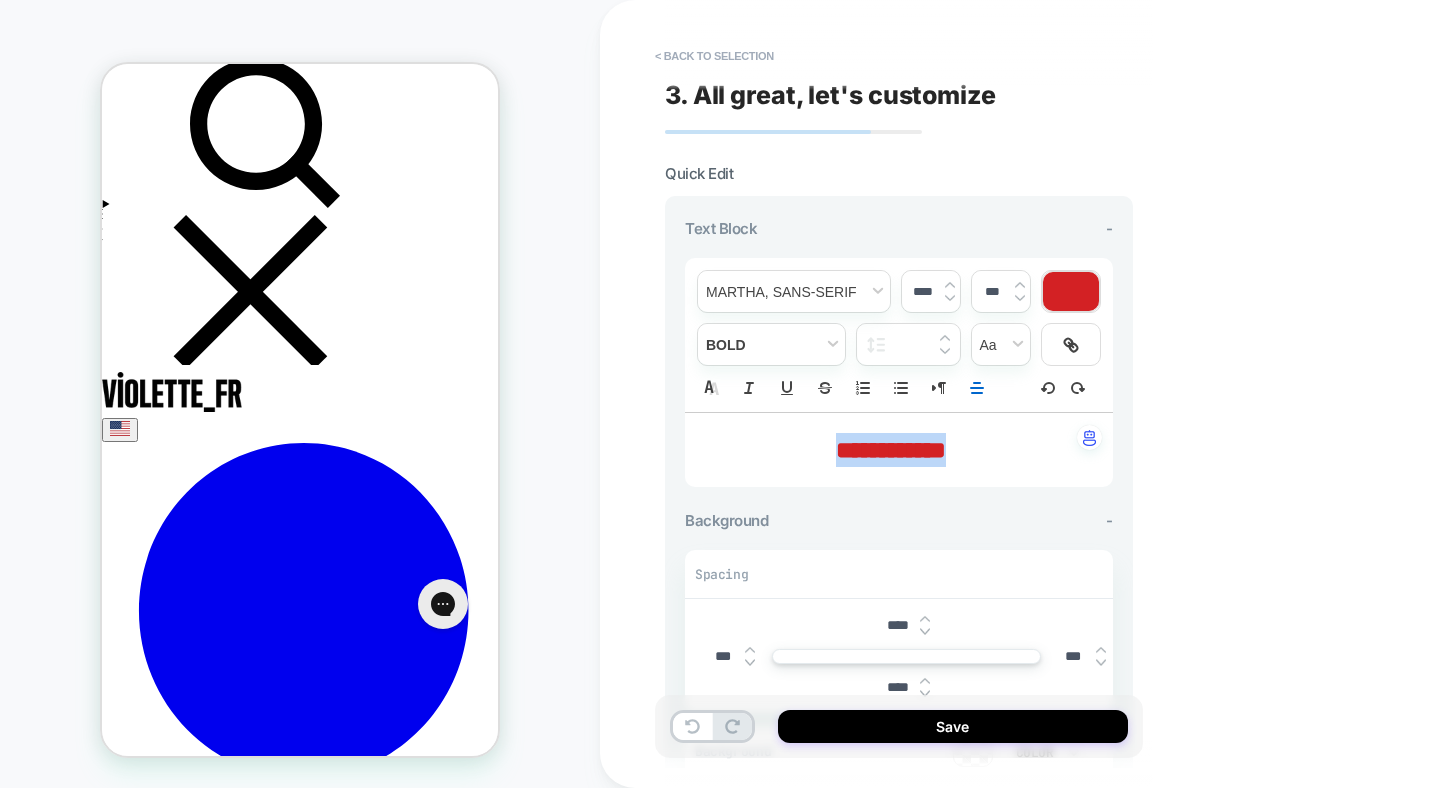 click on "**********" at bounding box center [891, 450] 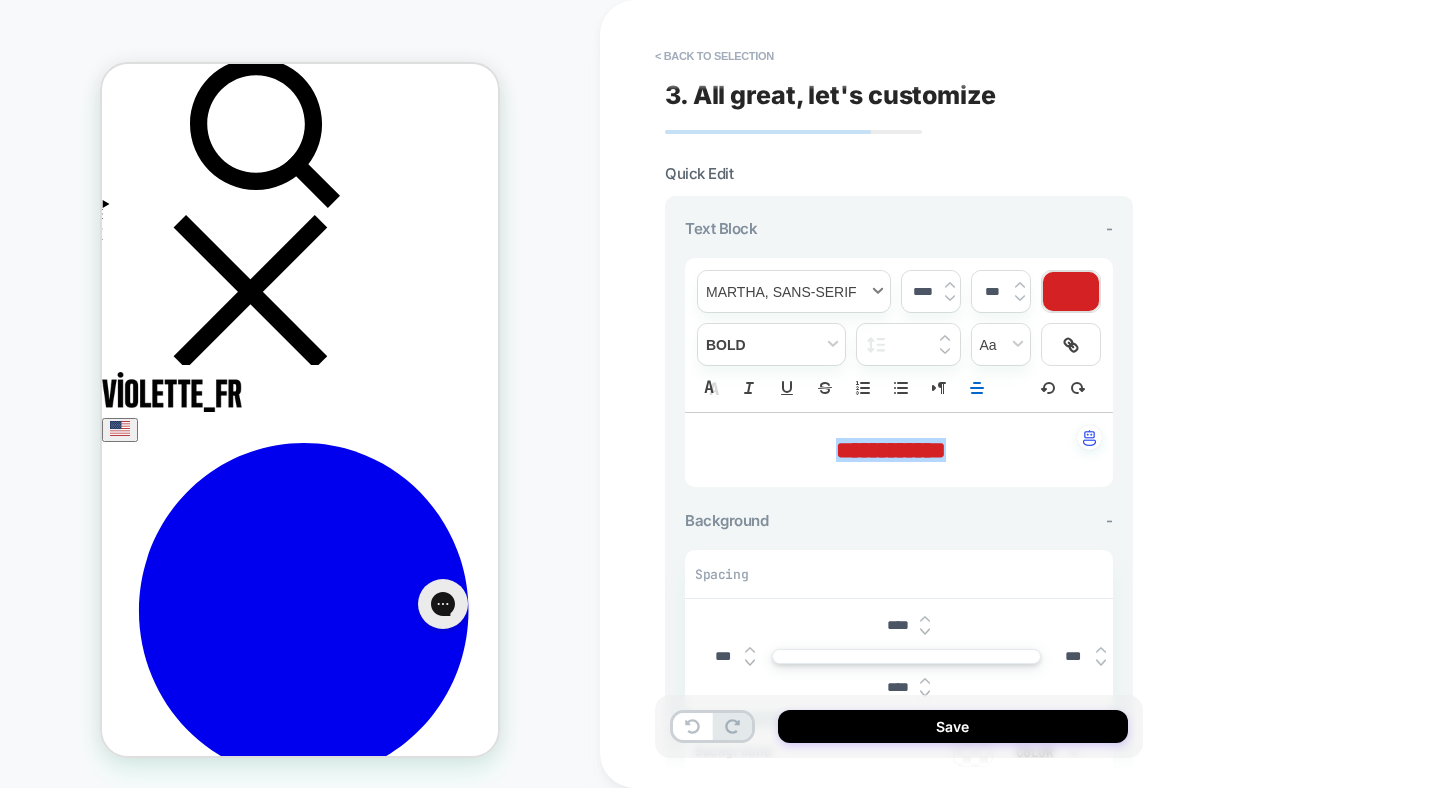 click at bounding box center (794, 291) 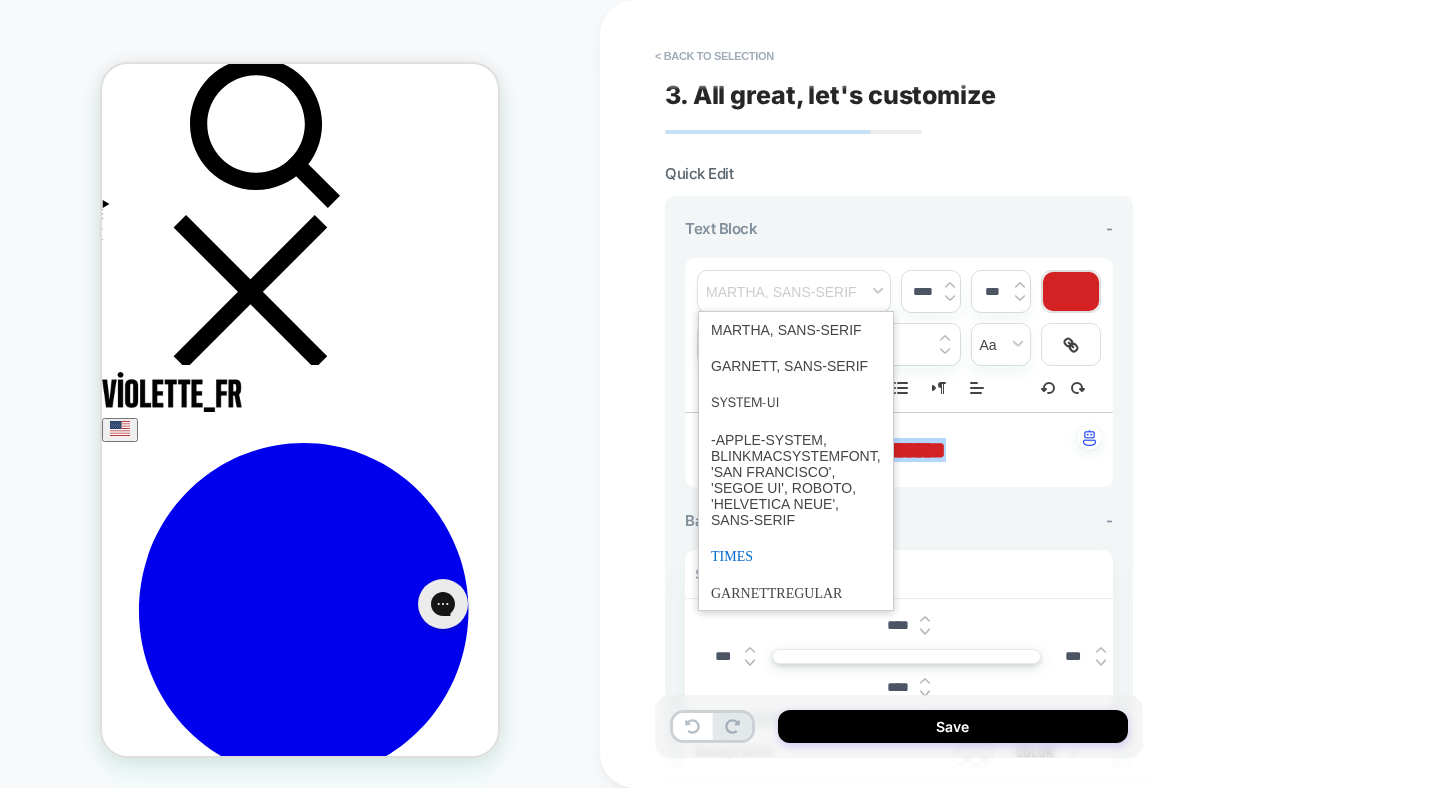 click at bounding box center (796, 556) 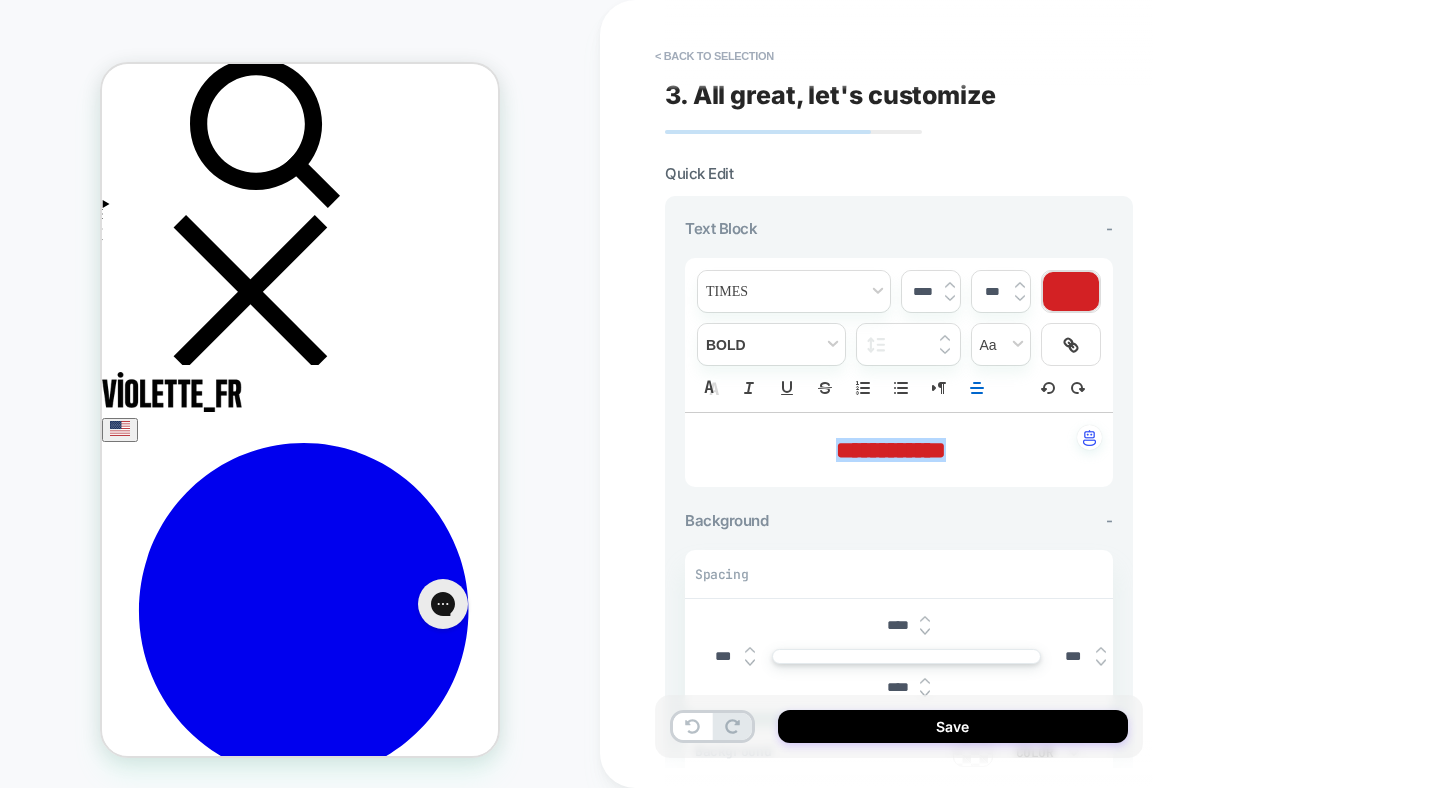 drag, startPoint x: 921, startPoint y: 293, endPoint x: 905, endPoint y: 293, distance: 16 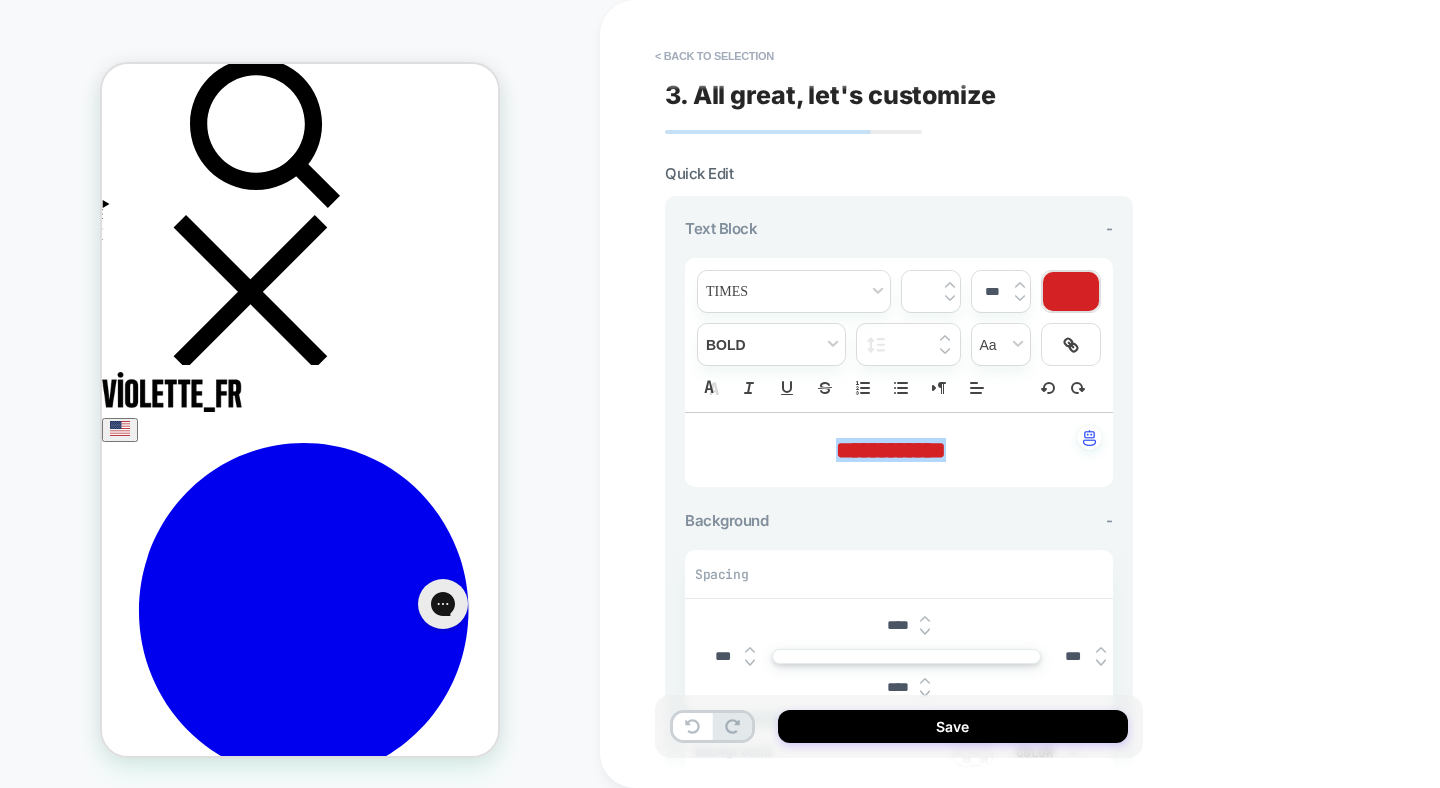 type on "*" 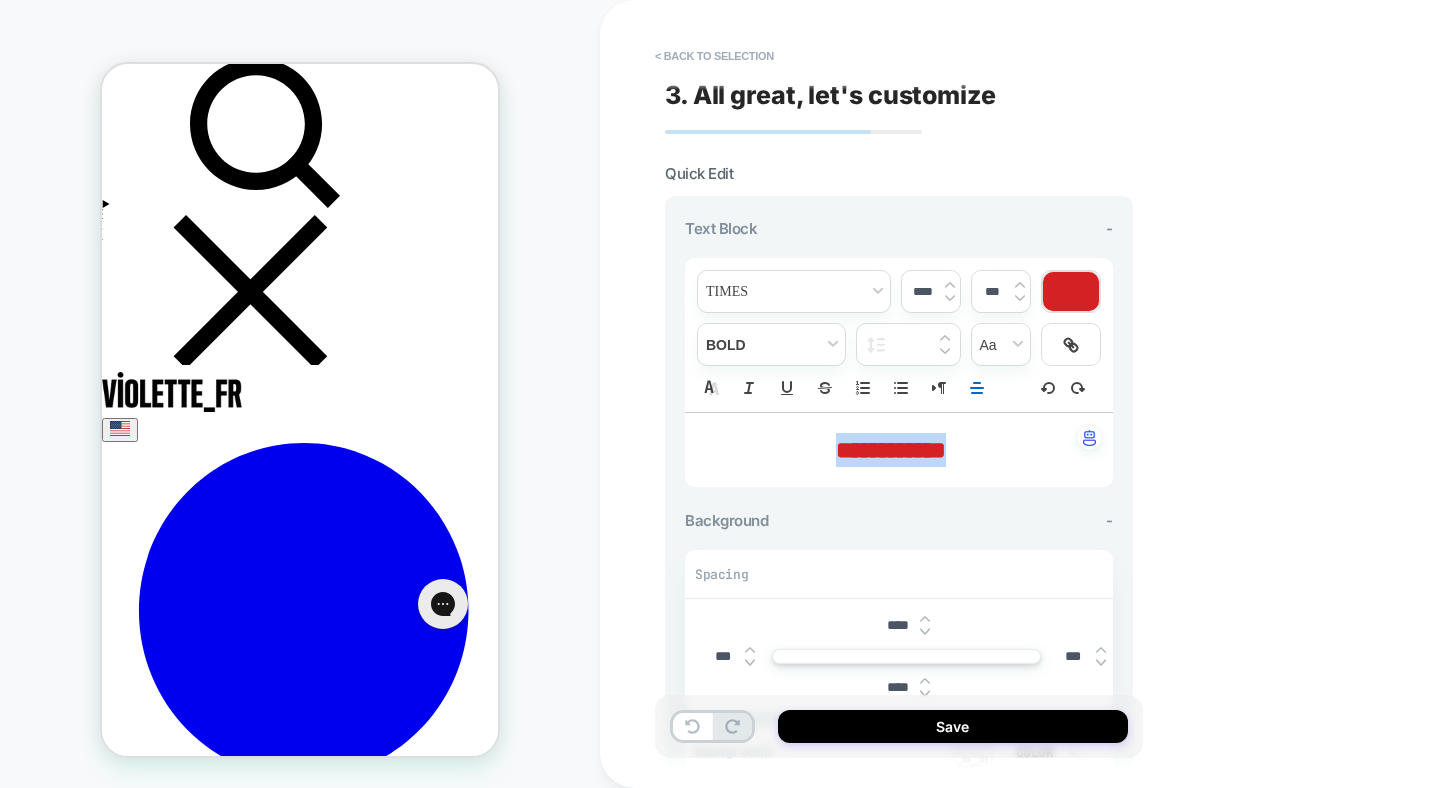 drag, startPoint x: 964, startPoint y: 450, endPoint x: 835, endPoint y: 455, distance: 129.09686 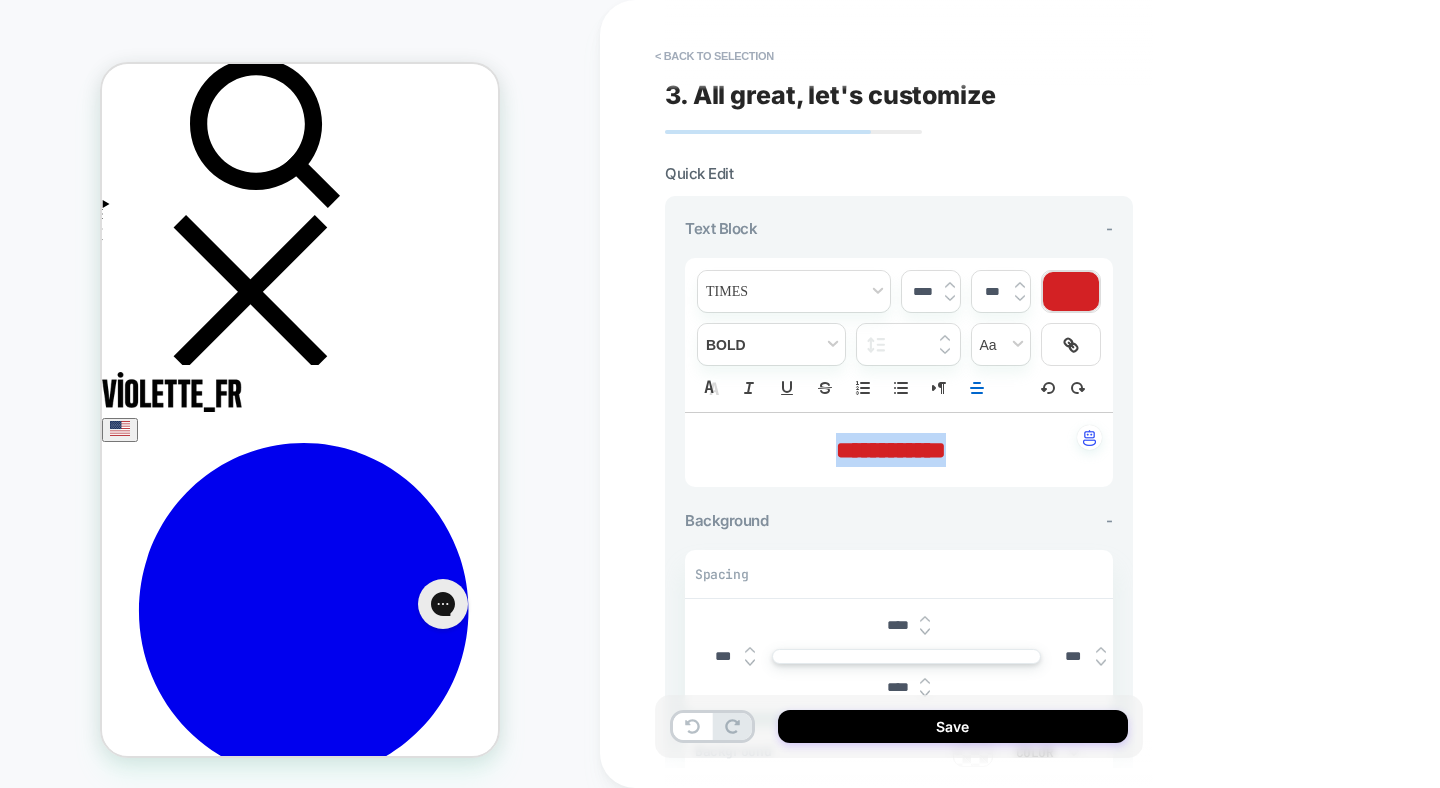 click on "**********" at bounding box center (891, 450) 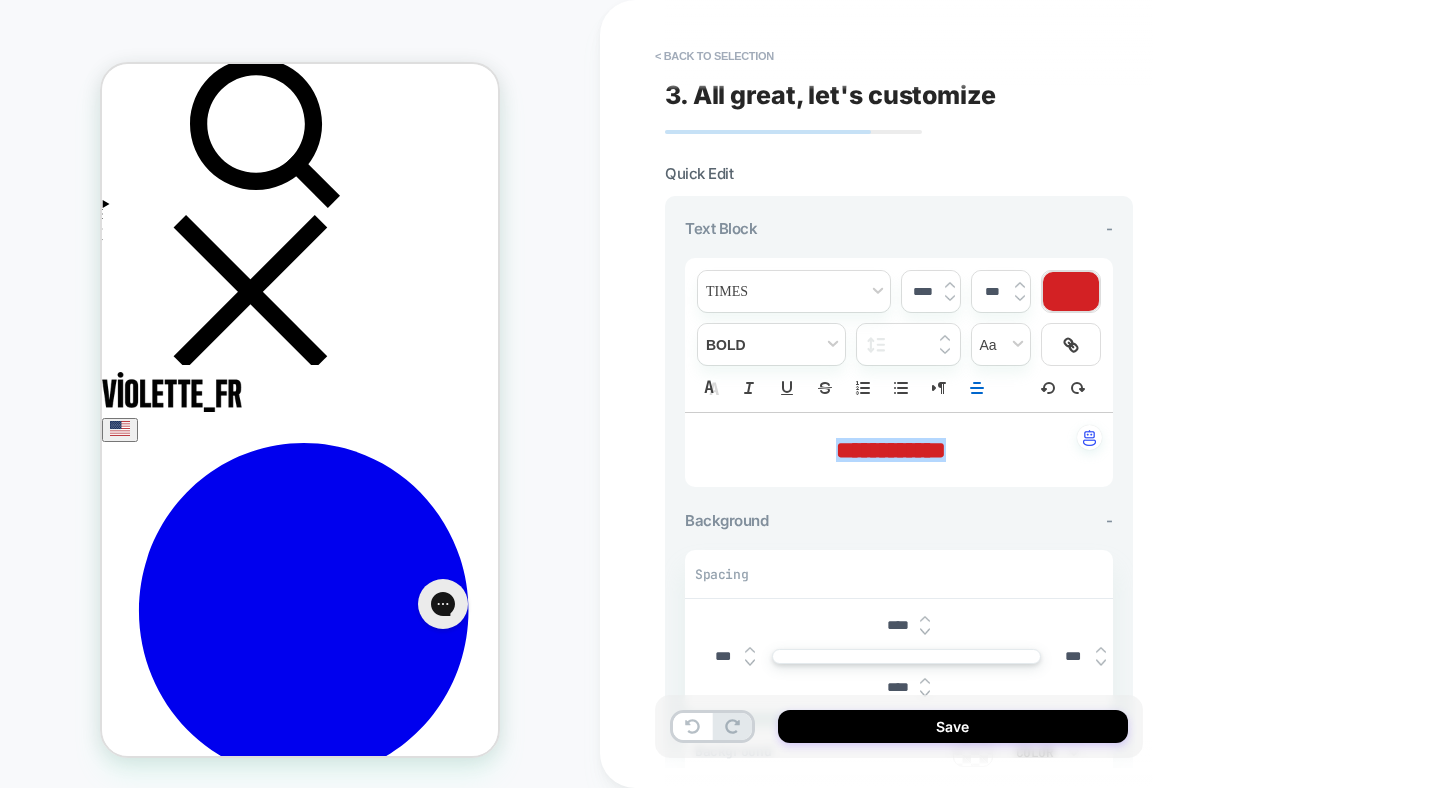click on "****" at bounding box center (922, 291) 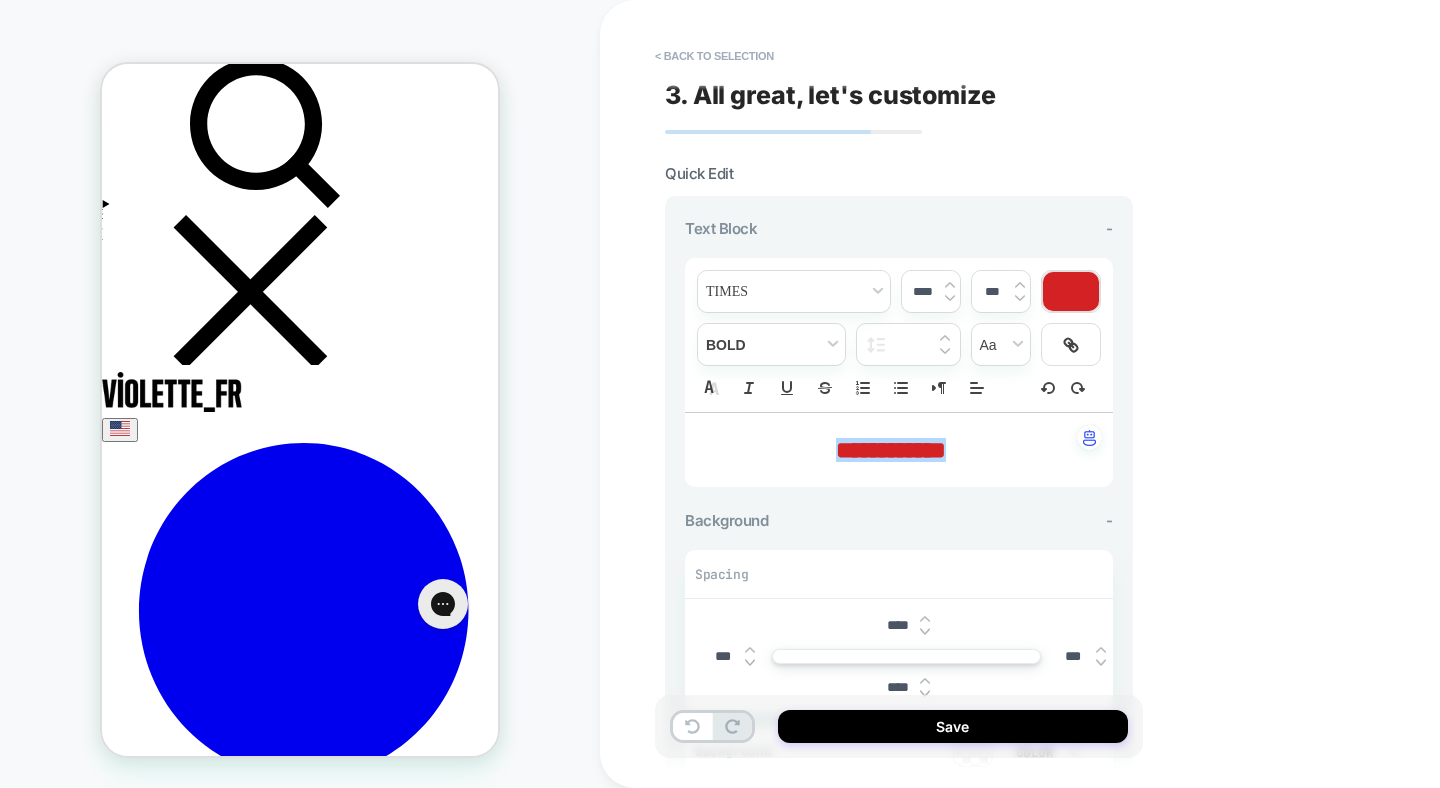 drag, startPoint x: 920, startPoint y: 295, endPoint x: 909, endPoint y: 297, distance: 11.18034 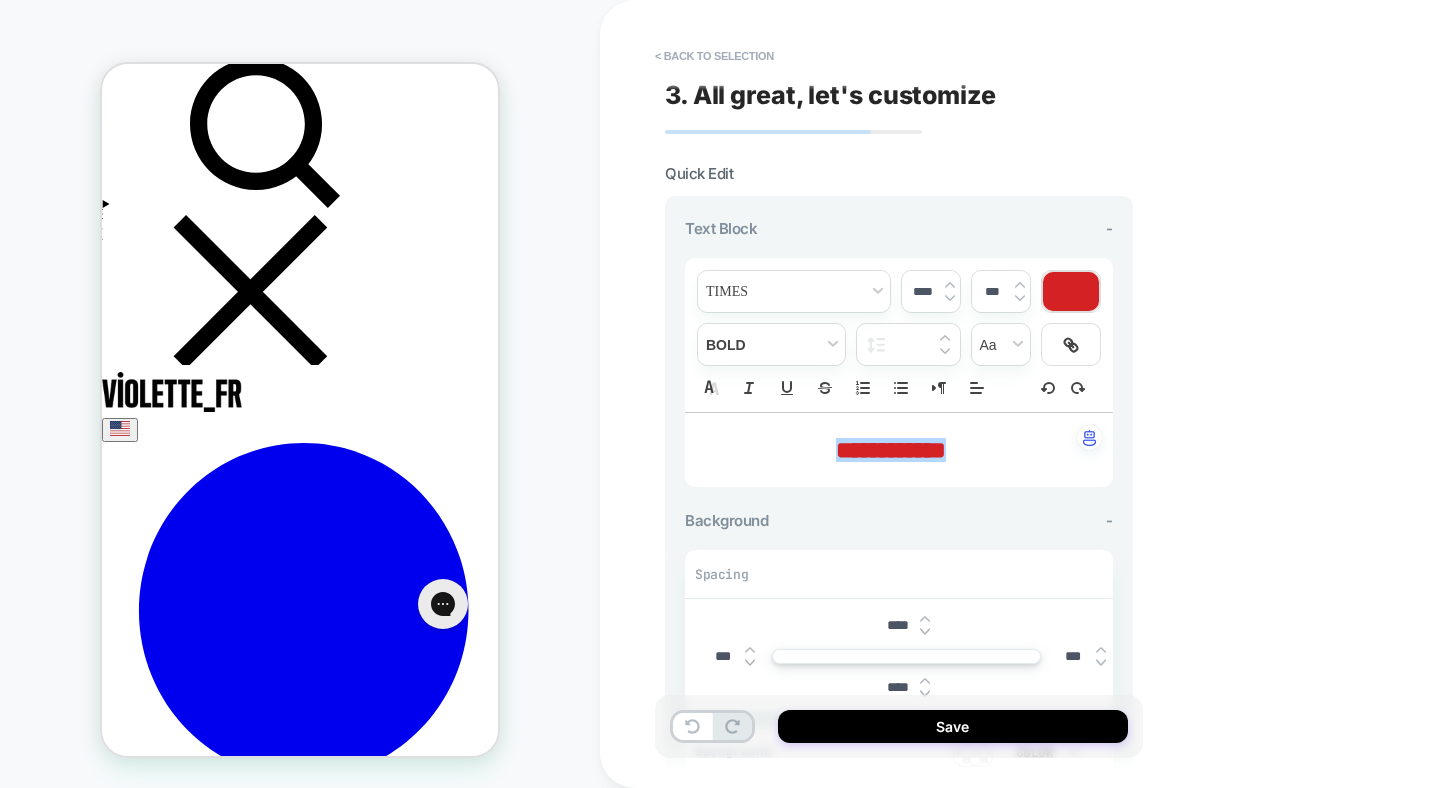 click on "****" at bounding box center [922, 291] 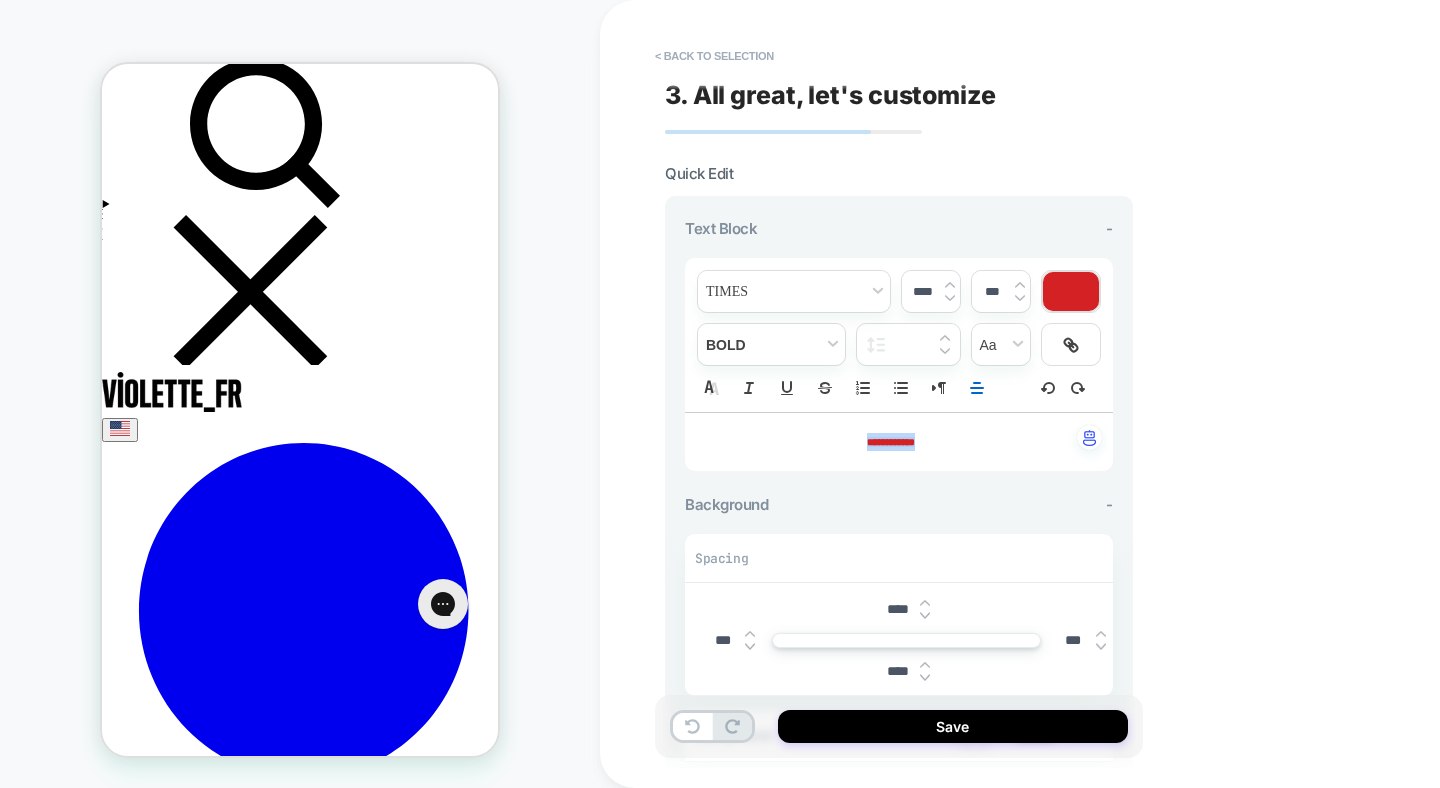 click at bounding box center [1071, 291] 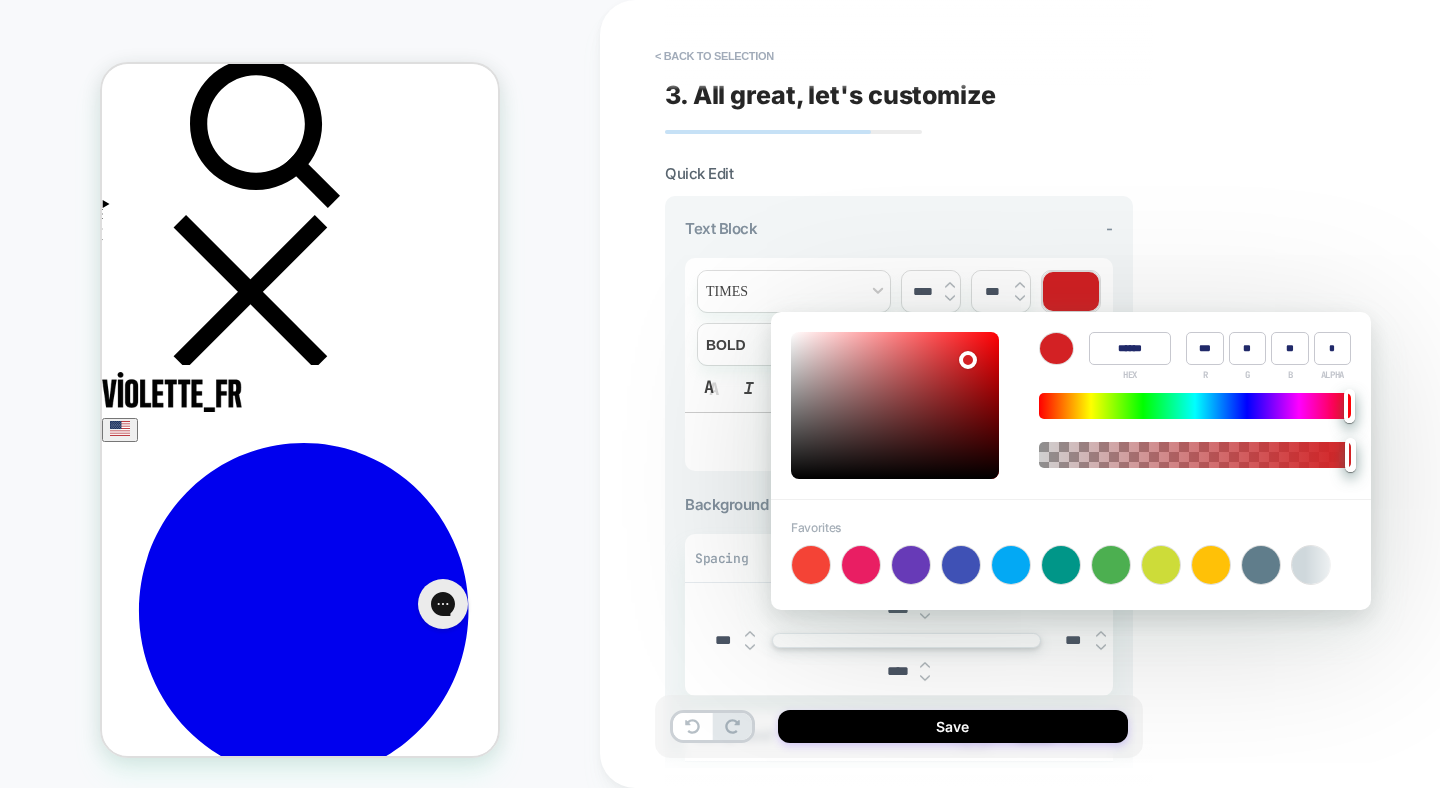 type on "******" 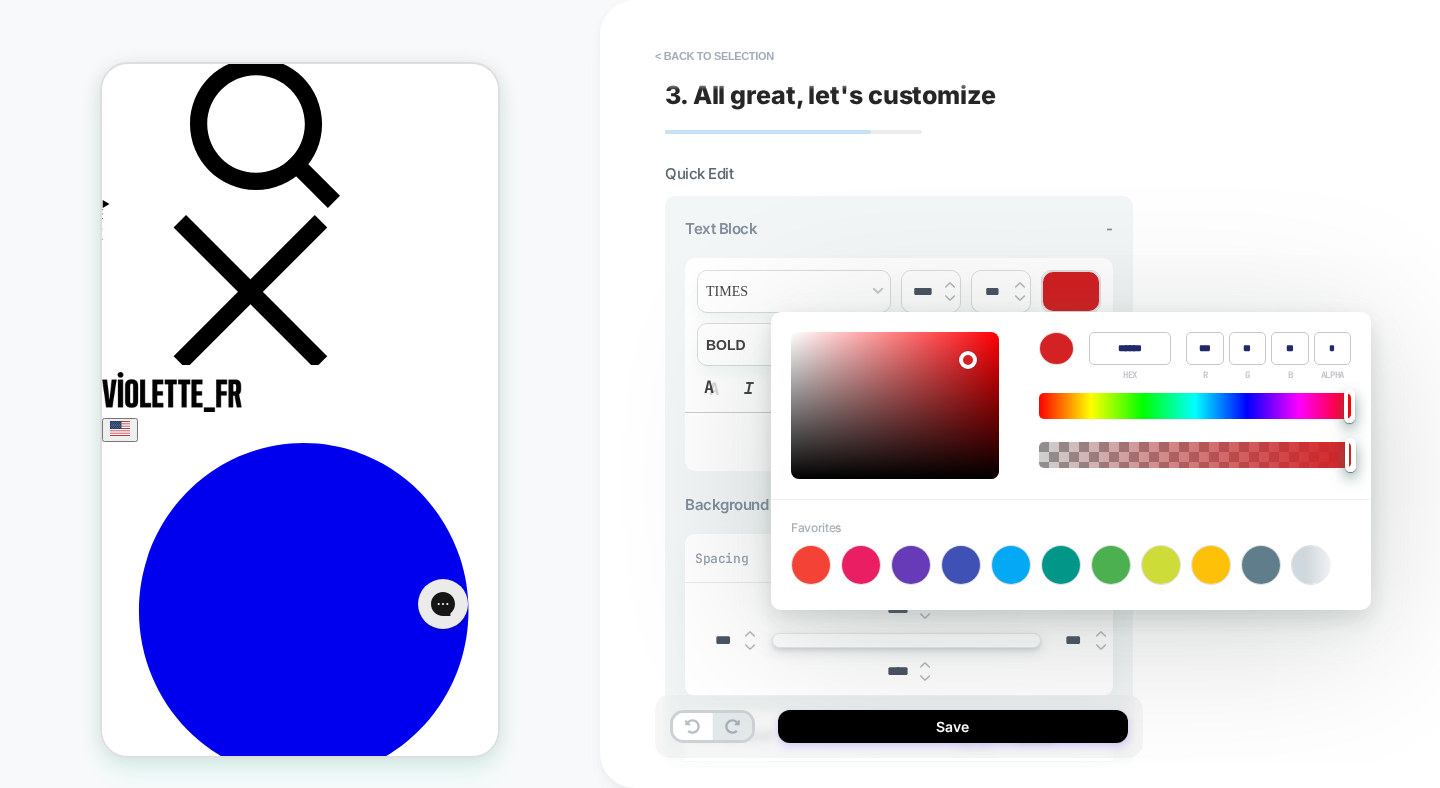 type on "**" 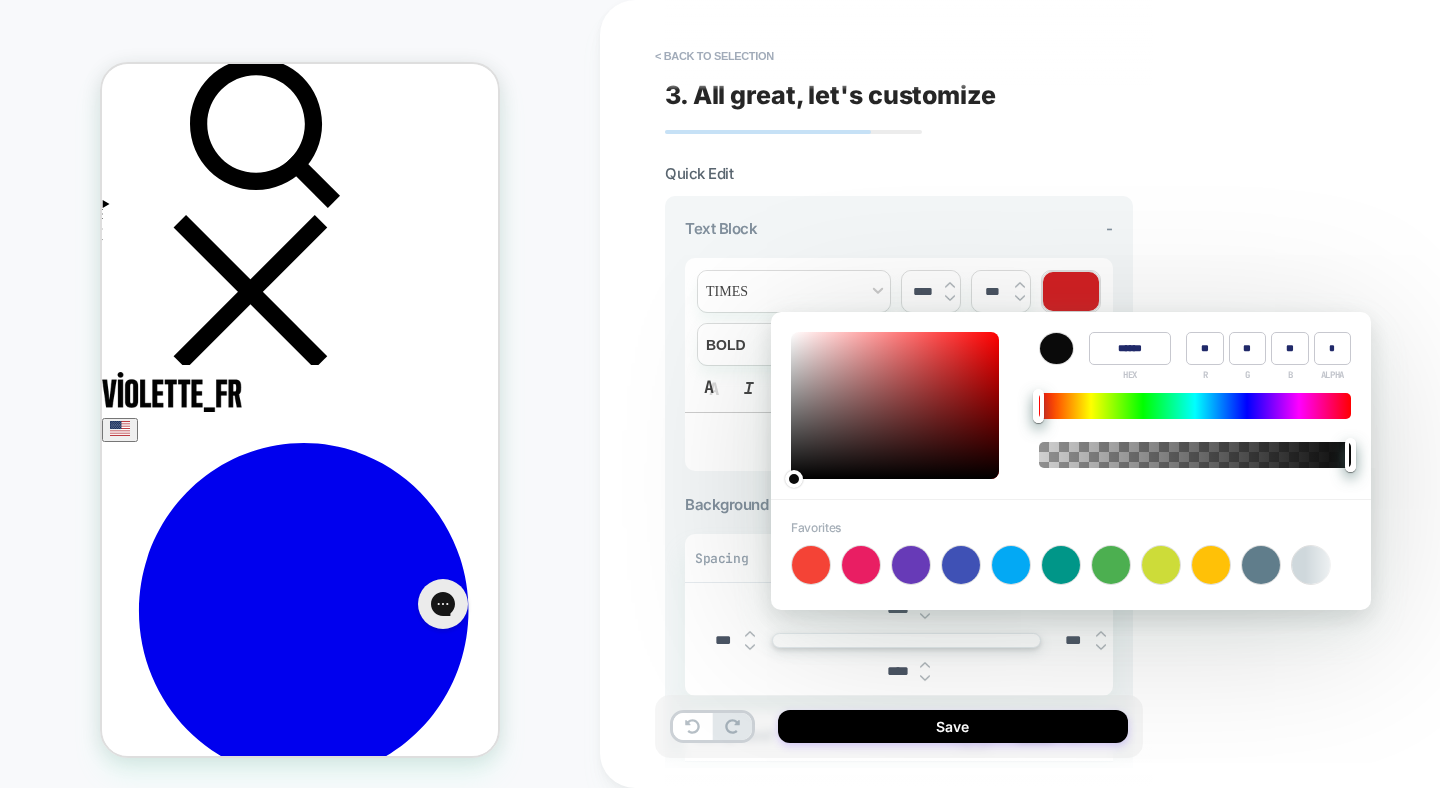 click at bounding box center [895, 405] 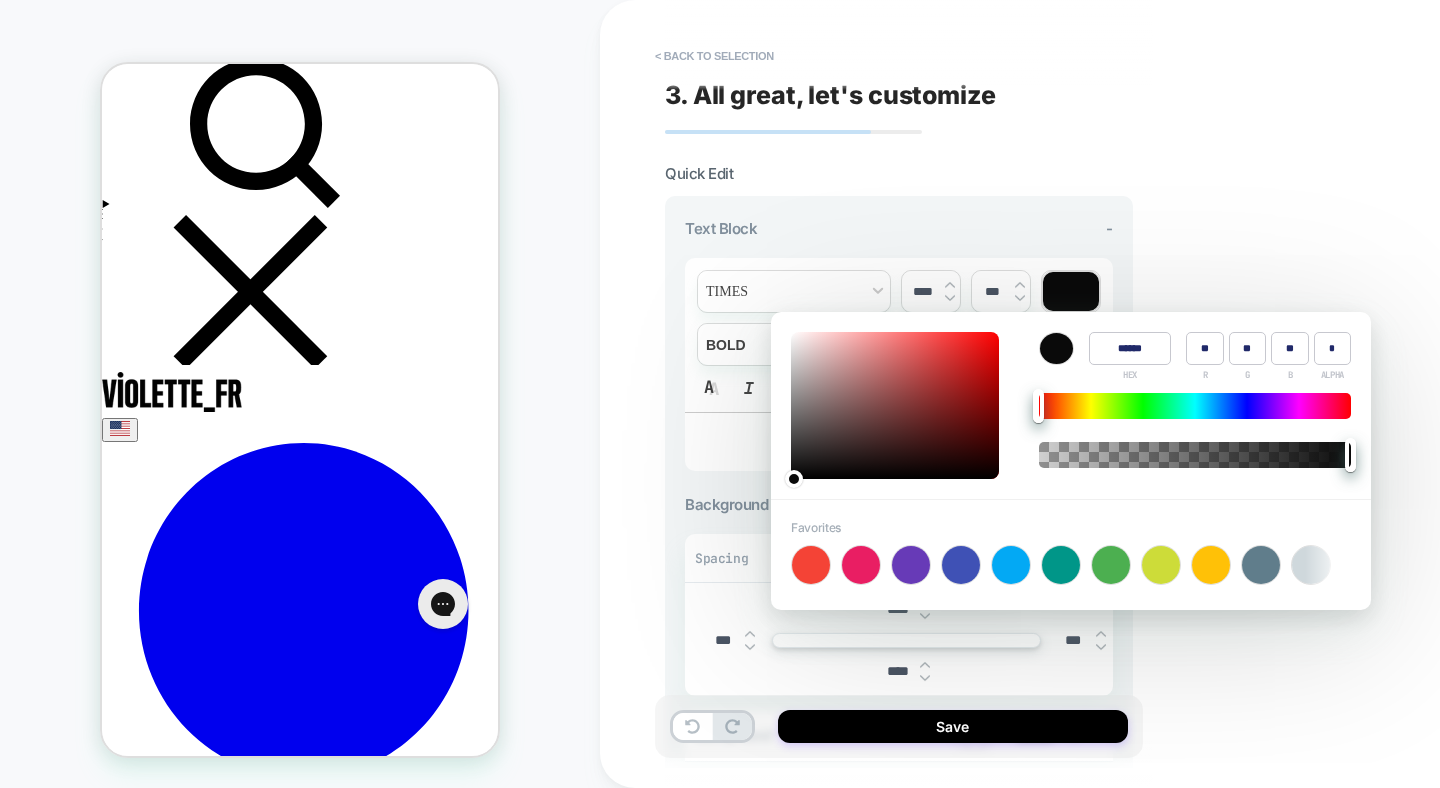 type on "*" 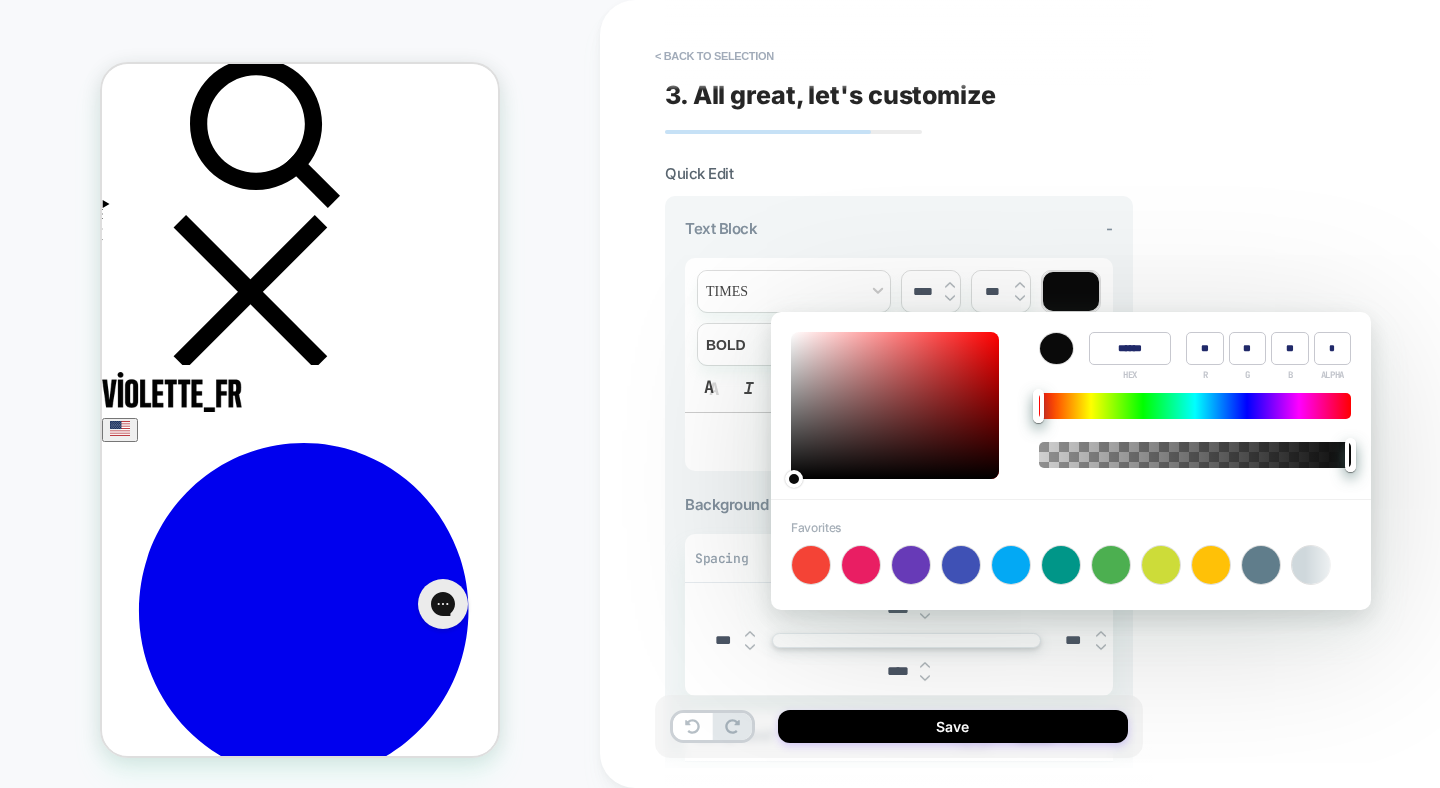 type on "*" 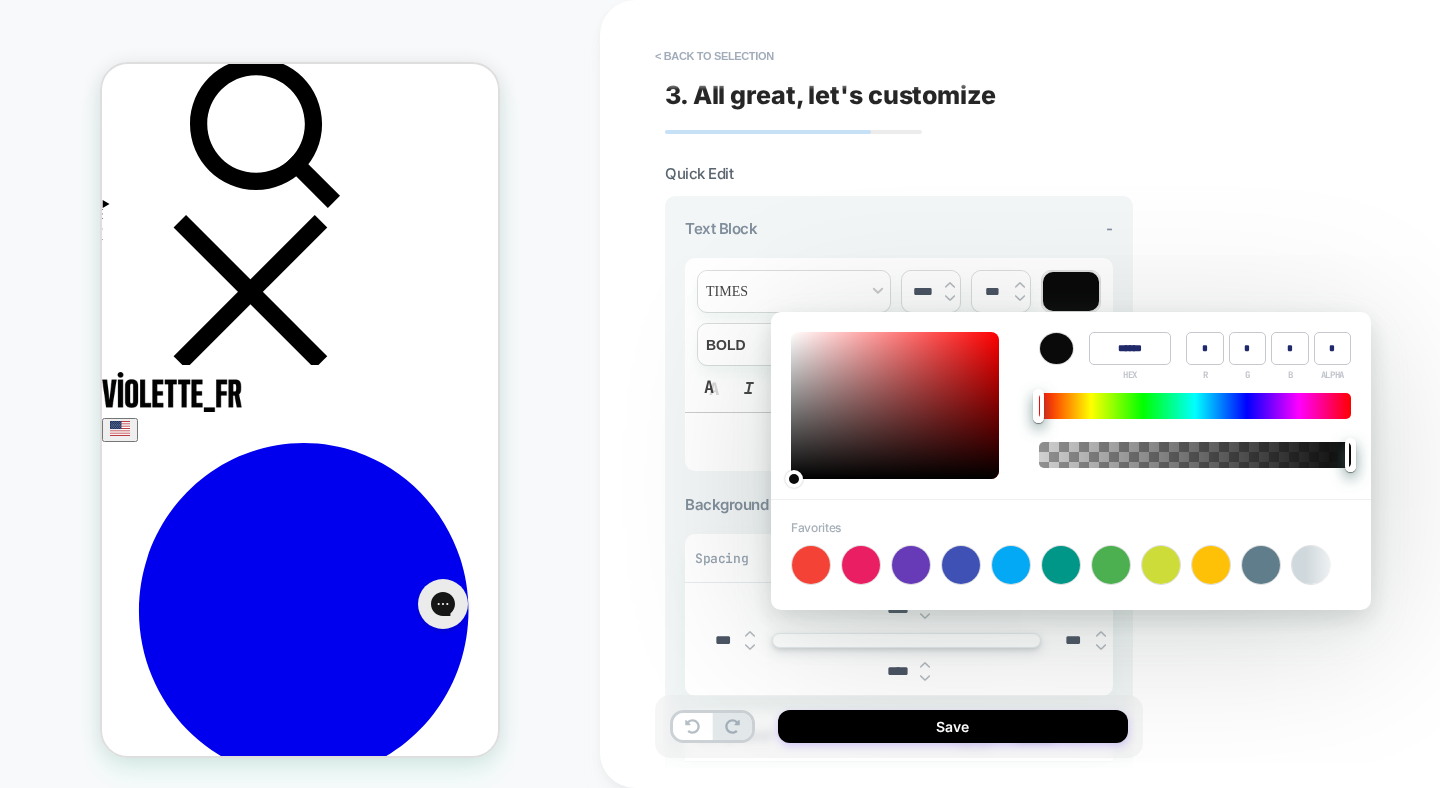 type on "******" 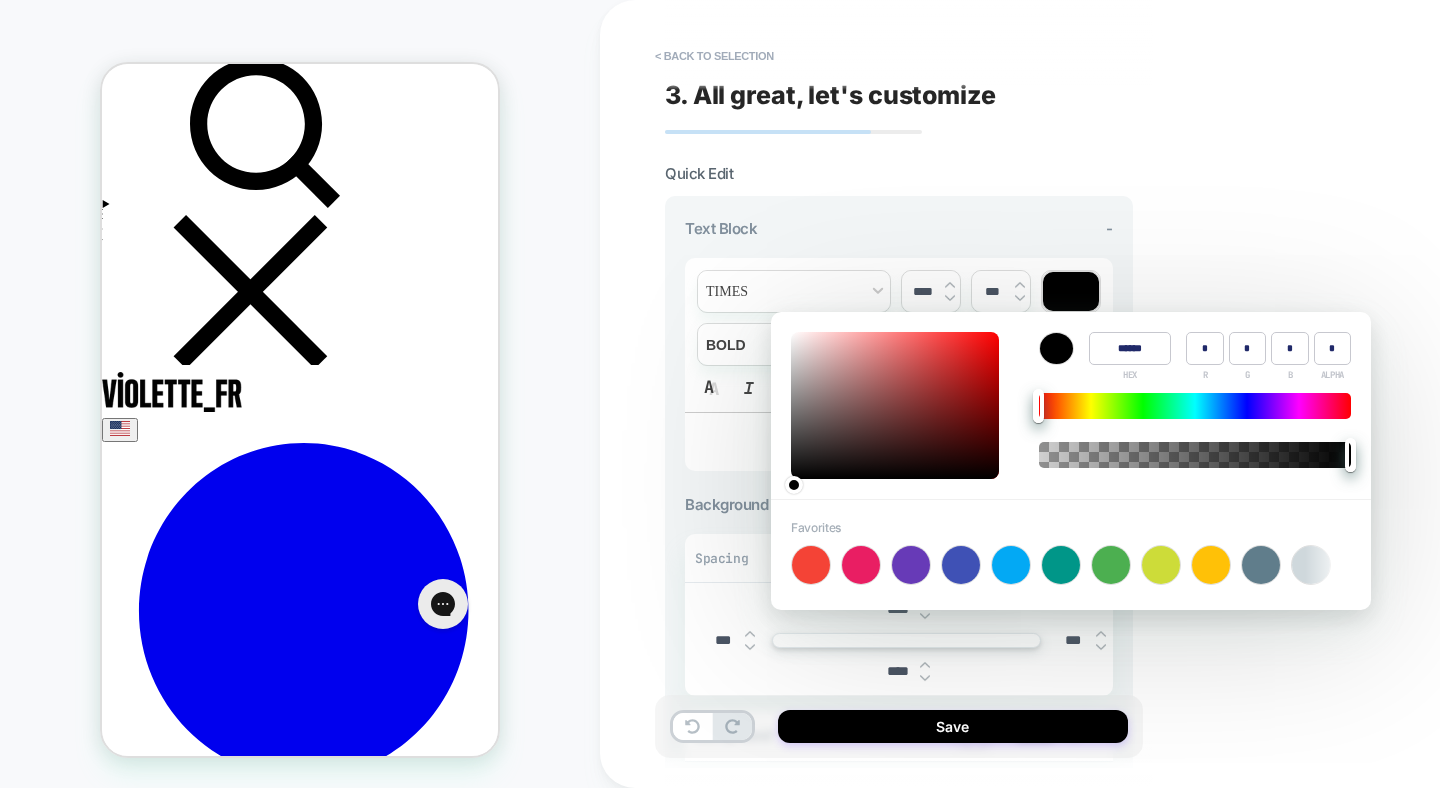 drag, startPoint x: 793, startPoint y: 476, endPoint x: 788, endPoint y: 486, distance: 11.18034 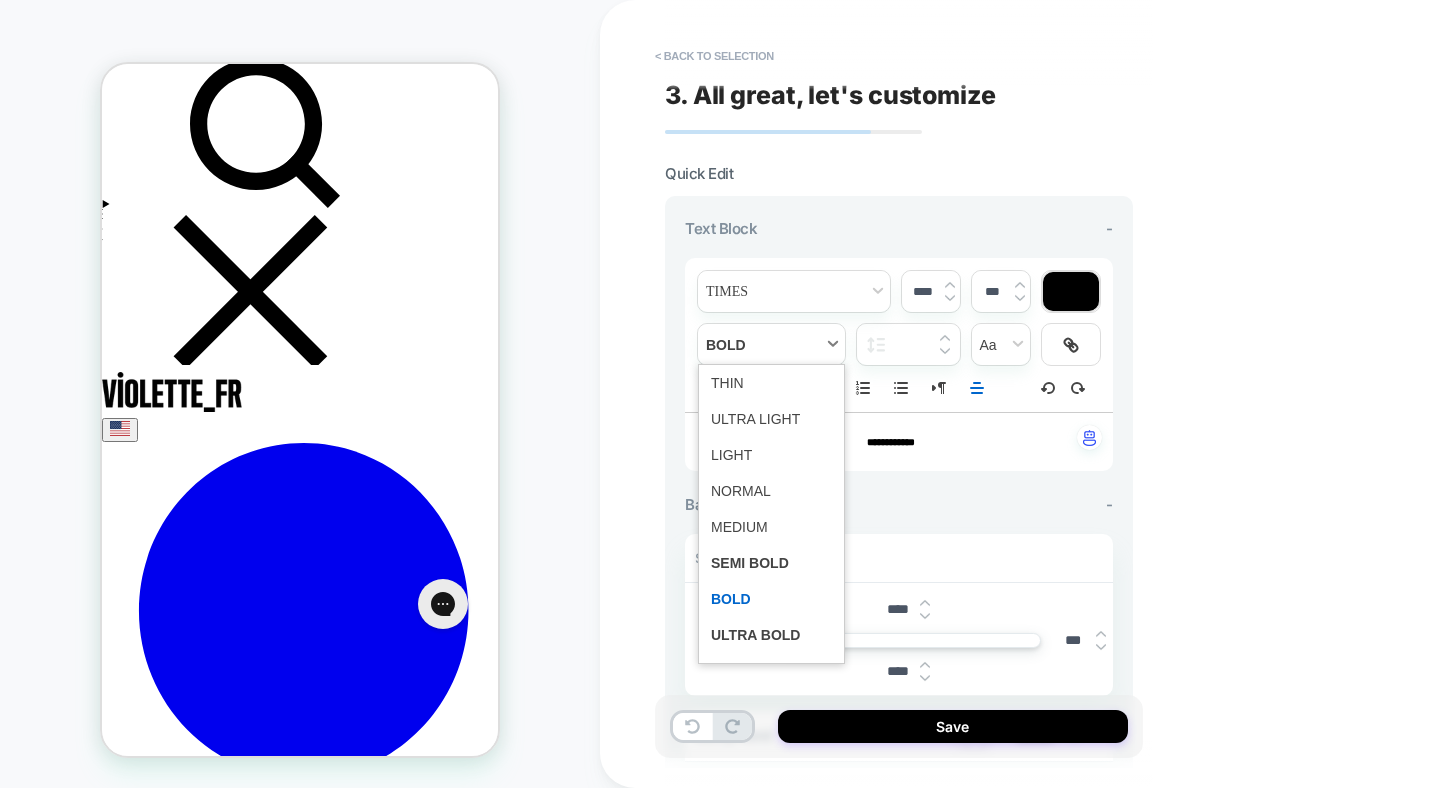 click at bounding box center (771, 344) 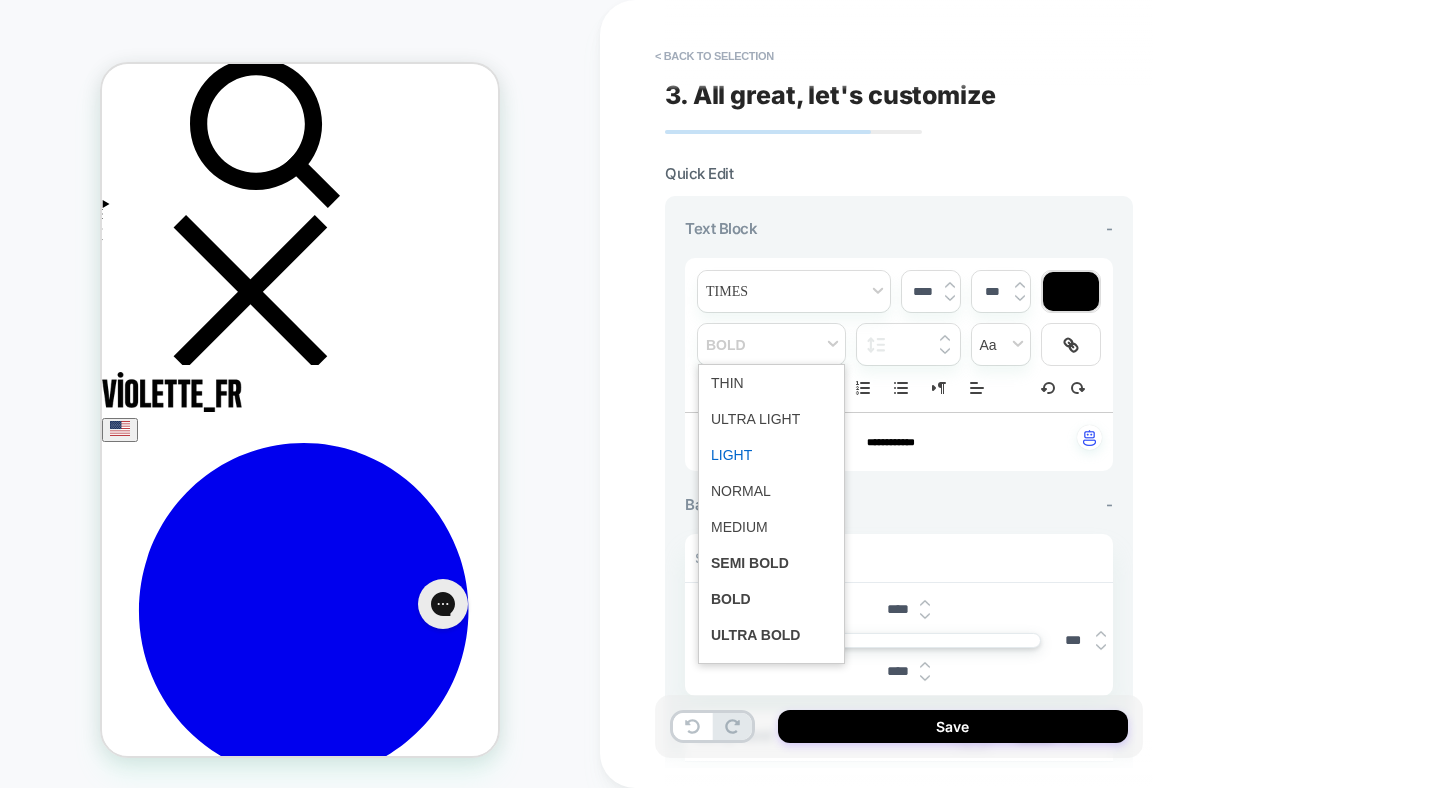 click at bounding box center (771, 455) 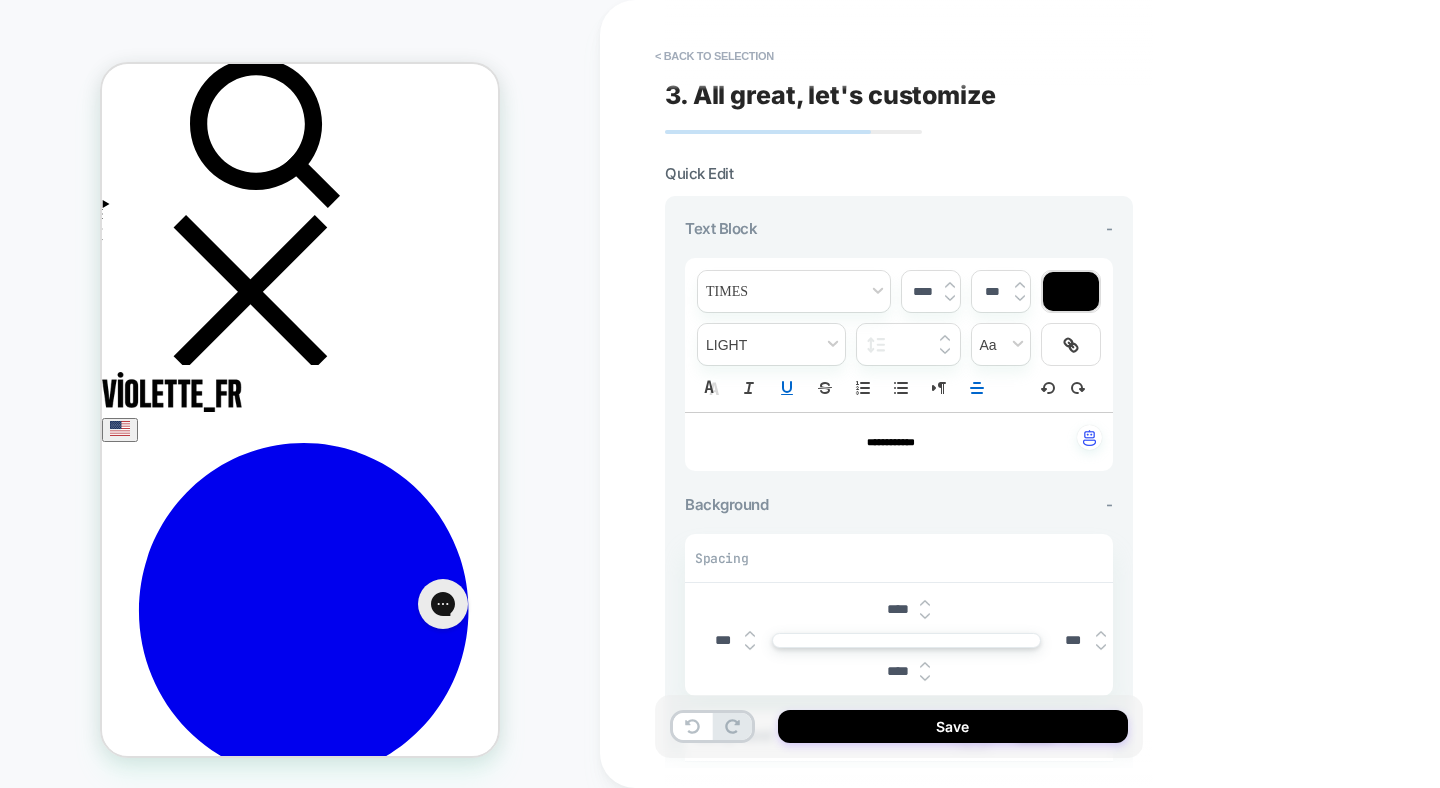 click 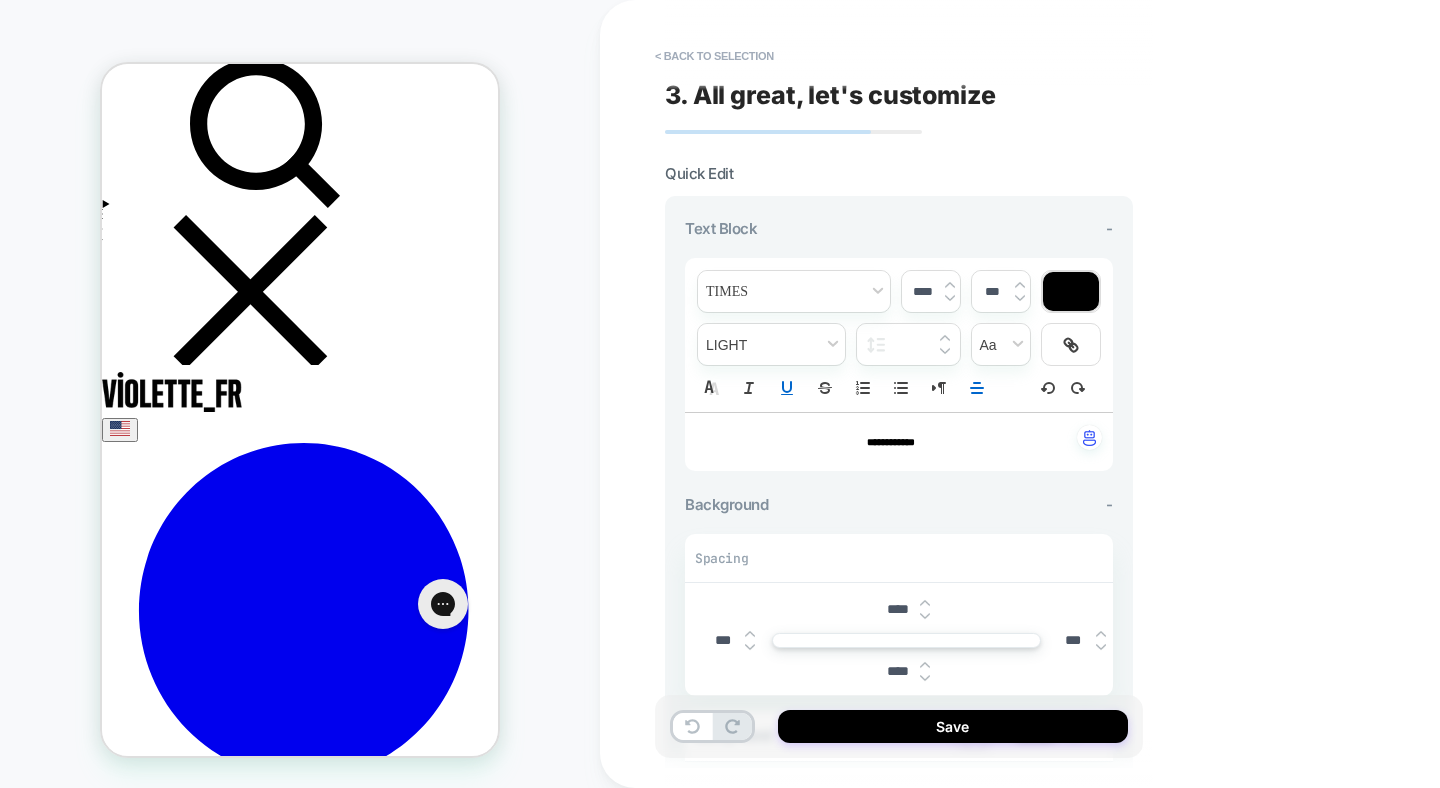 click 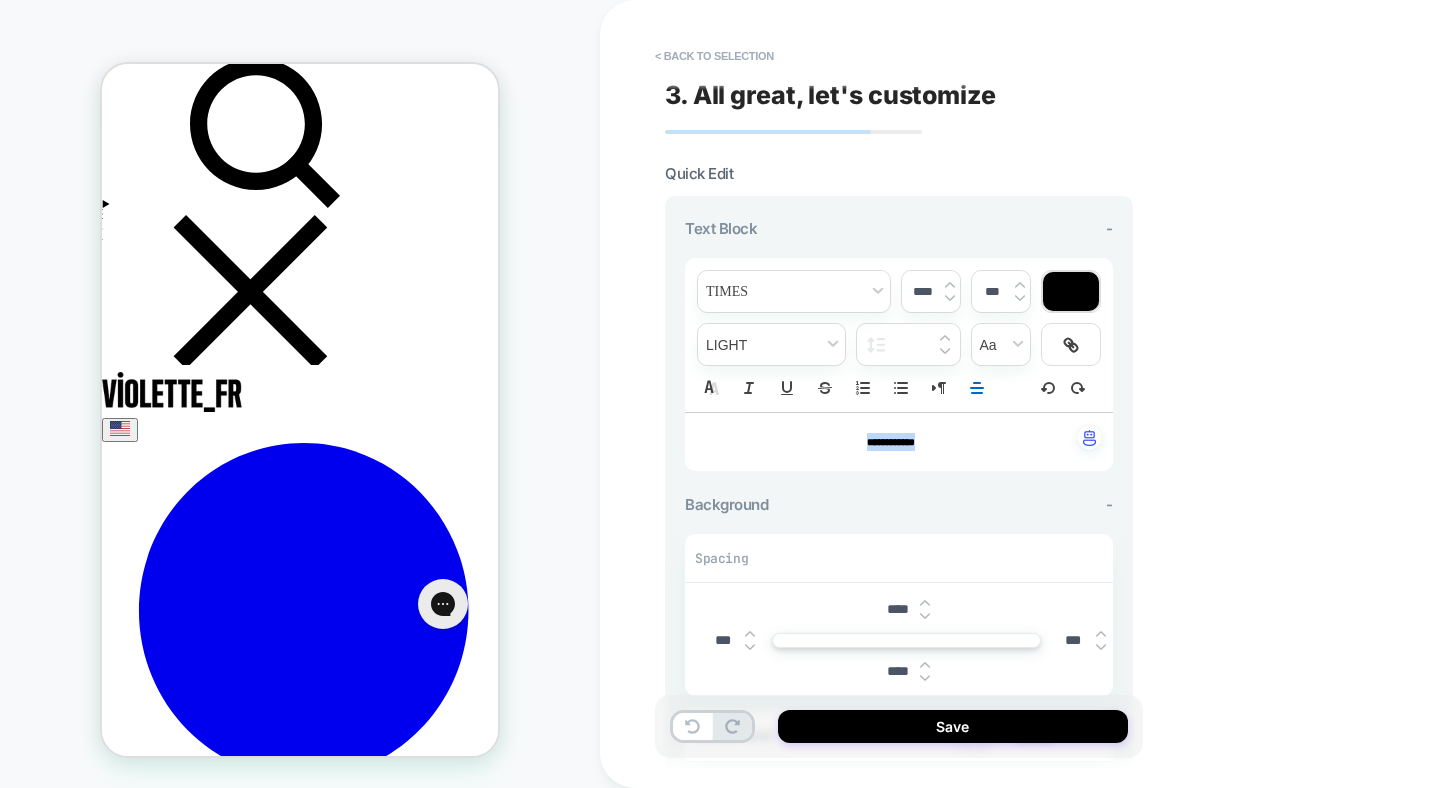 drag, startPoint x: 857, startPoint y: 446, endPoint x: 931, endPoint y: 448, distance: 74.02702 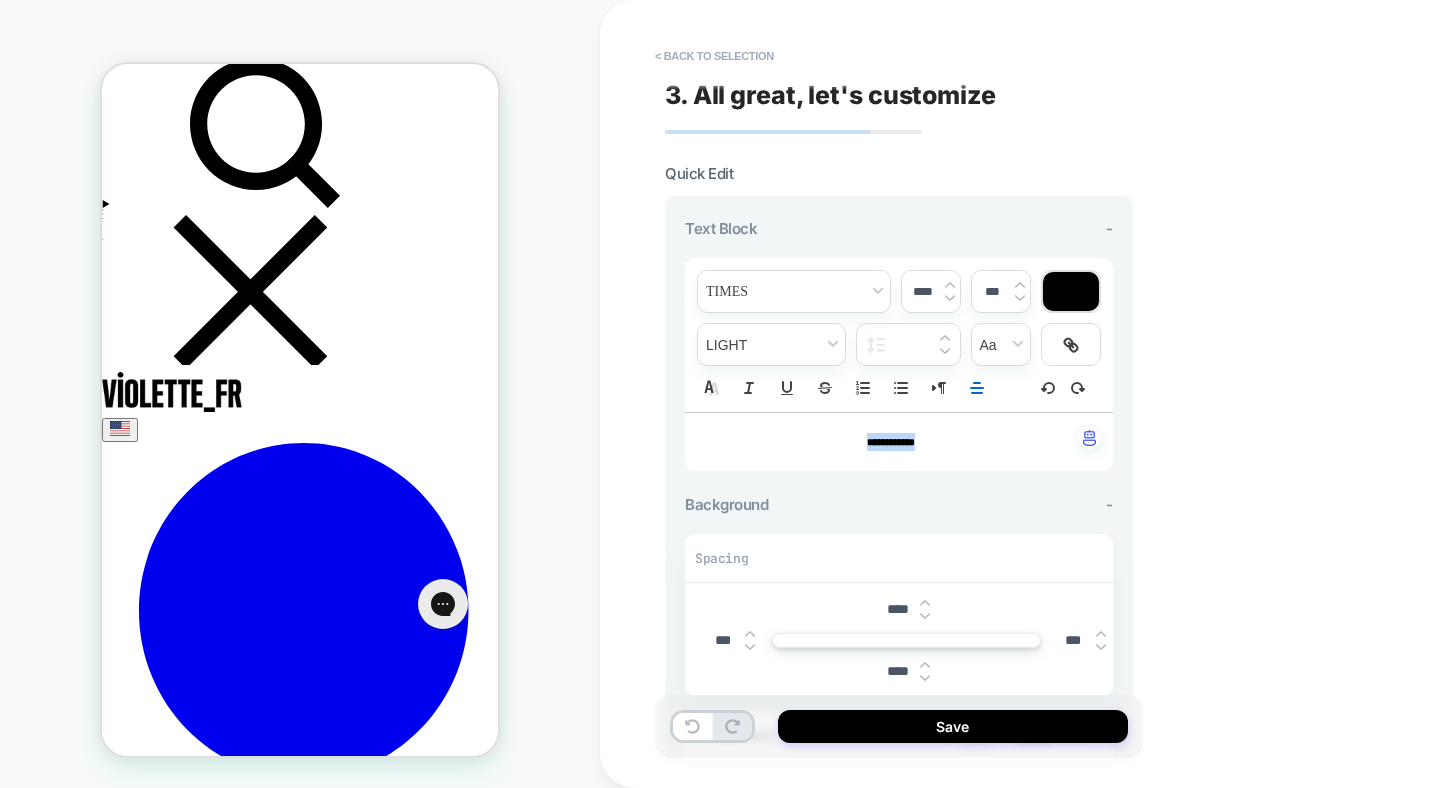 click on "**********" at bounding box center [891, 442] 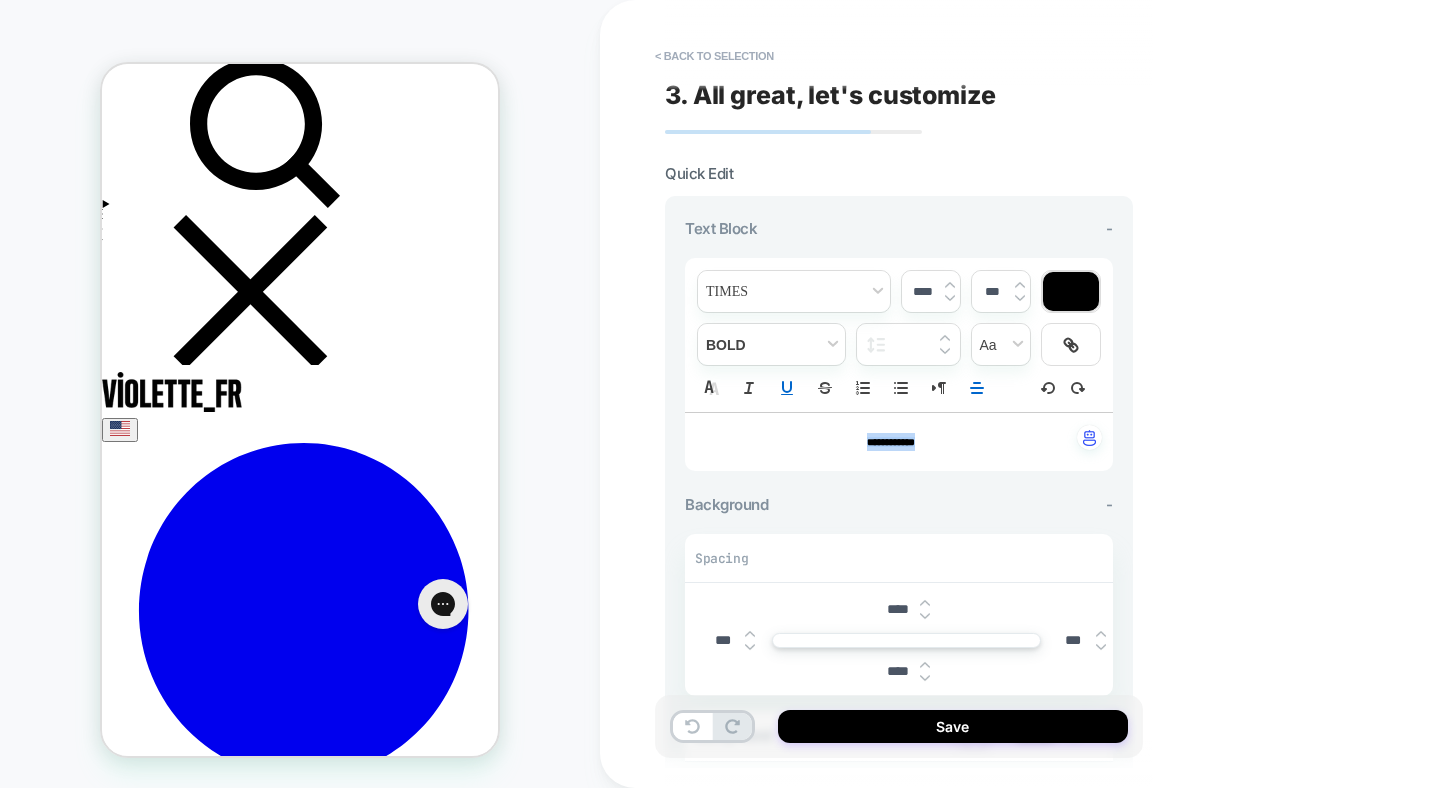 click 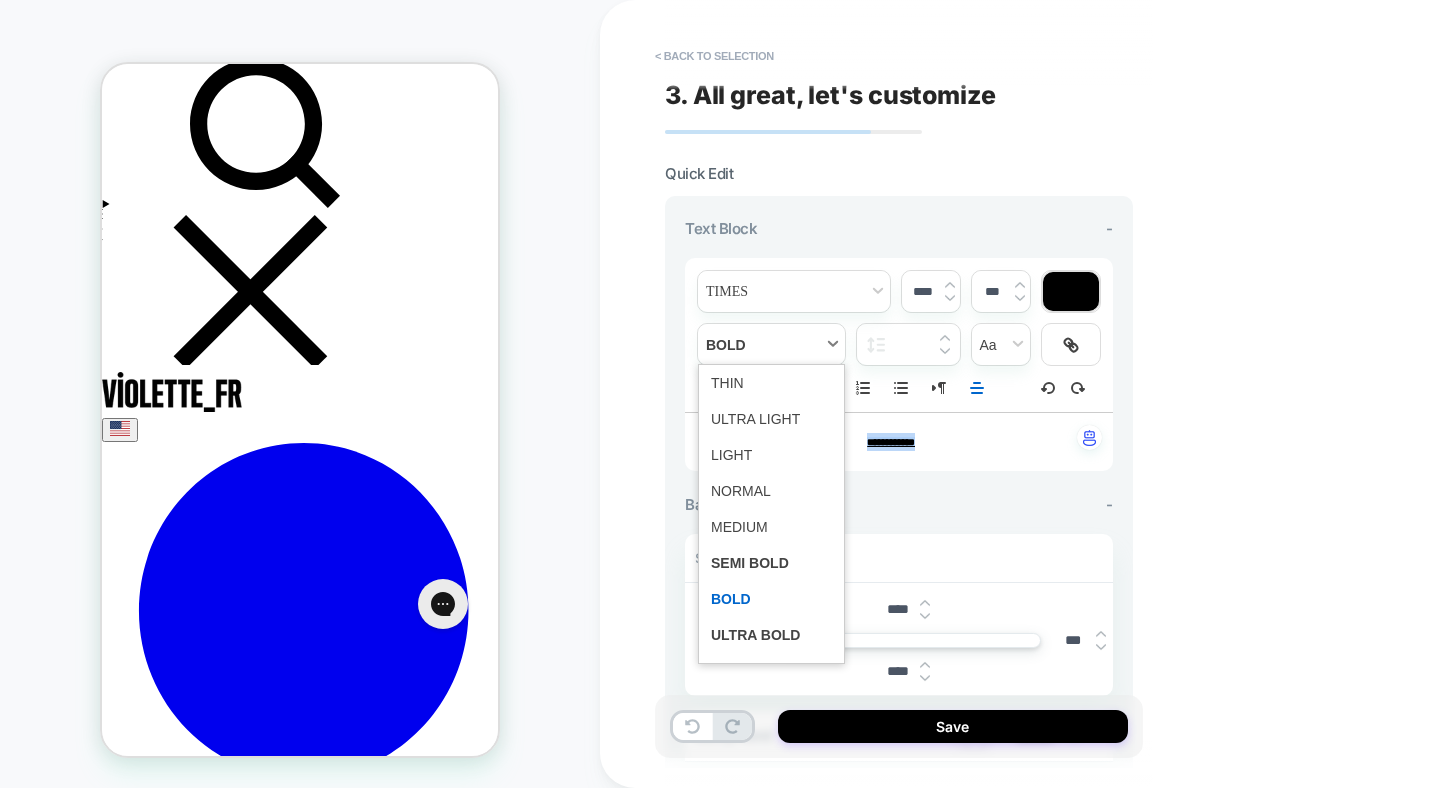 click at bounding box center [771, 344] 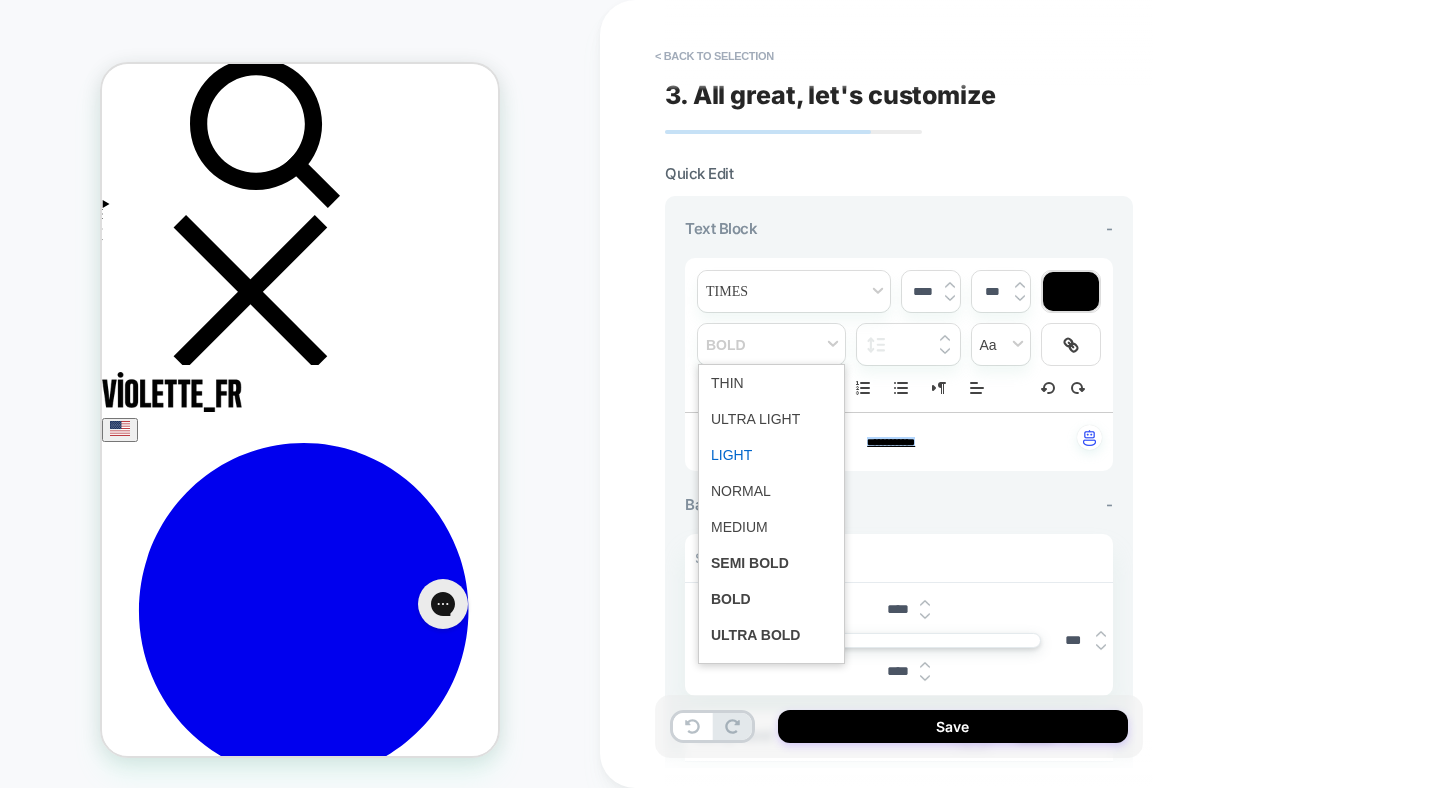 click at bounding box center (771, 455) 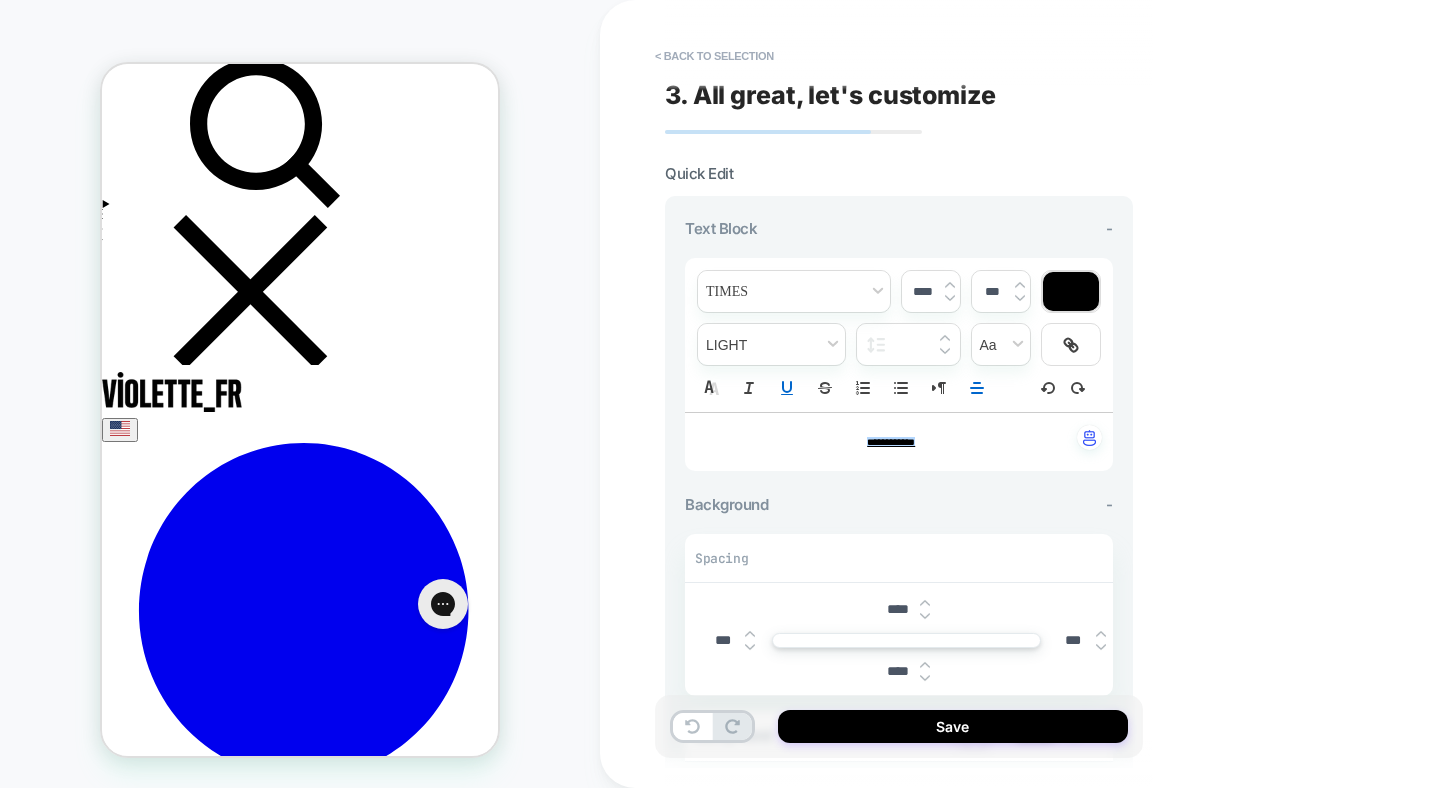 click on "****" at bounding box center (922, 291) 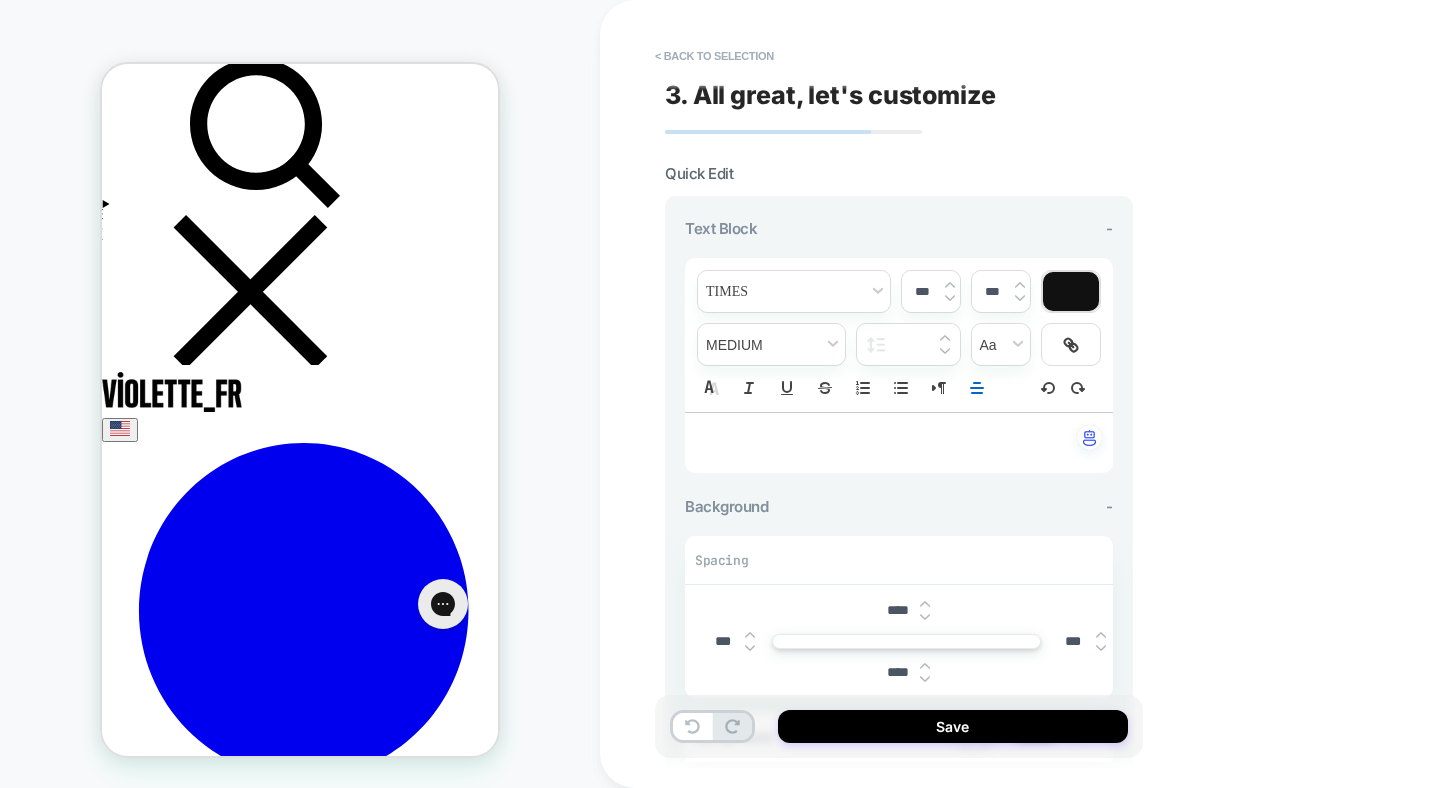 type on "****" 